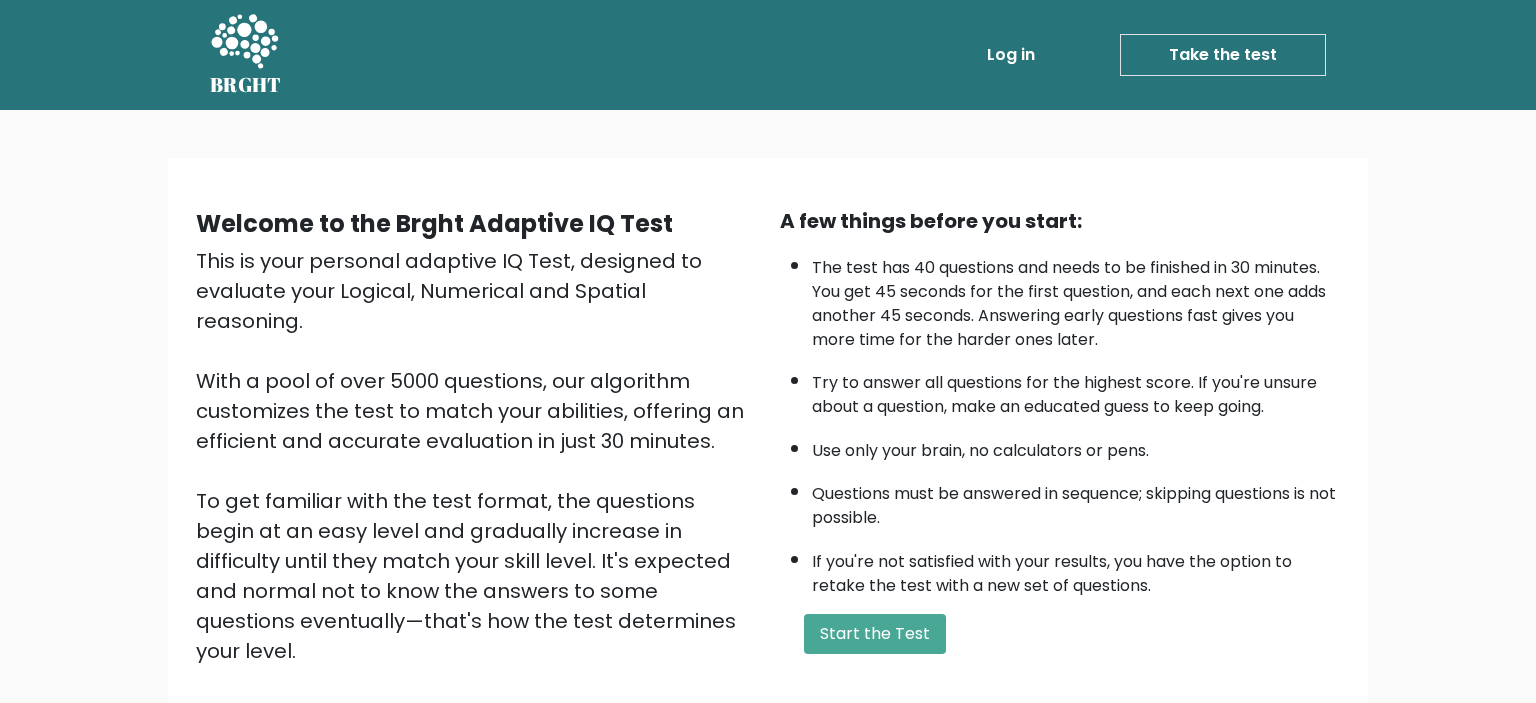 scroll, scrollTop: 0, scrollLeft: 0, axis: both 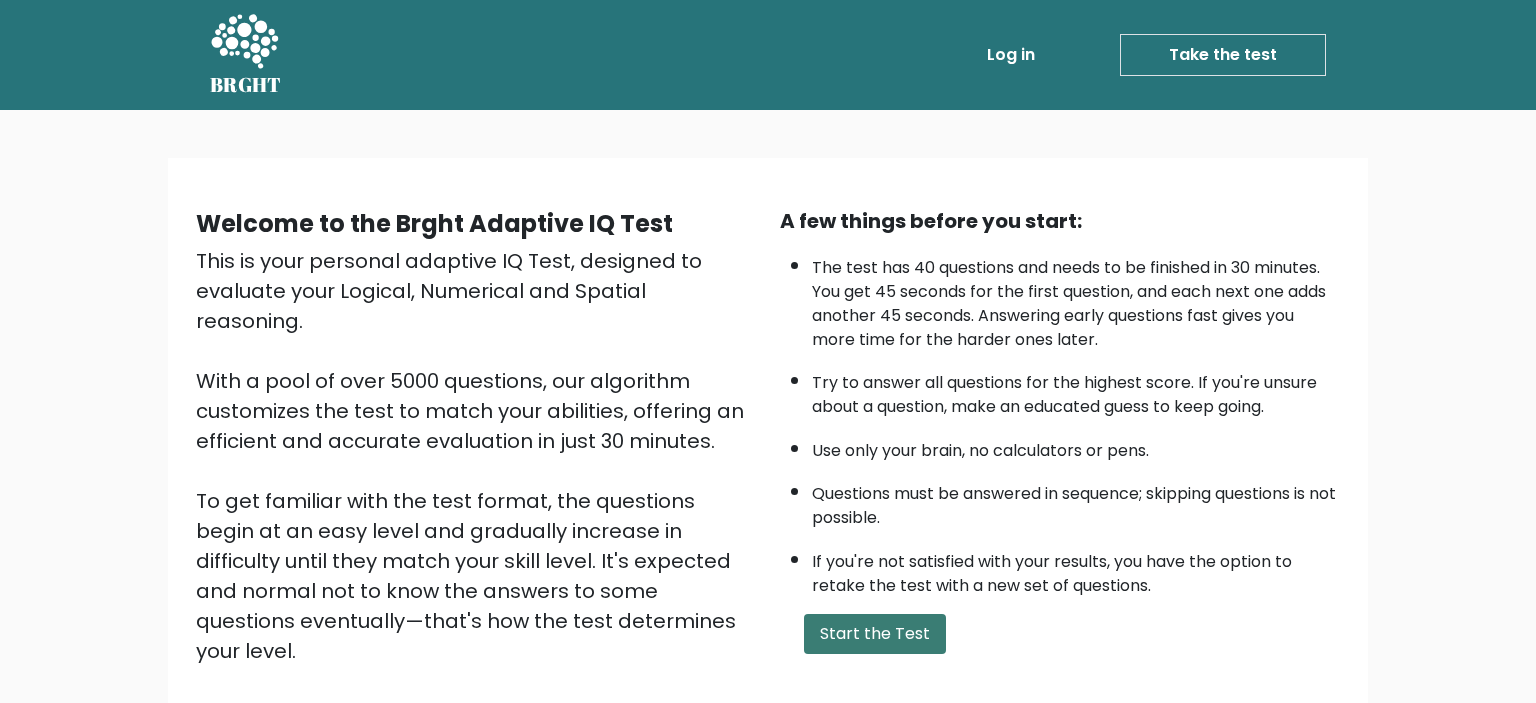 click on "Start the Test" at bounding box center [875, 634] 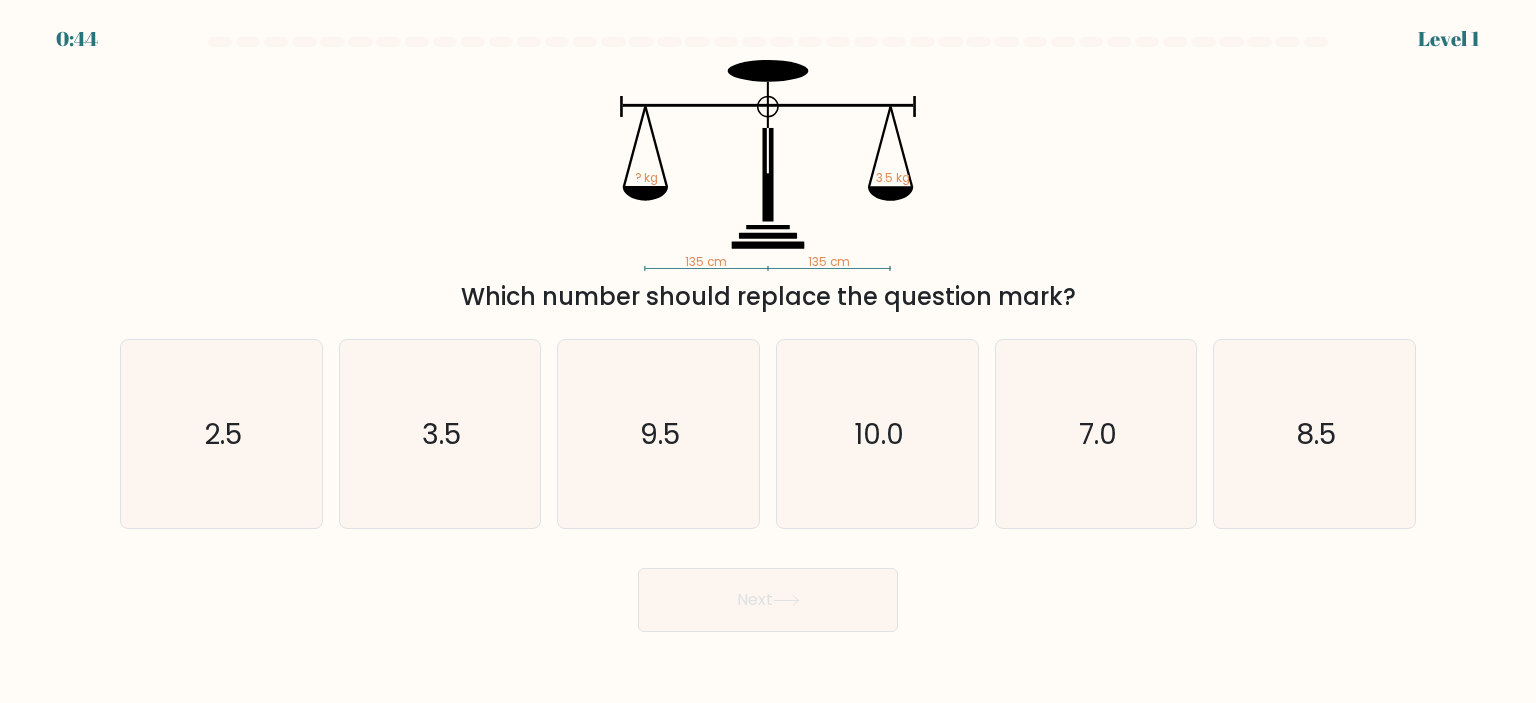 scroll, scrollTop: 0, scrollLeft: 0, axis: both 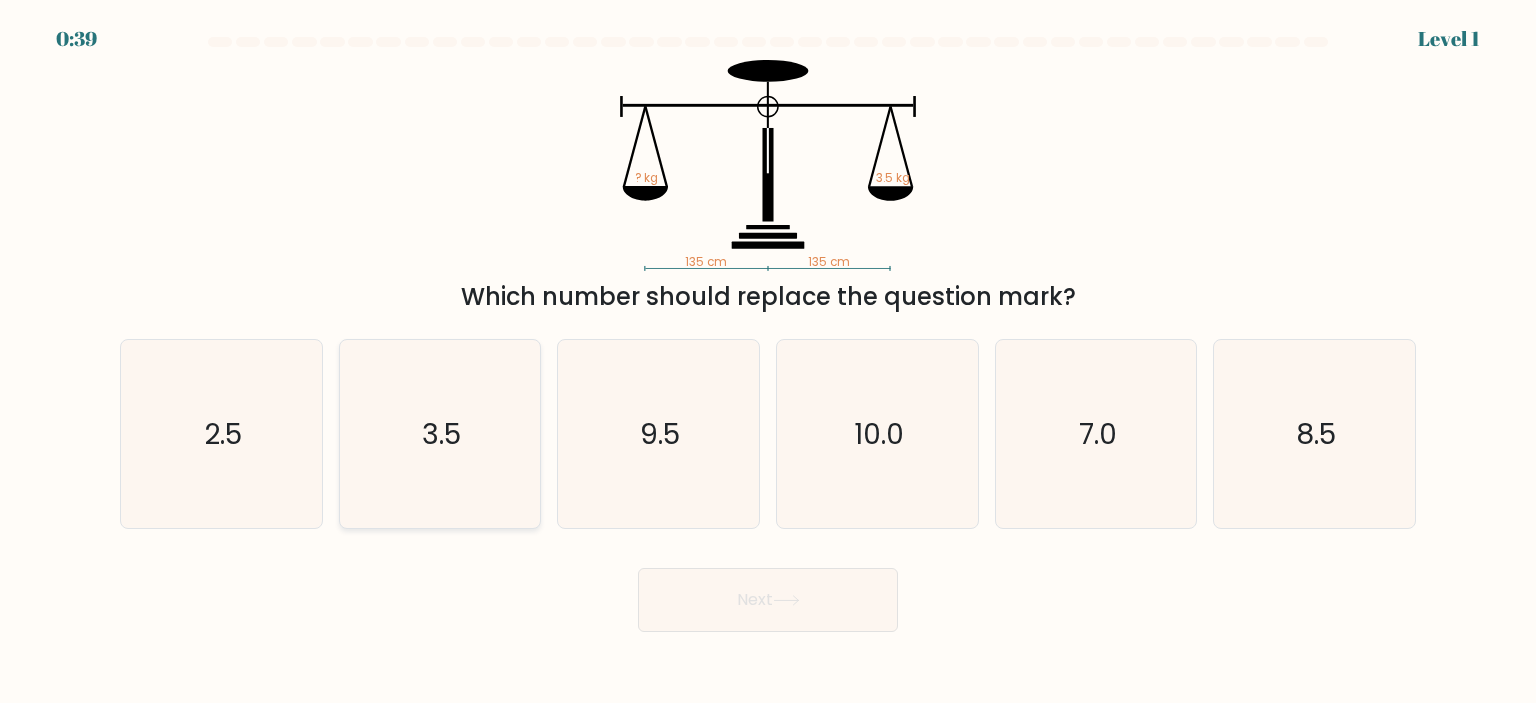 click on "3.5" 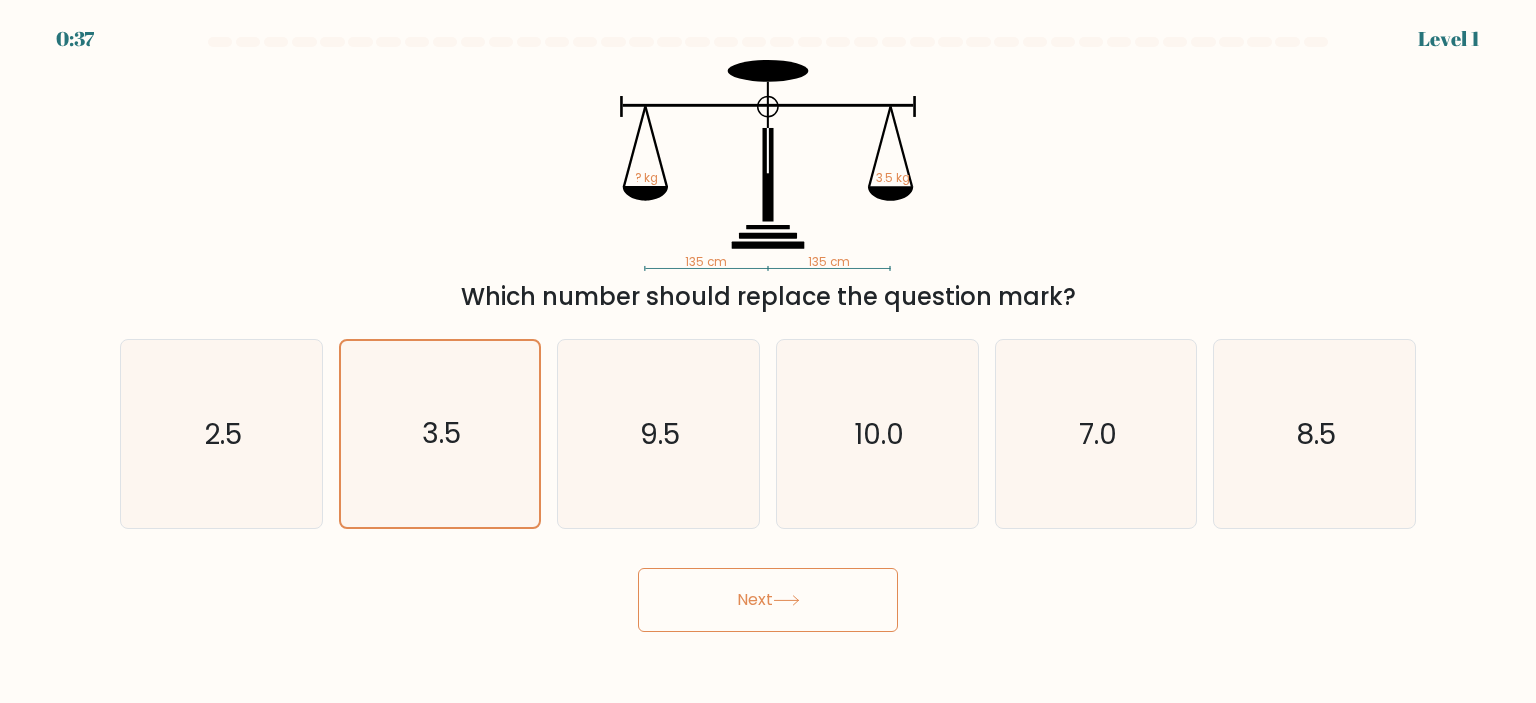 click on "Next" at bounding box center [768, 600] 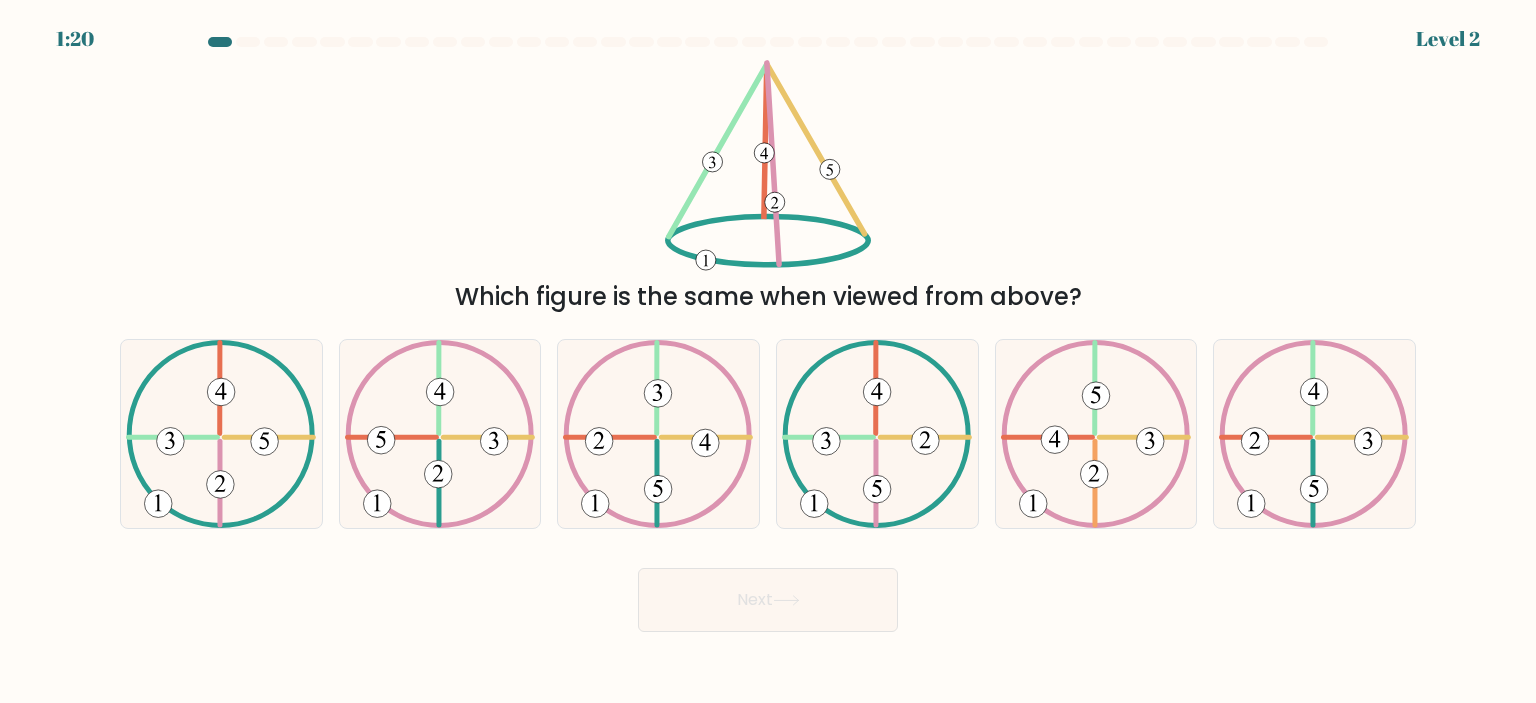 click on "Which figure is the same when viewed from above?" at bounding box center [768, 187] 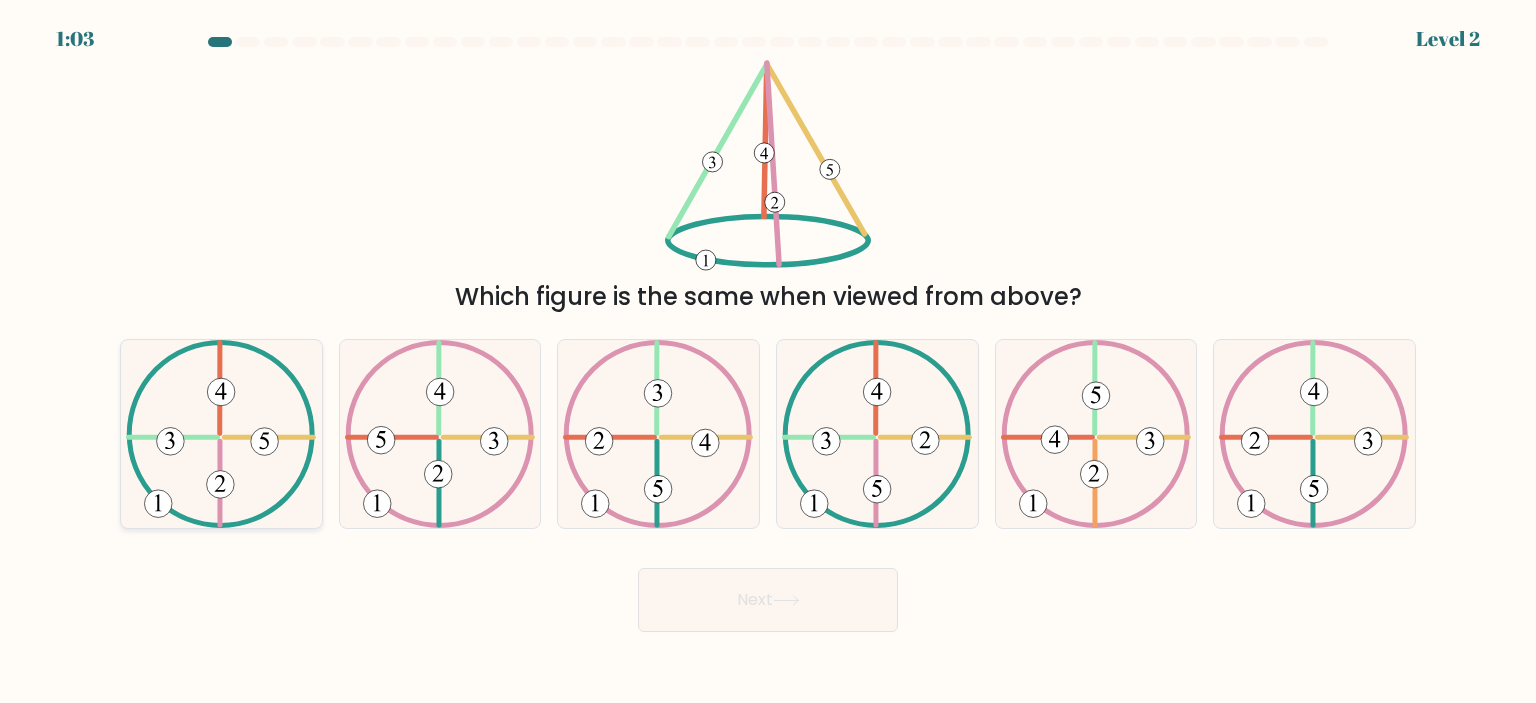 click 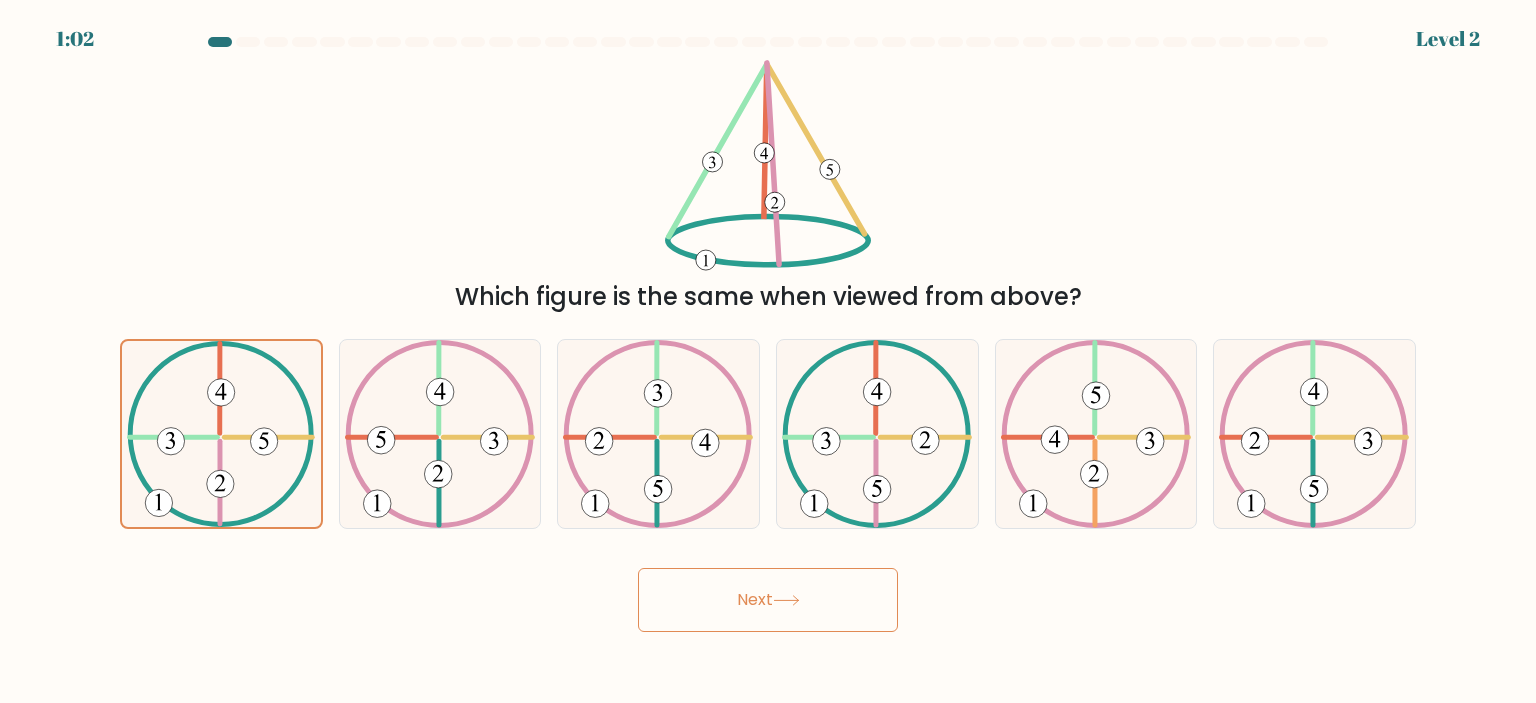click on "Next" at bounding box center [768, 600] 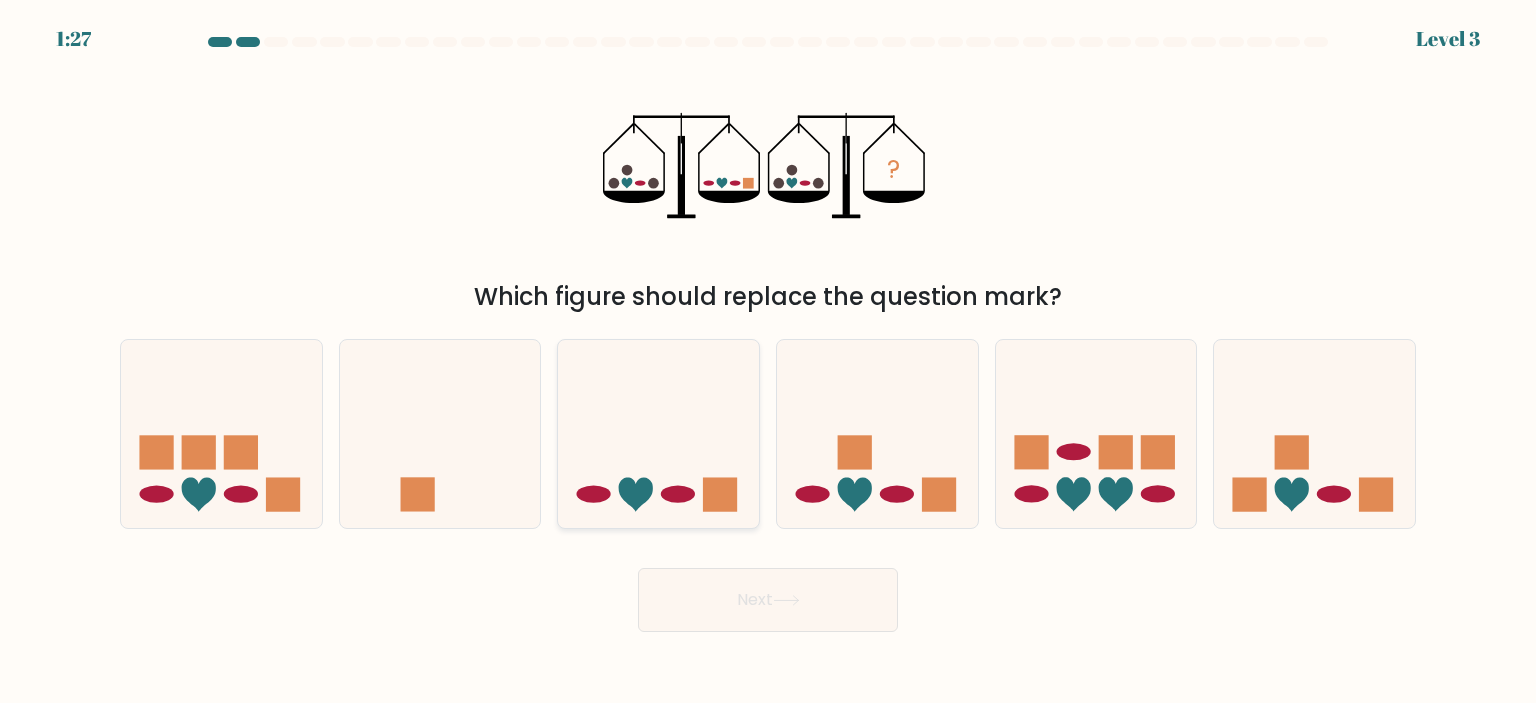 click 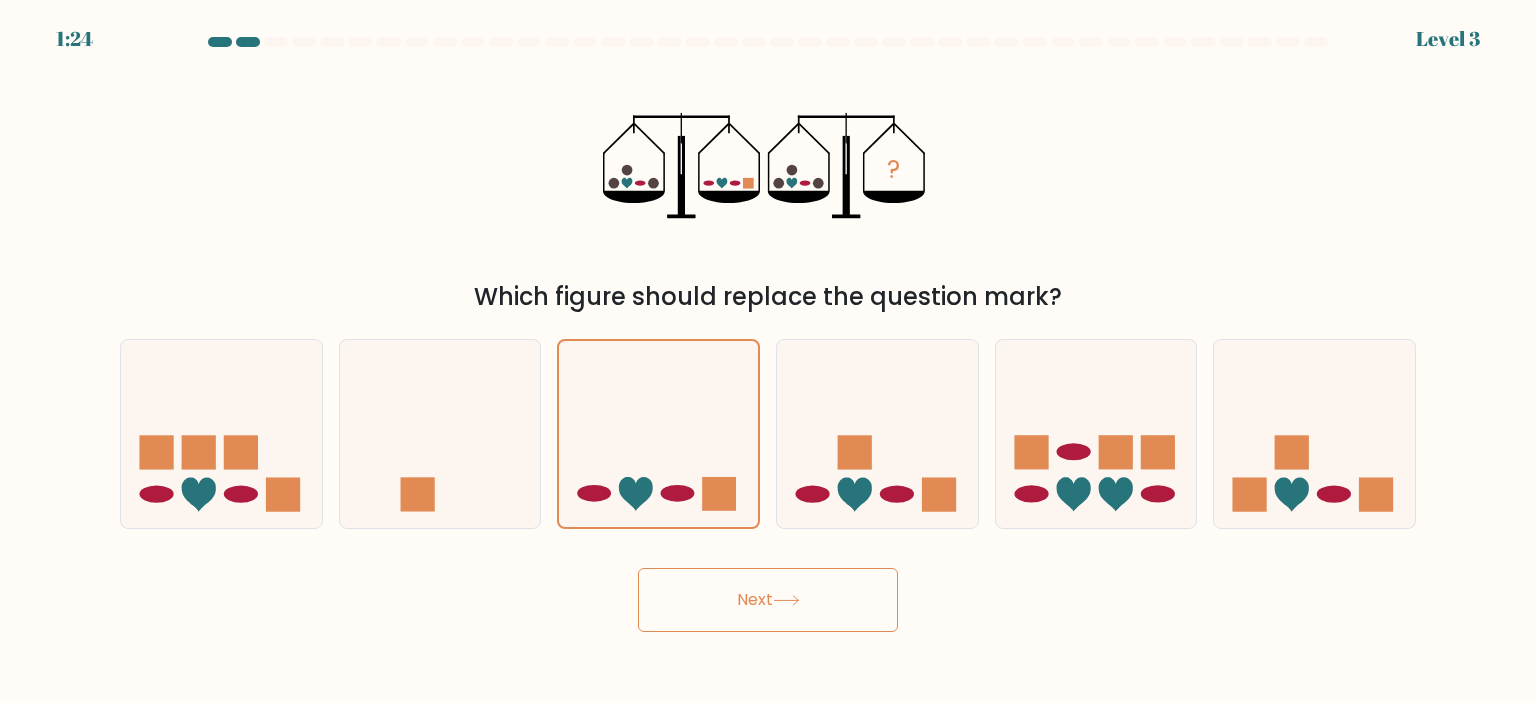 click on "Next" at bounding box center [768, 600] 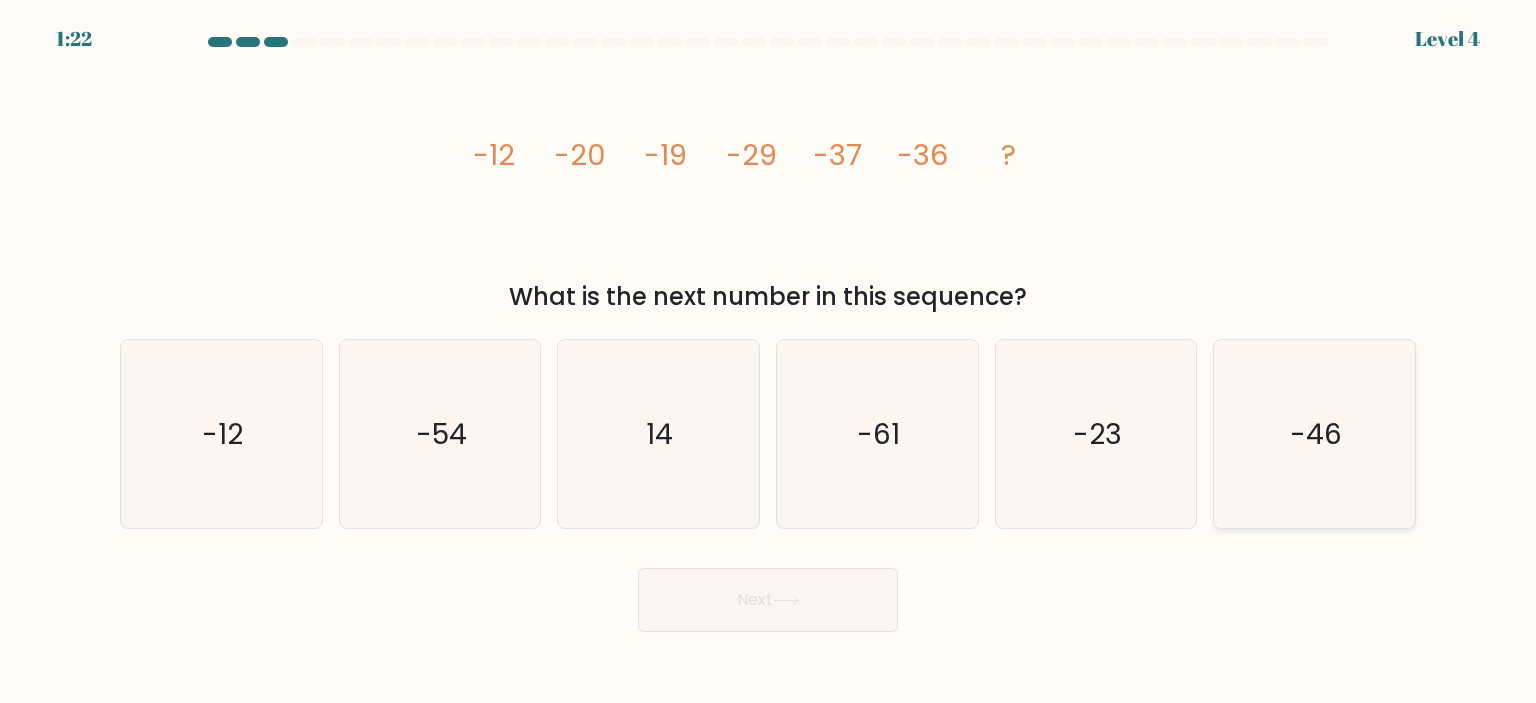 click on "-46" 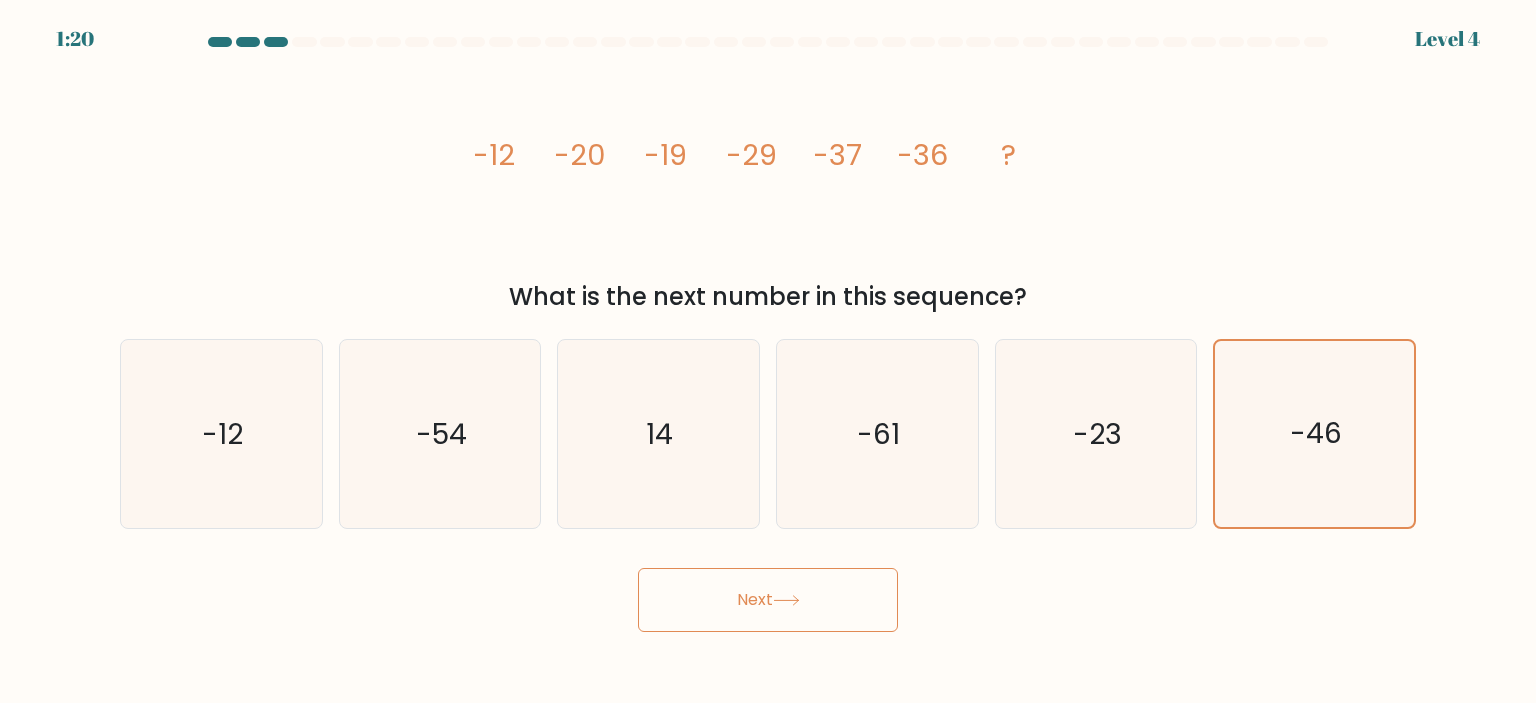 click on "Next" at bounding box center (768, 600) 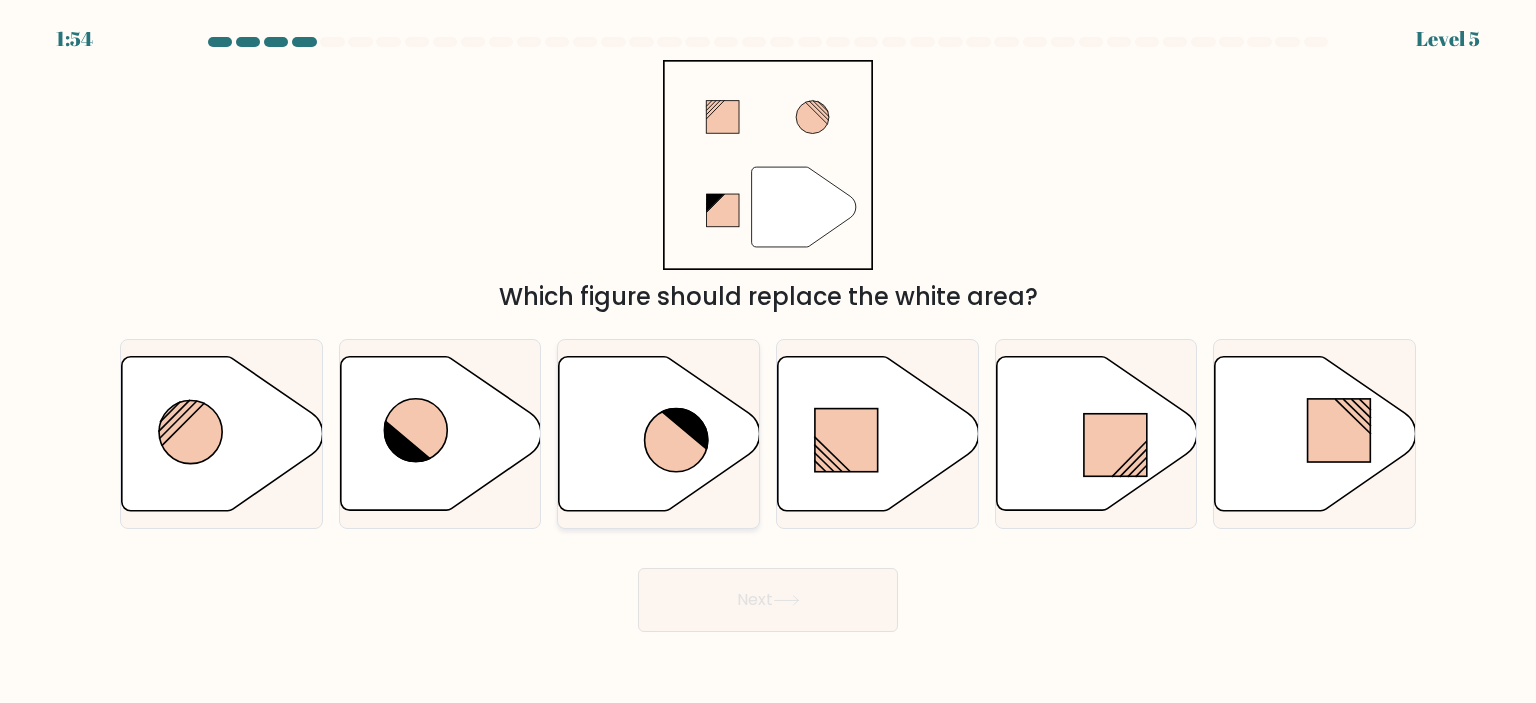 click 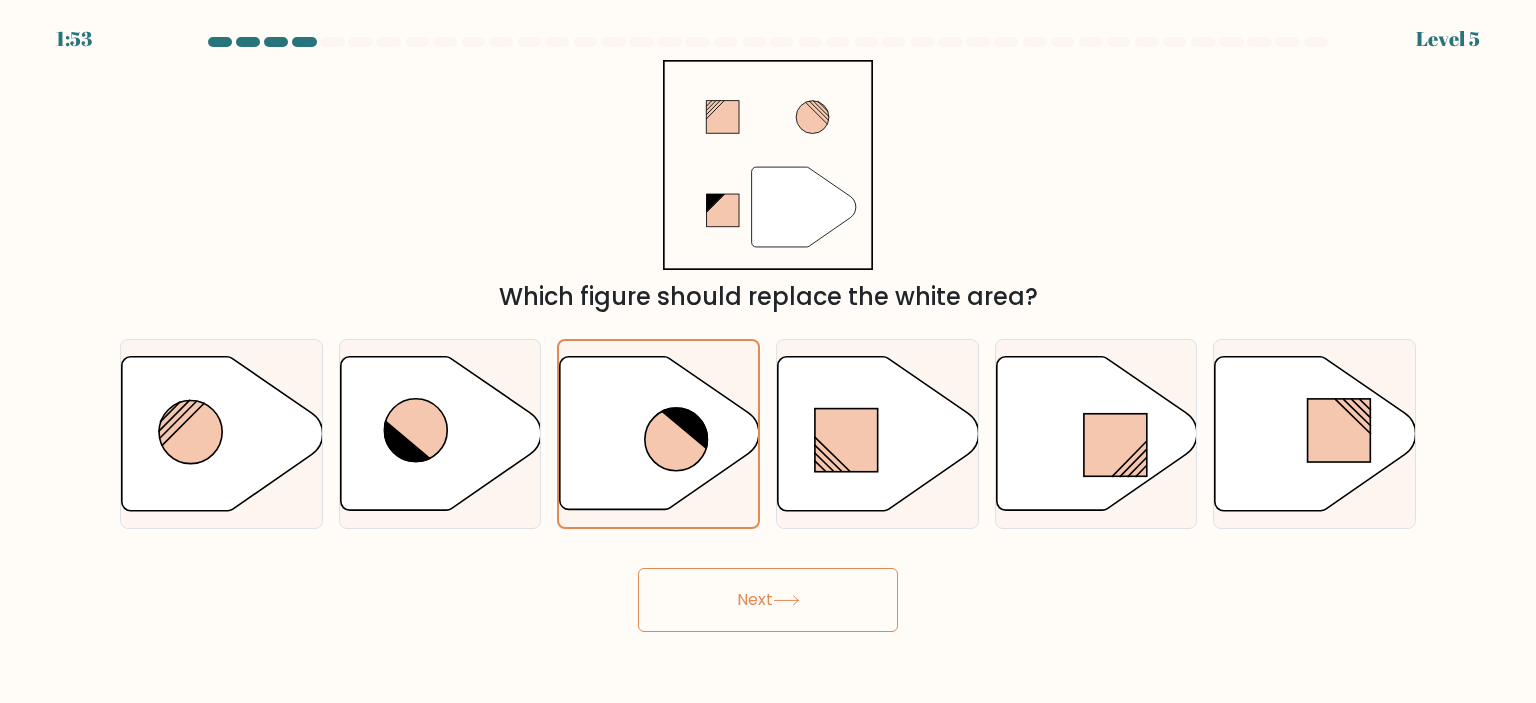 click on "Next" at bounding box center [768, 600] 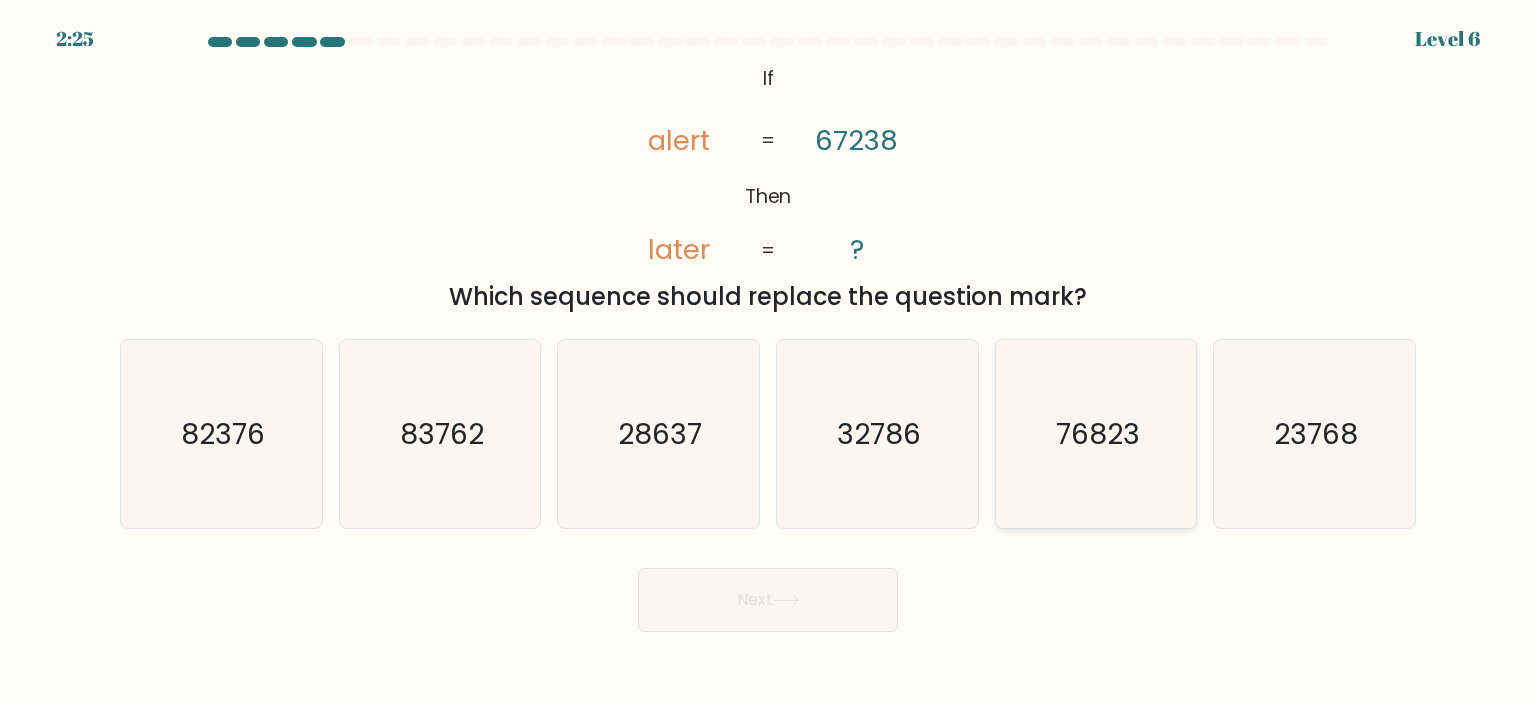 click on "76823" 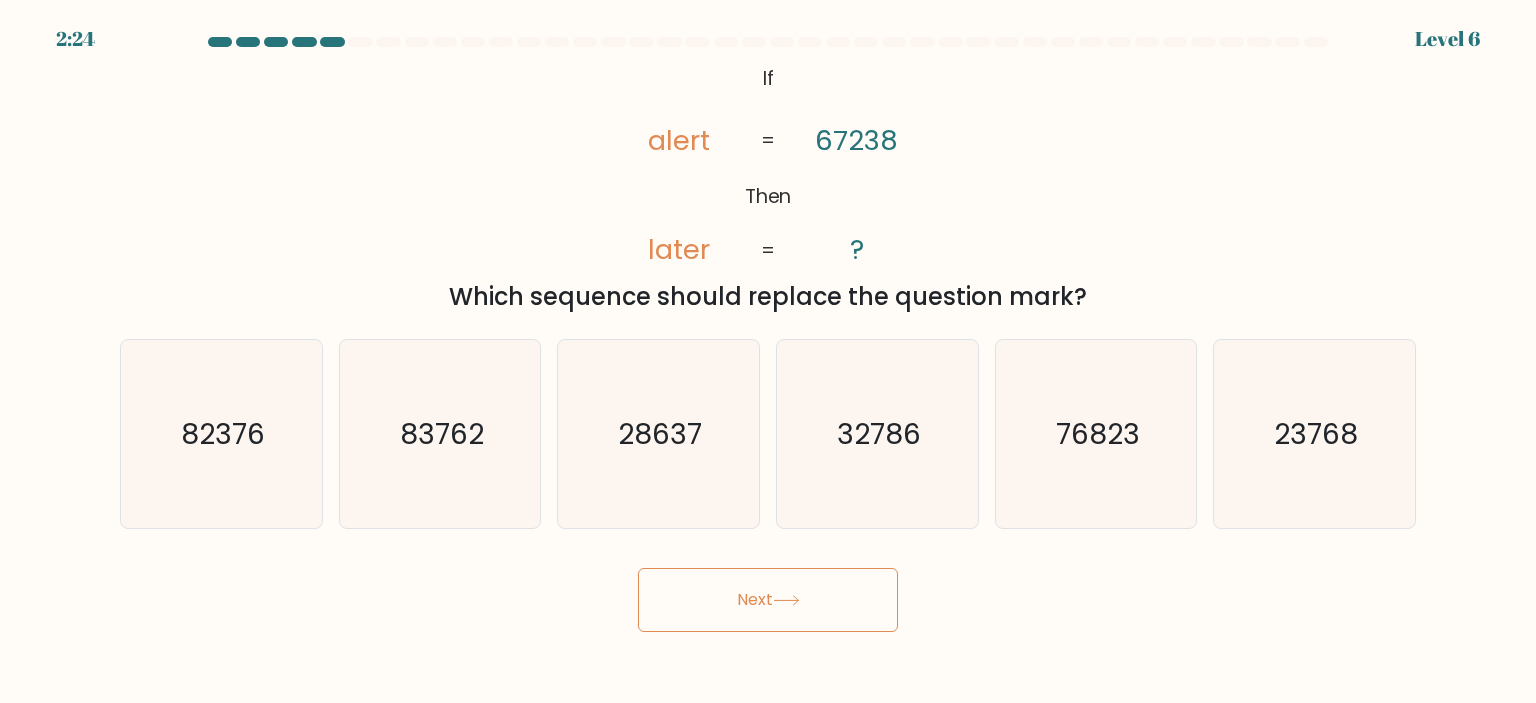 click on "Next" at bounding box center (768, 600) 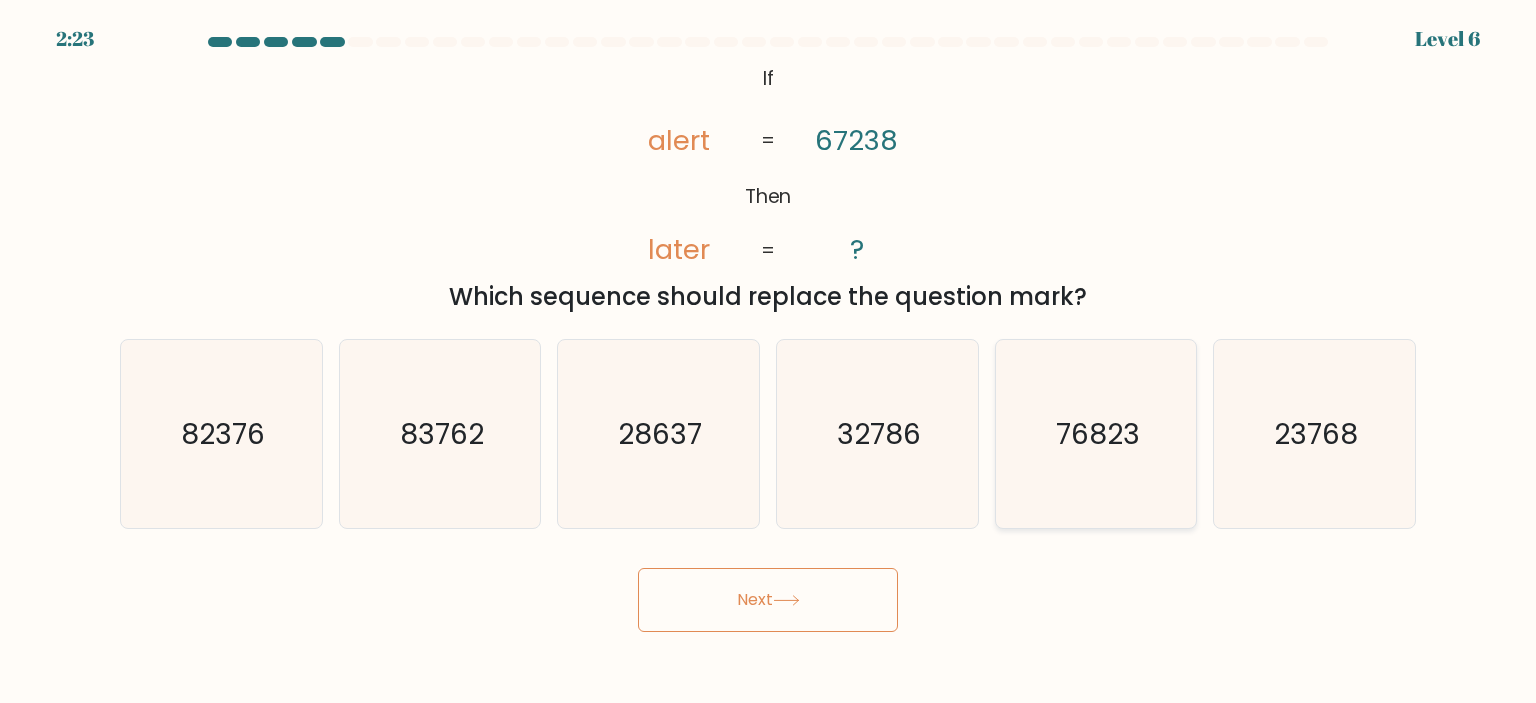 click on "76823" 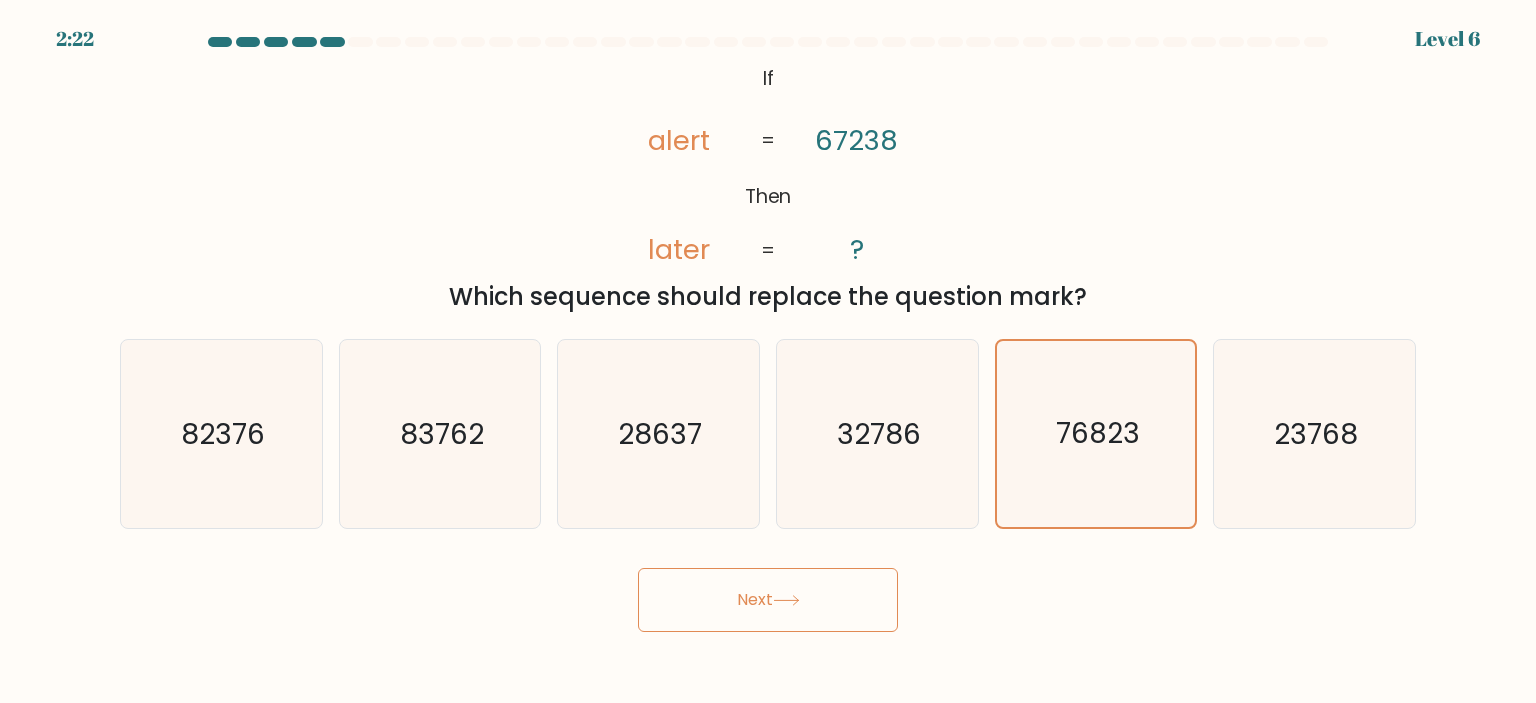 click on "Next" at bounding box center (768, 600) 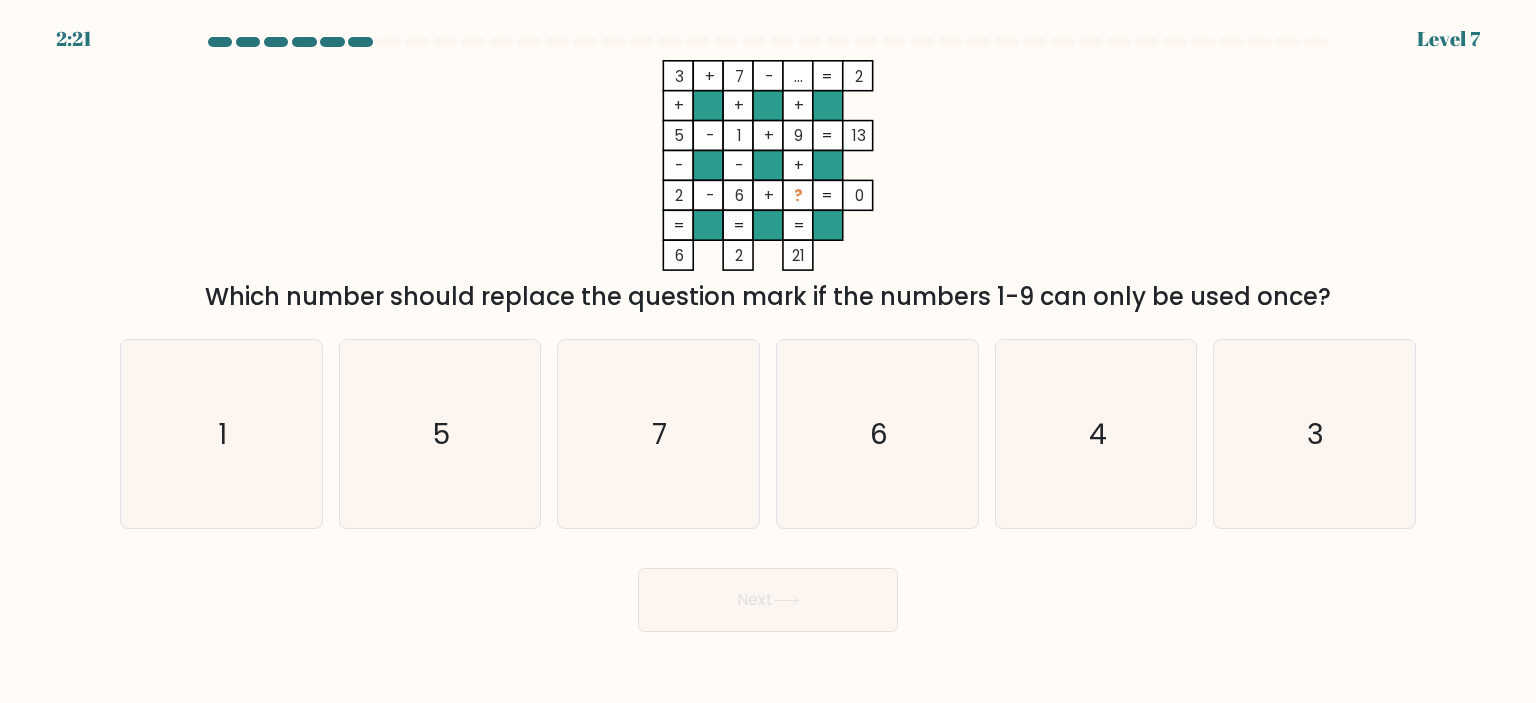 click on "3    +    7    -    ...    2    +    +    +    5    -    1    +    9    13    -    -    +    2    -    6    +    ?    =   0    =   =   =   =   6    2    21    =
Which number should replace the question mark if the numbers 1-9 can only be used once?" at bounding box center [768, 187] 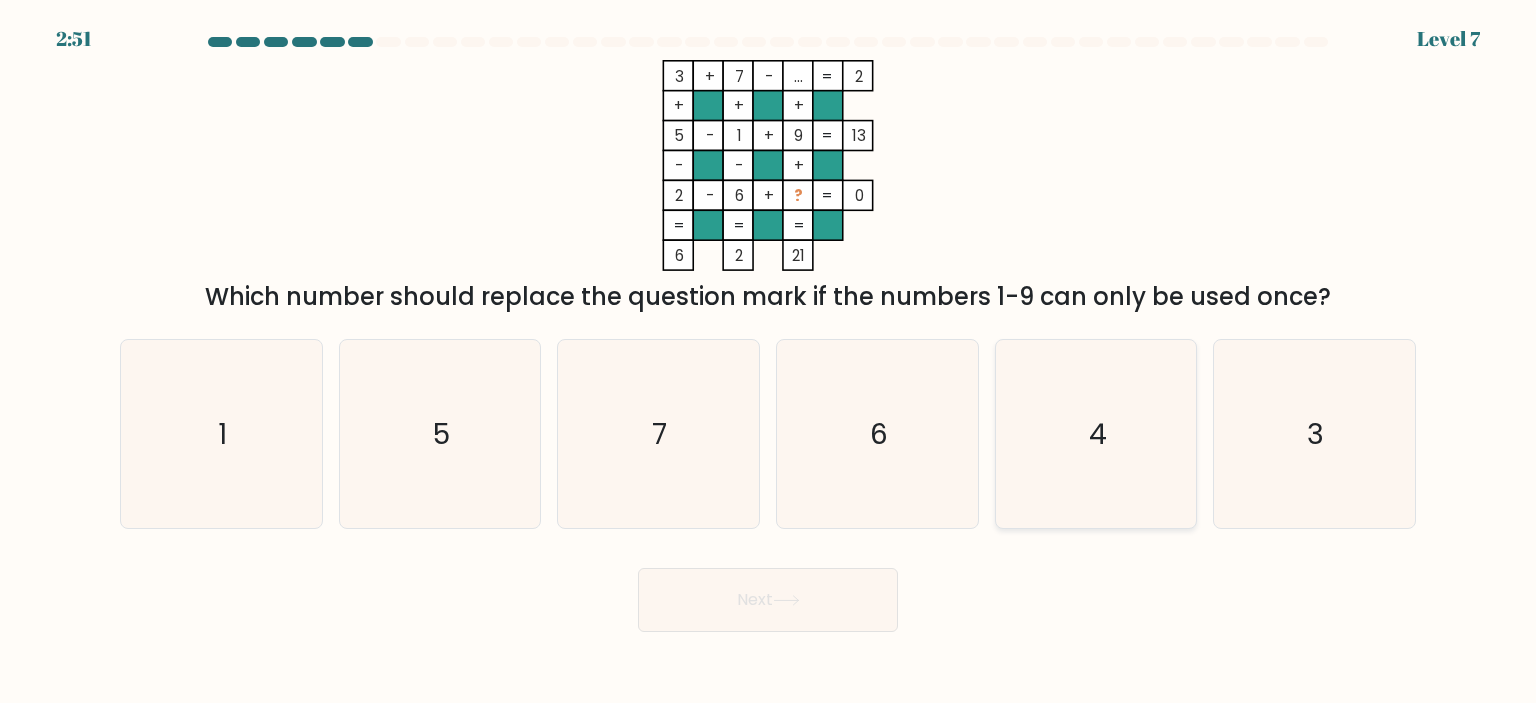 click on "4" 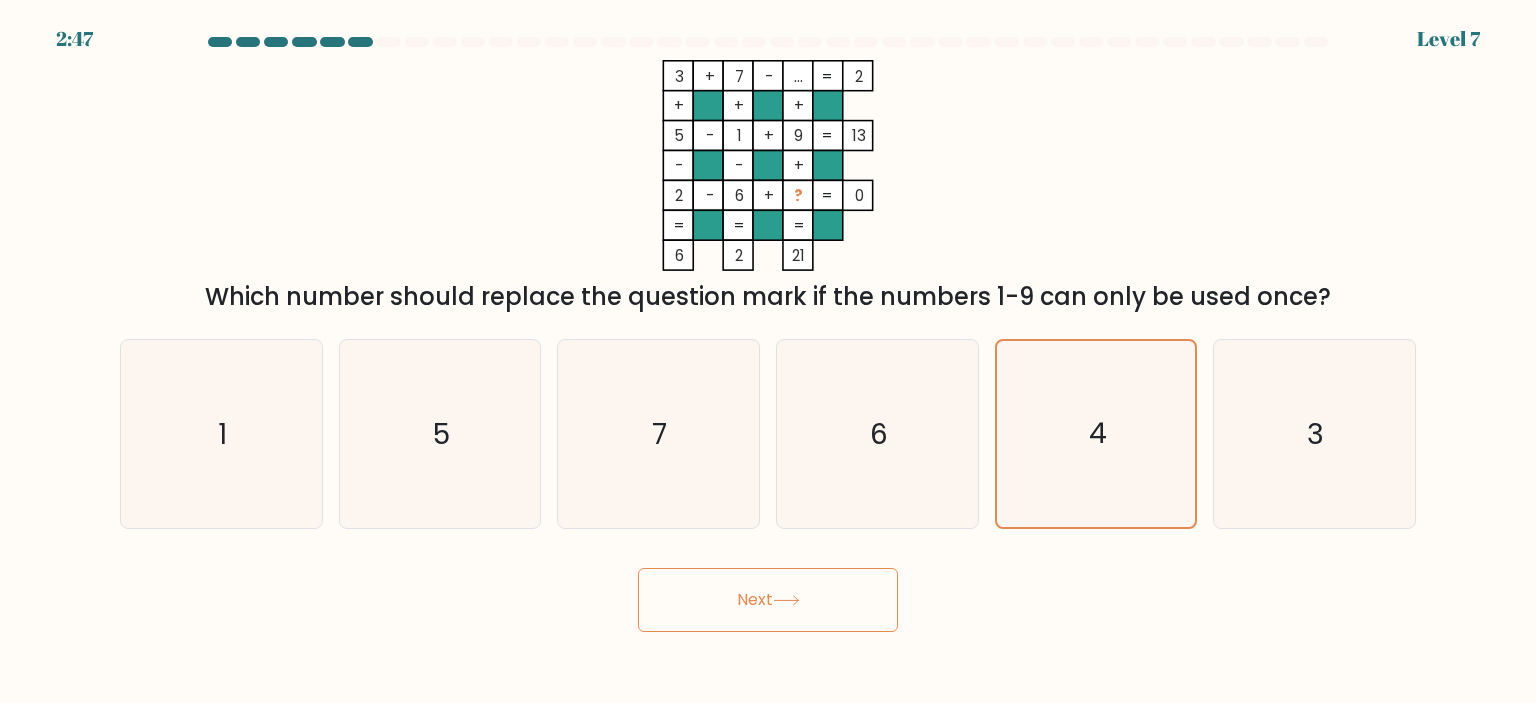 click on "Next" at bounding box center (768, 600) 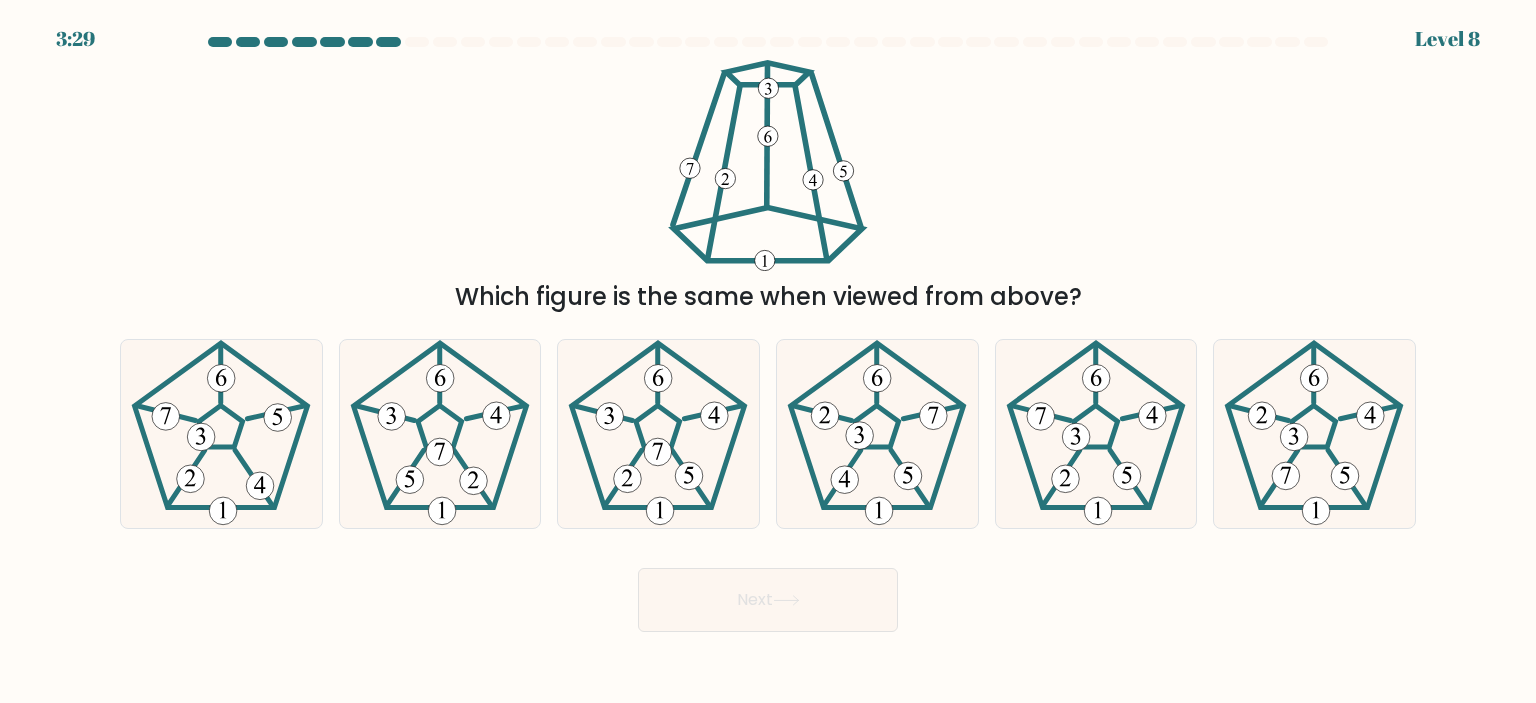 click on "Which figure is the same when viewed from above?" at bounding box center (768, 187) 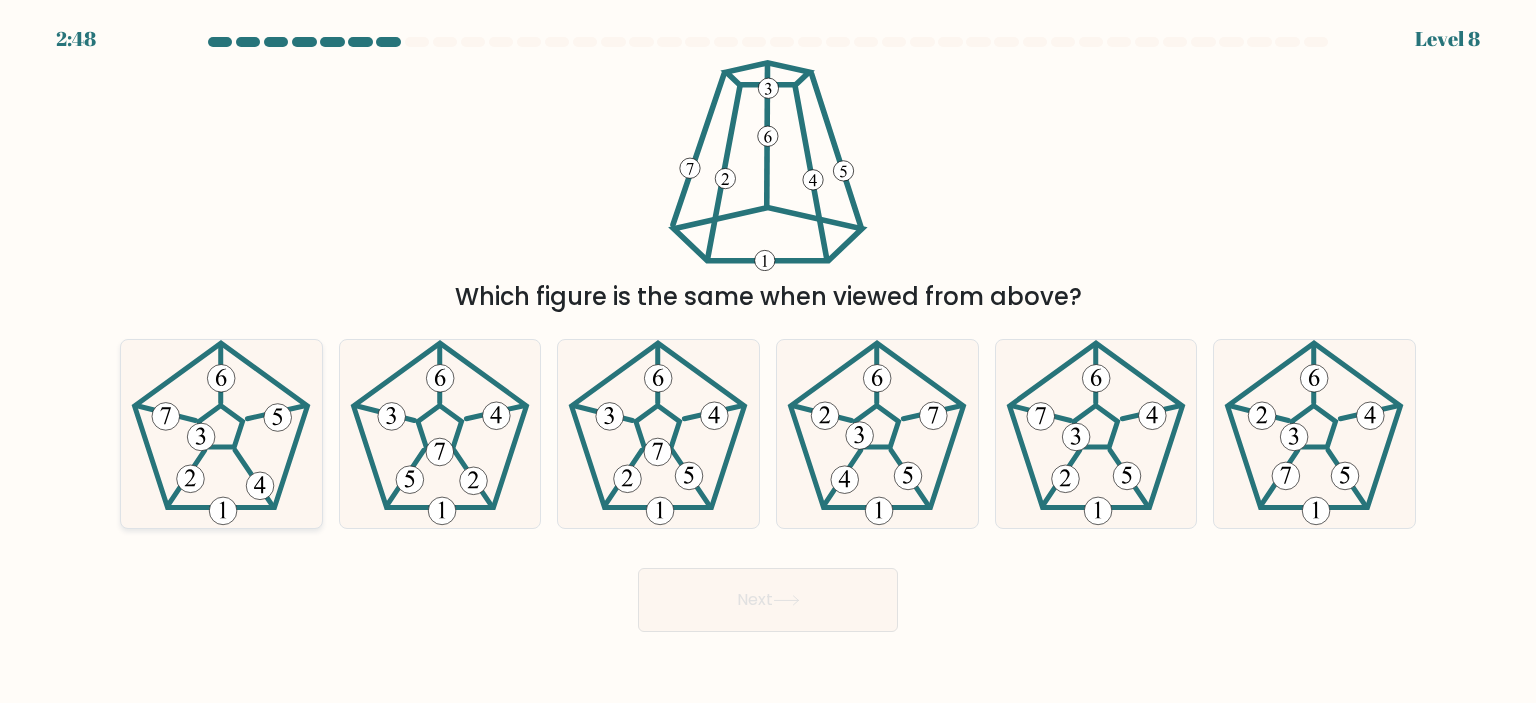 click 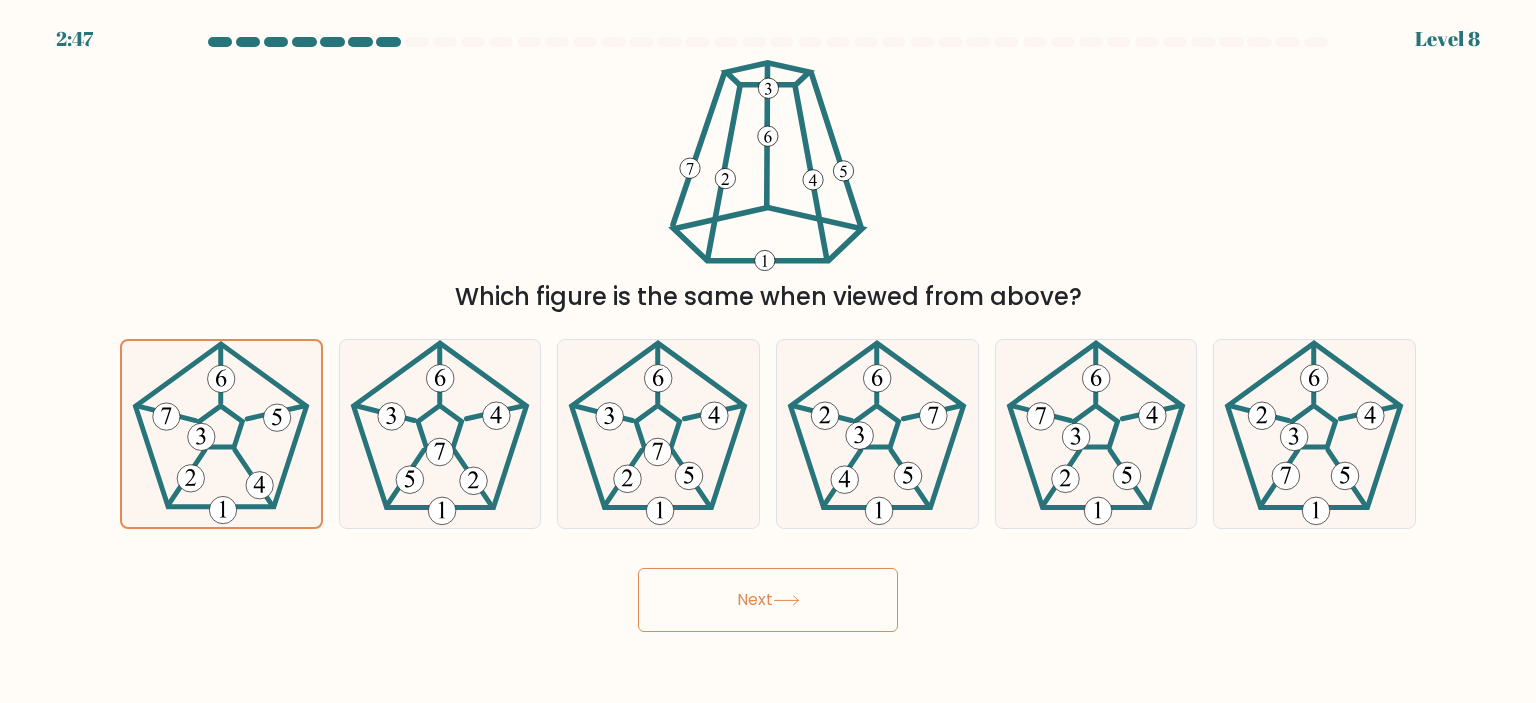 click on "Next" at bounding box center [768, 600] 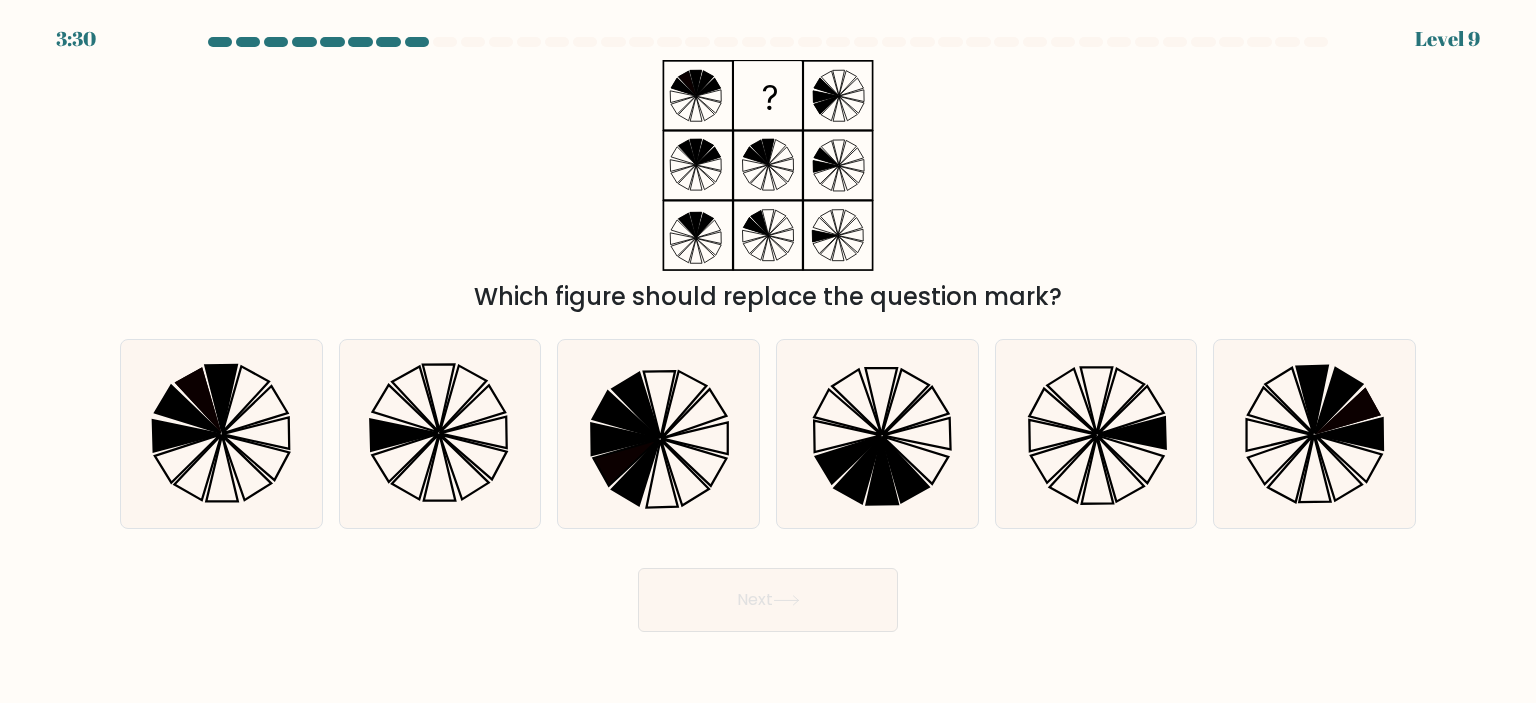 click on "Which figure should replace the question mark?" at bounding box center (768, 187) 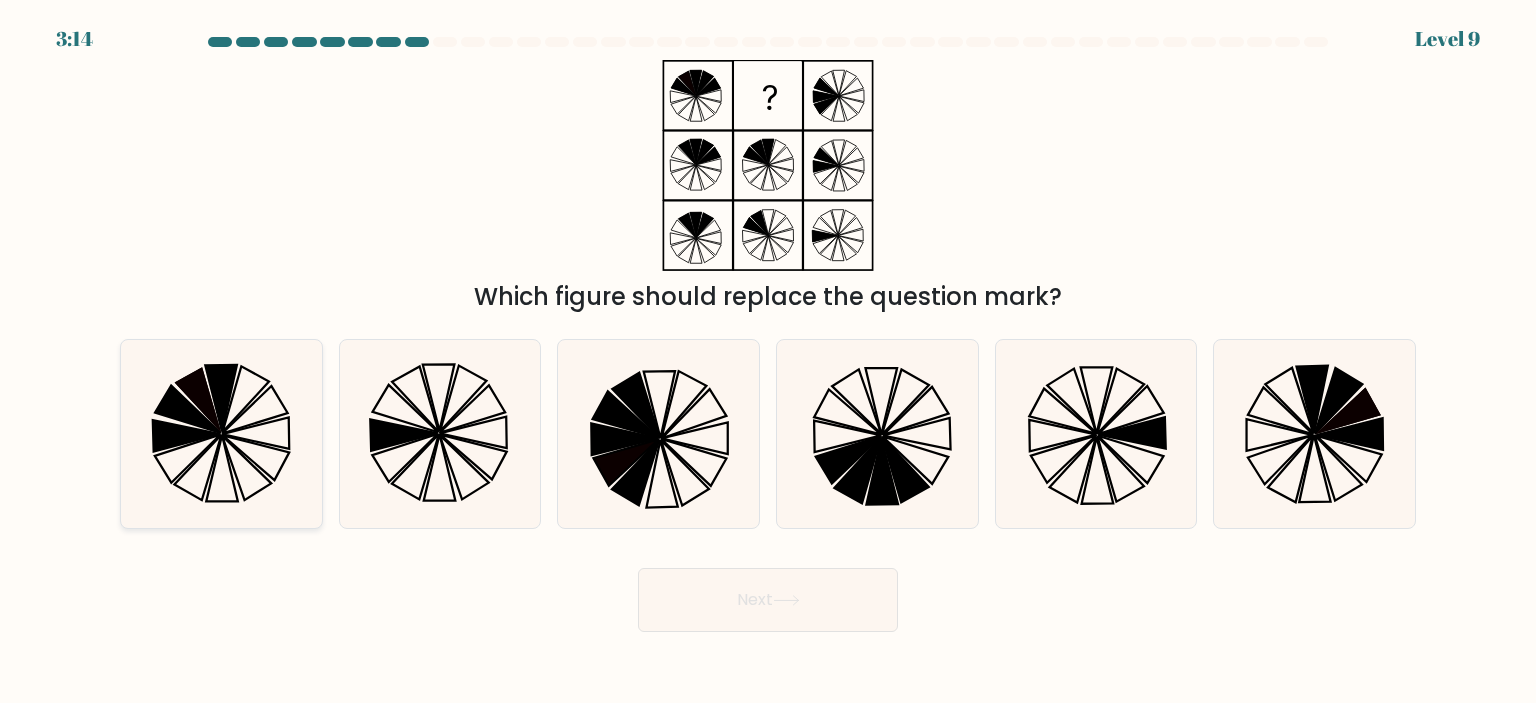 click at bounding box center (221, 434) 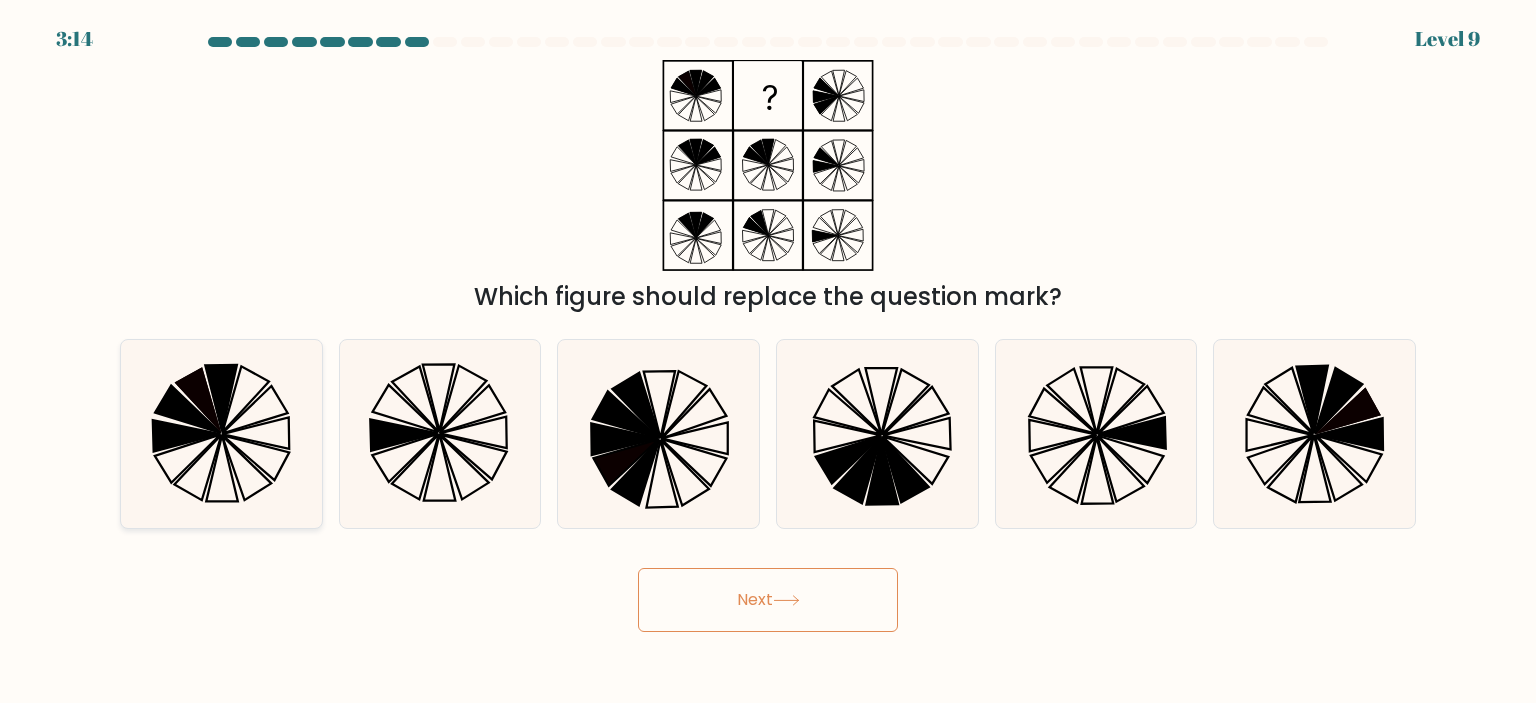 click 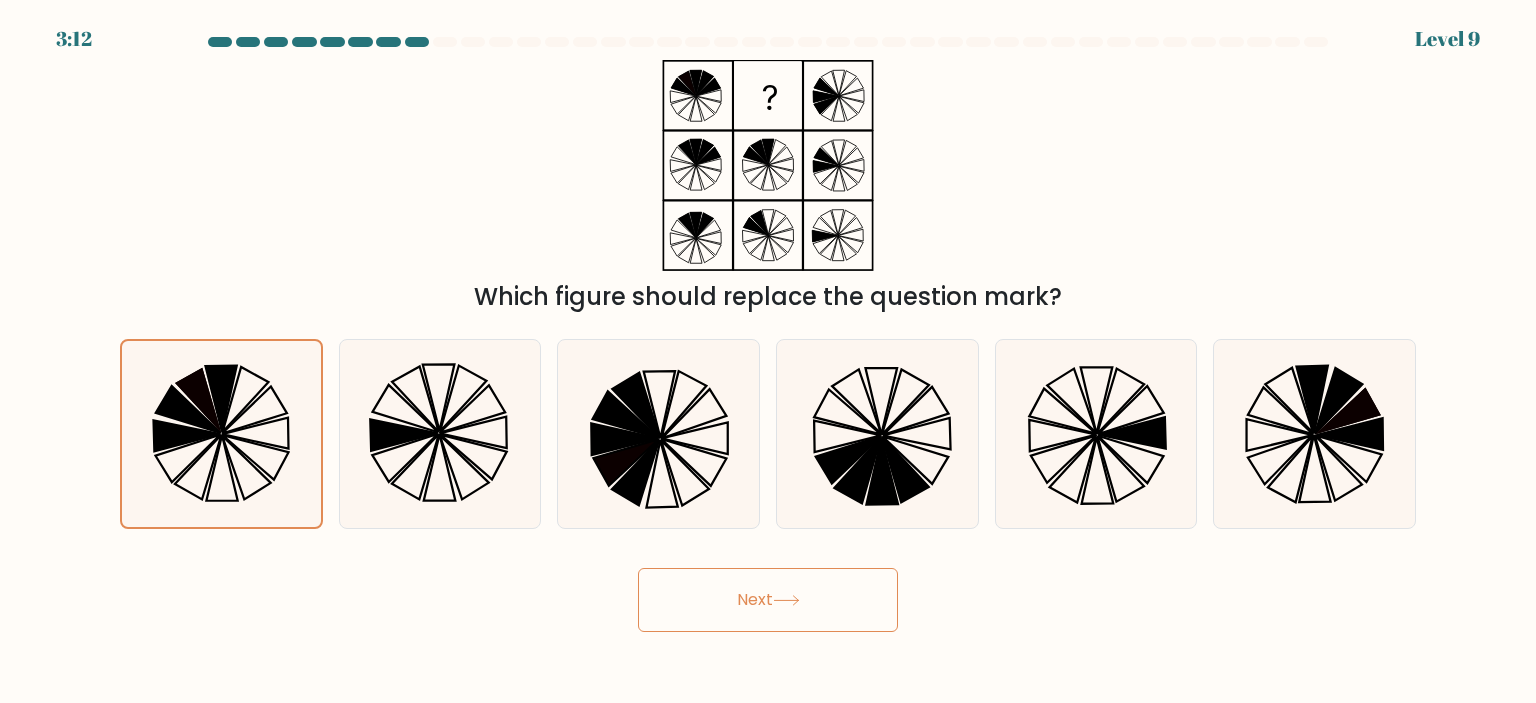 click on "Next" at bounding box center (768, 600) 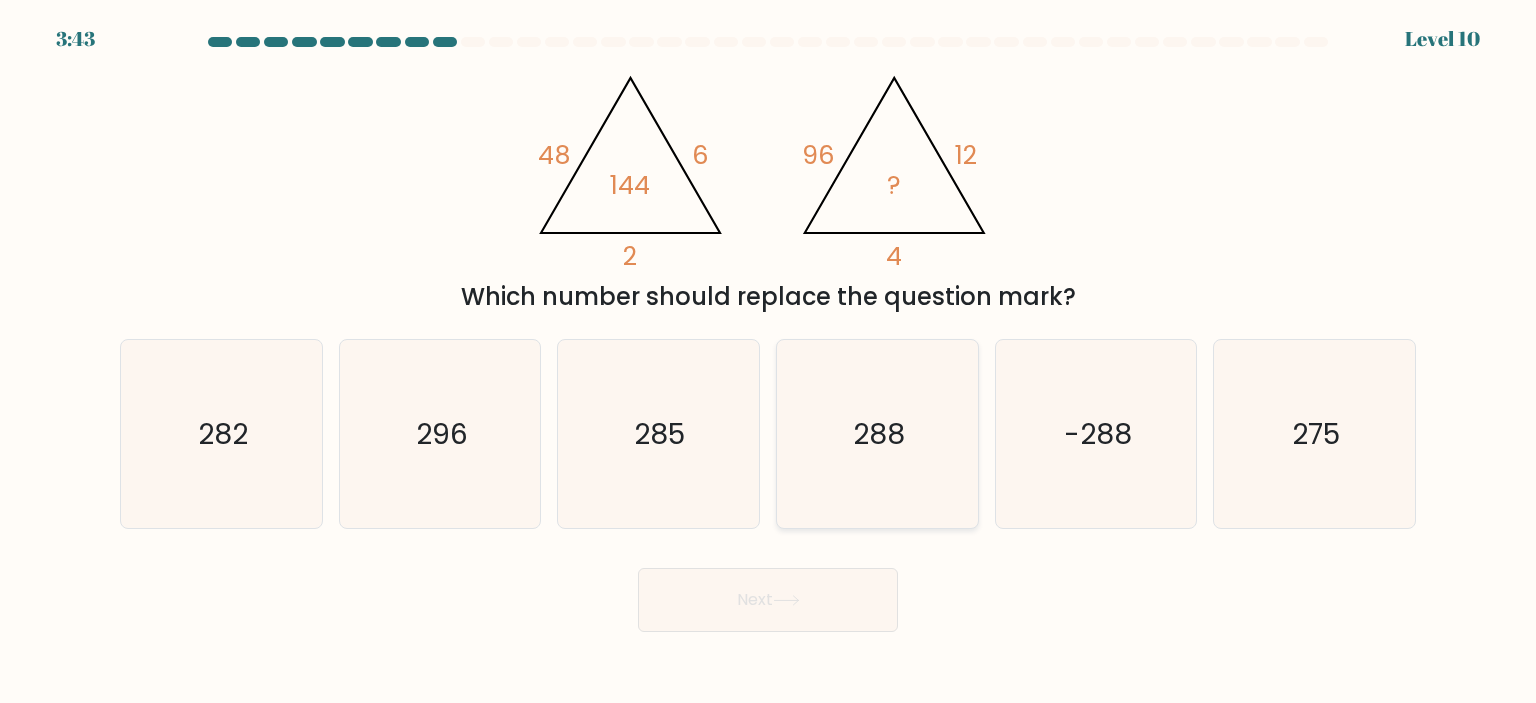 click on "288" 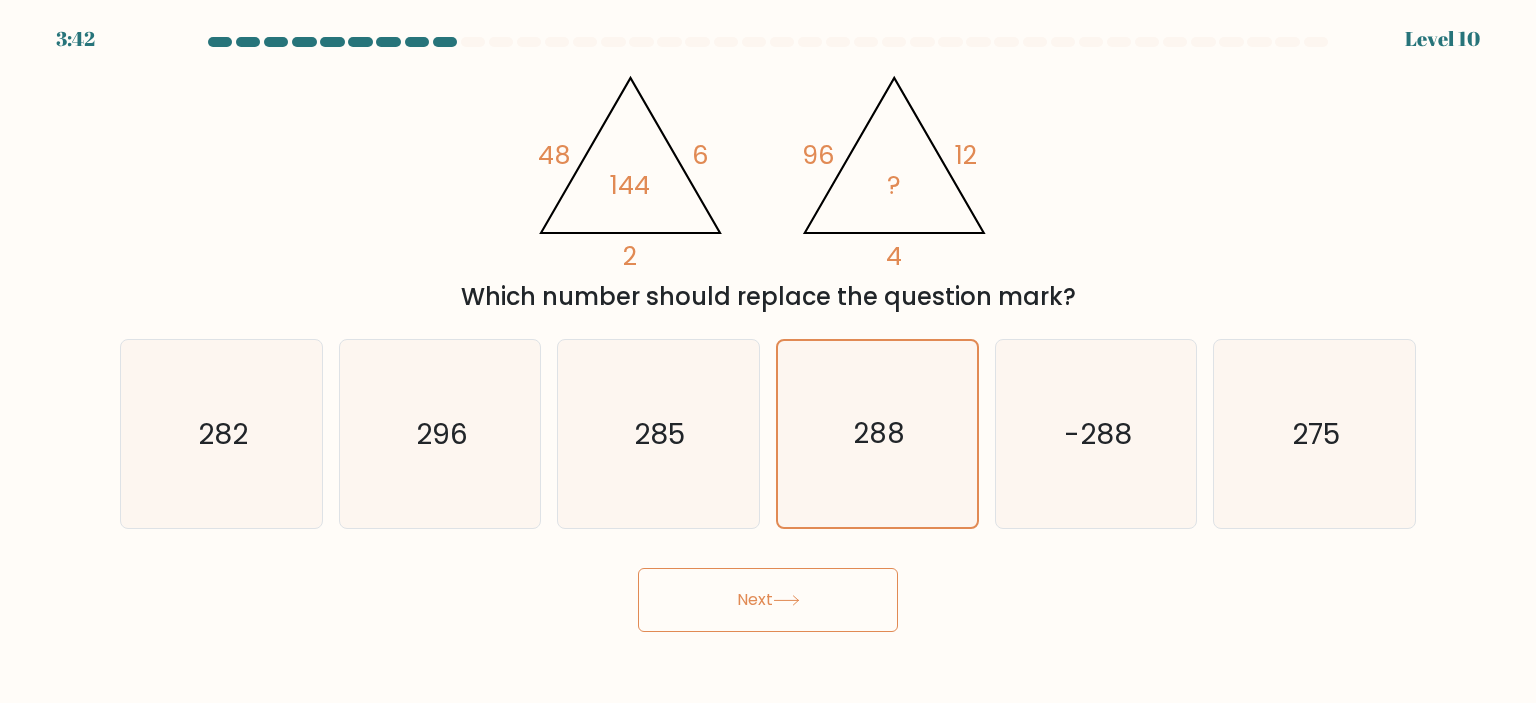 click on "Next" at bounding box center [768, 600] 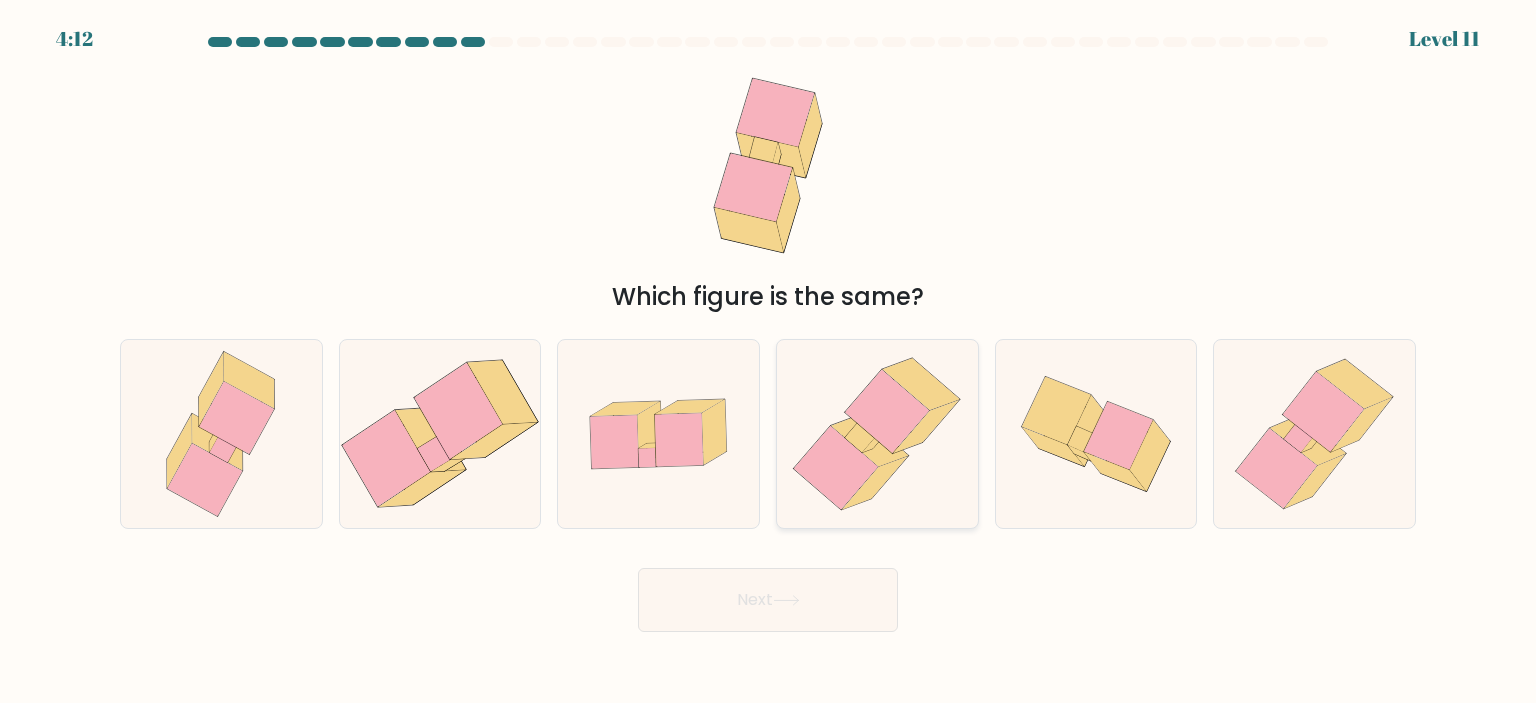 click 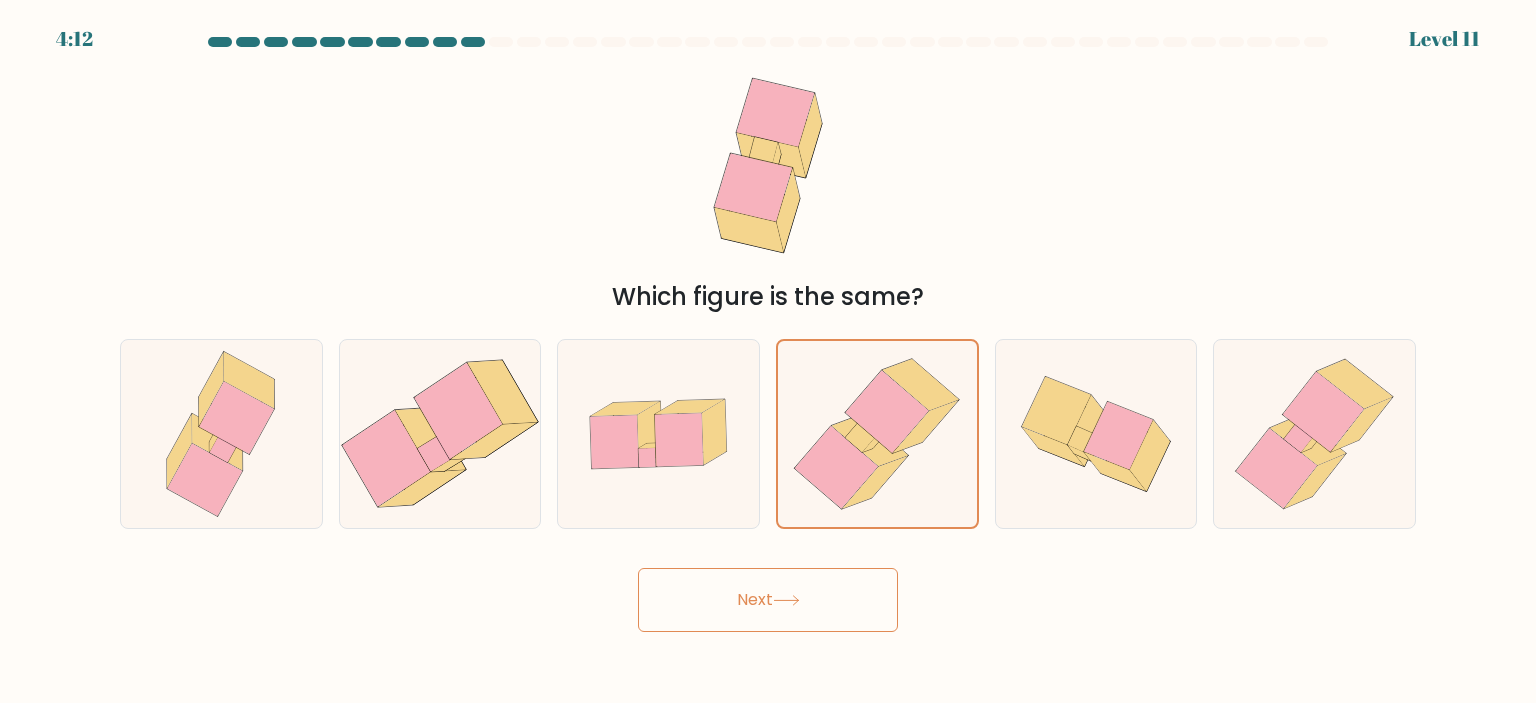 click on "4:12
Level 11" at bounding box center [768, 351] 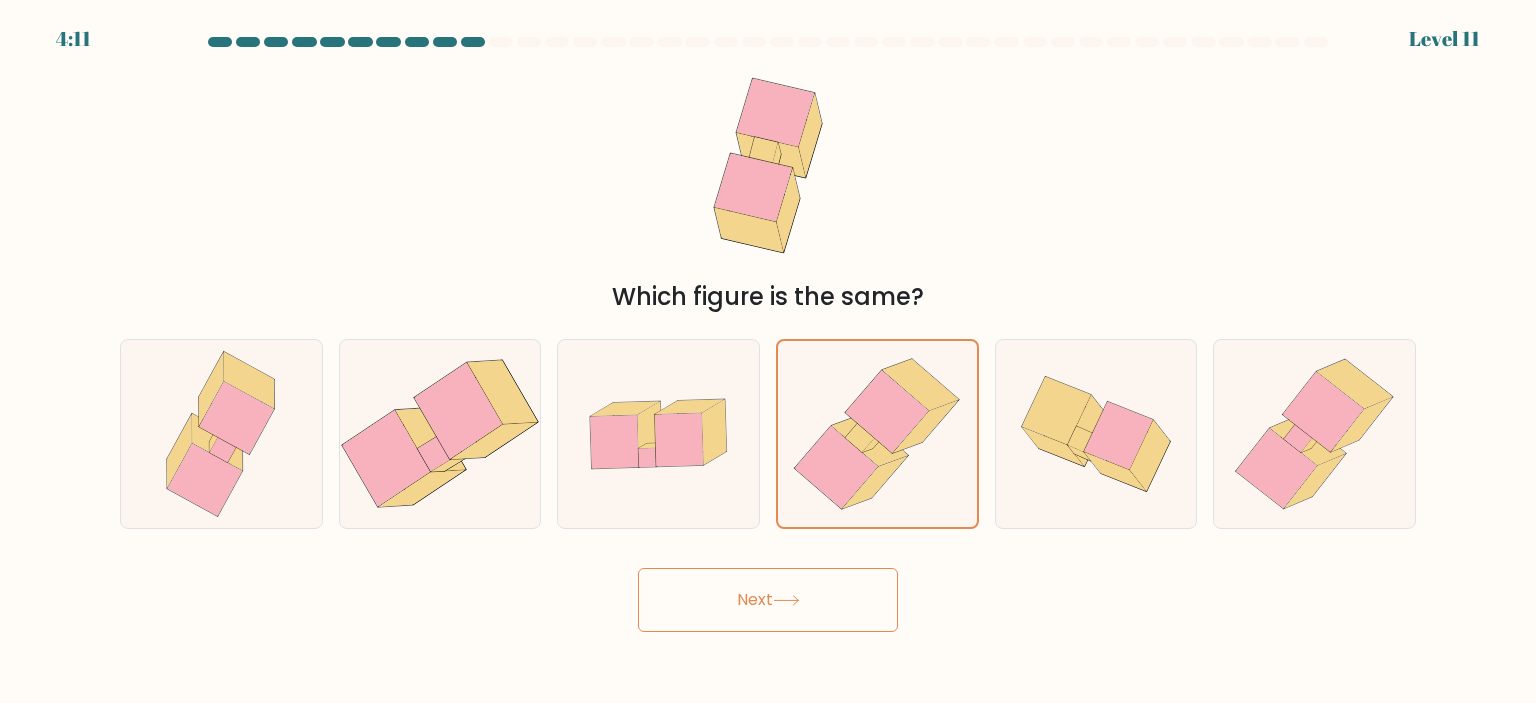 click on "Next" at bounding box center (768, 600) 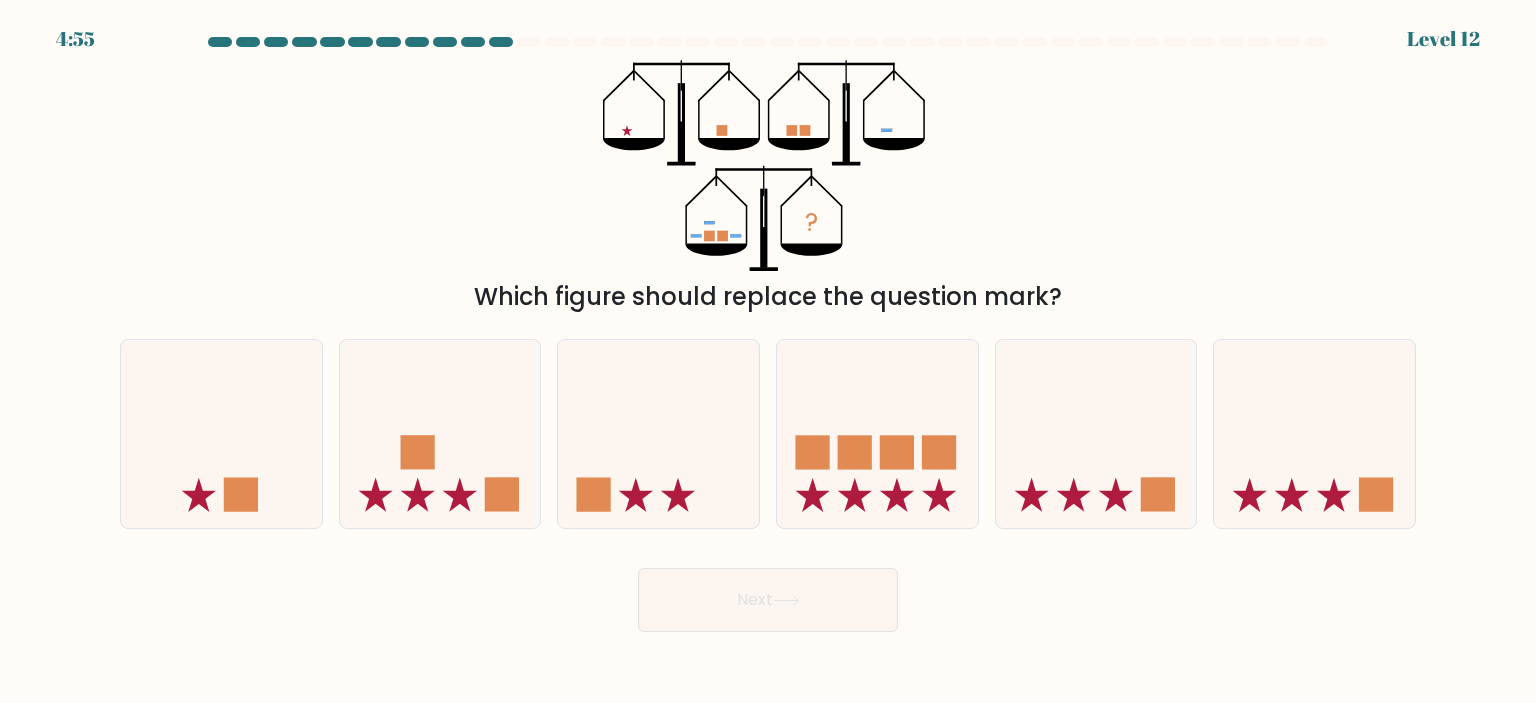click on "?
Which figure should replace the question mark?" at bounding box center (768, 187) 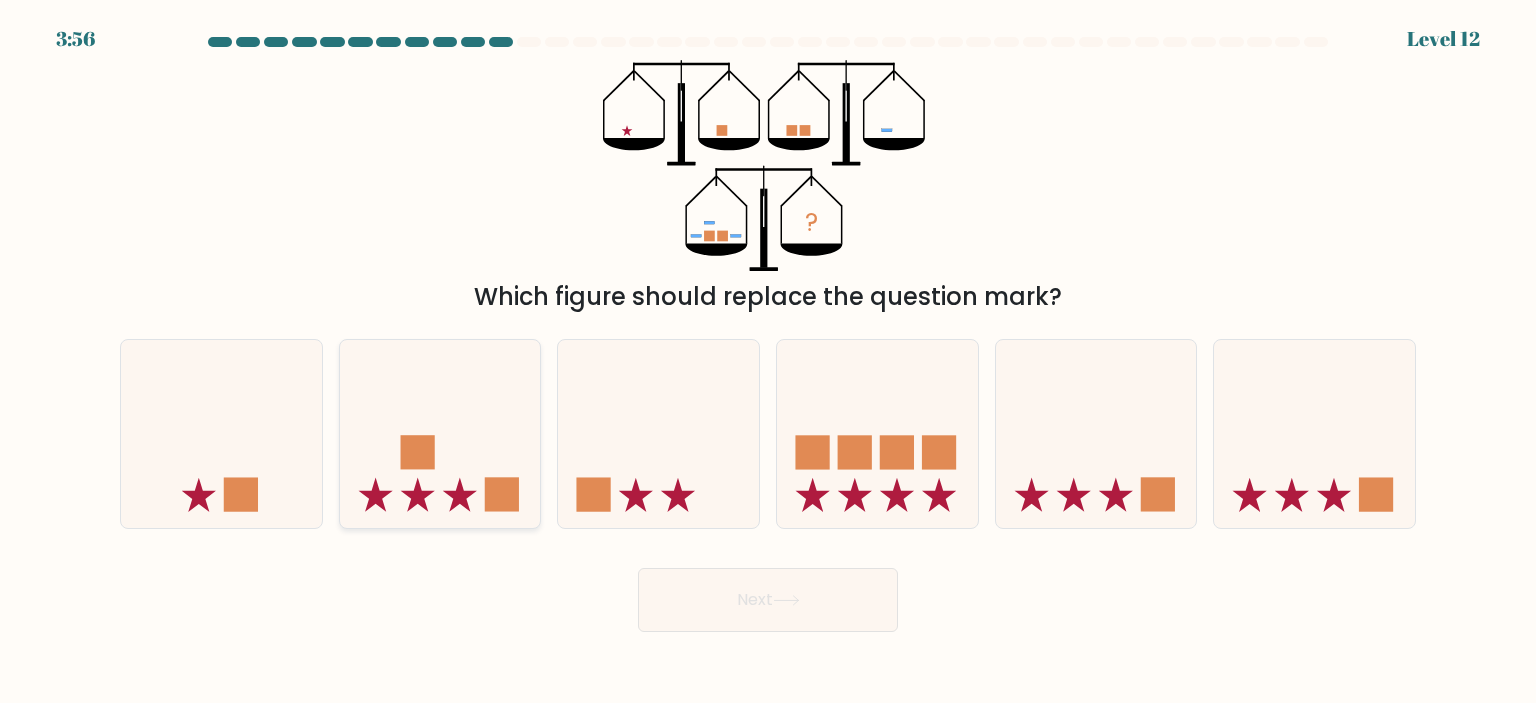 click 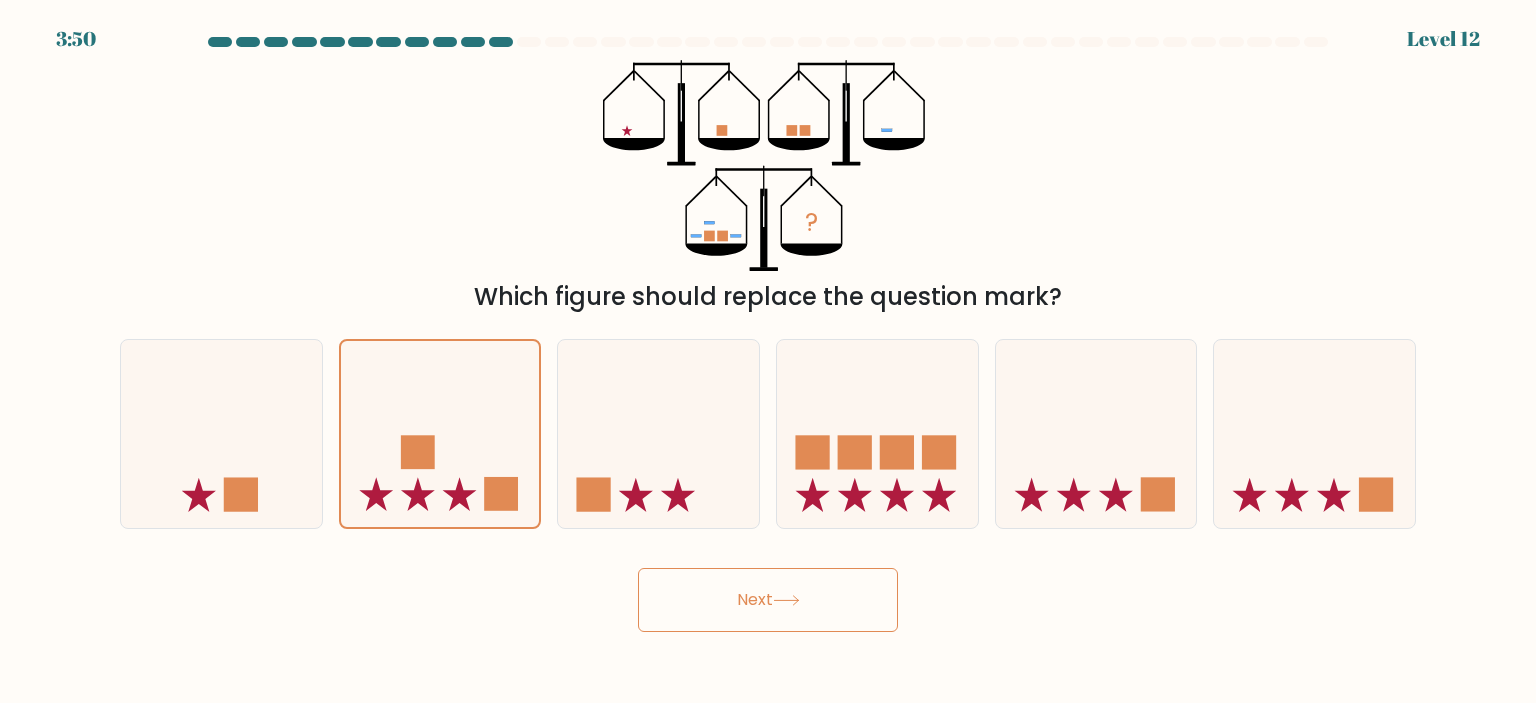 click on "Next" at bounding box center [768, 600] 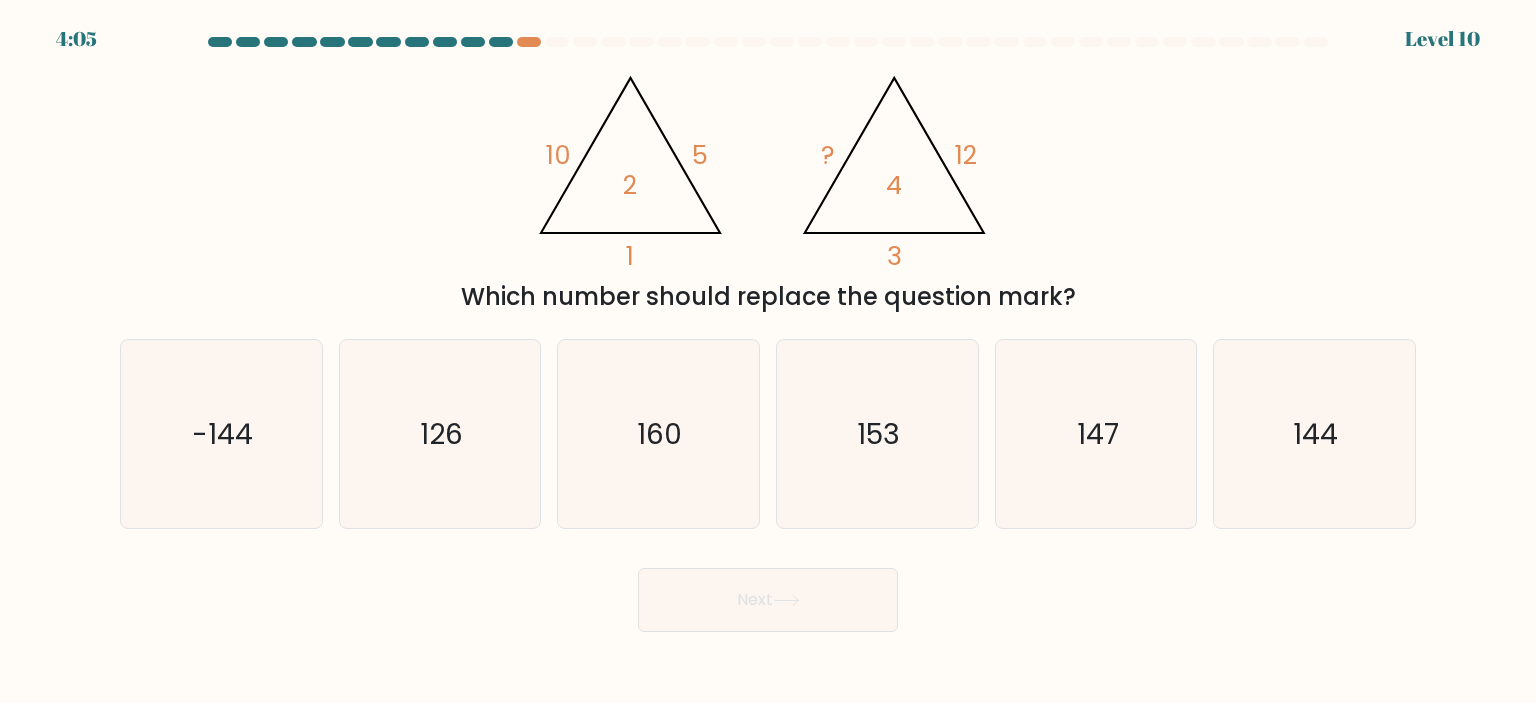 click on "@import url('https://fonts.googleapis.com/css?family=Abril+Fatface:400,100,100italic,300,300italic,400italic,500,500italic,700,700italic,900,900italic');                        10       5       1       2                                       @import url('https://fonts.googleapis.com/css?family=Abril+Fatface:400,100,100italic,300,300italic,400italic,500,500italic,700,700italic,900,900italic');                        ?       12       3       4
Which number should replace the question mark?" at bounding box center [768, 187] 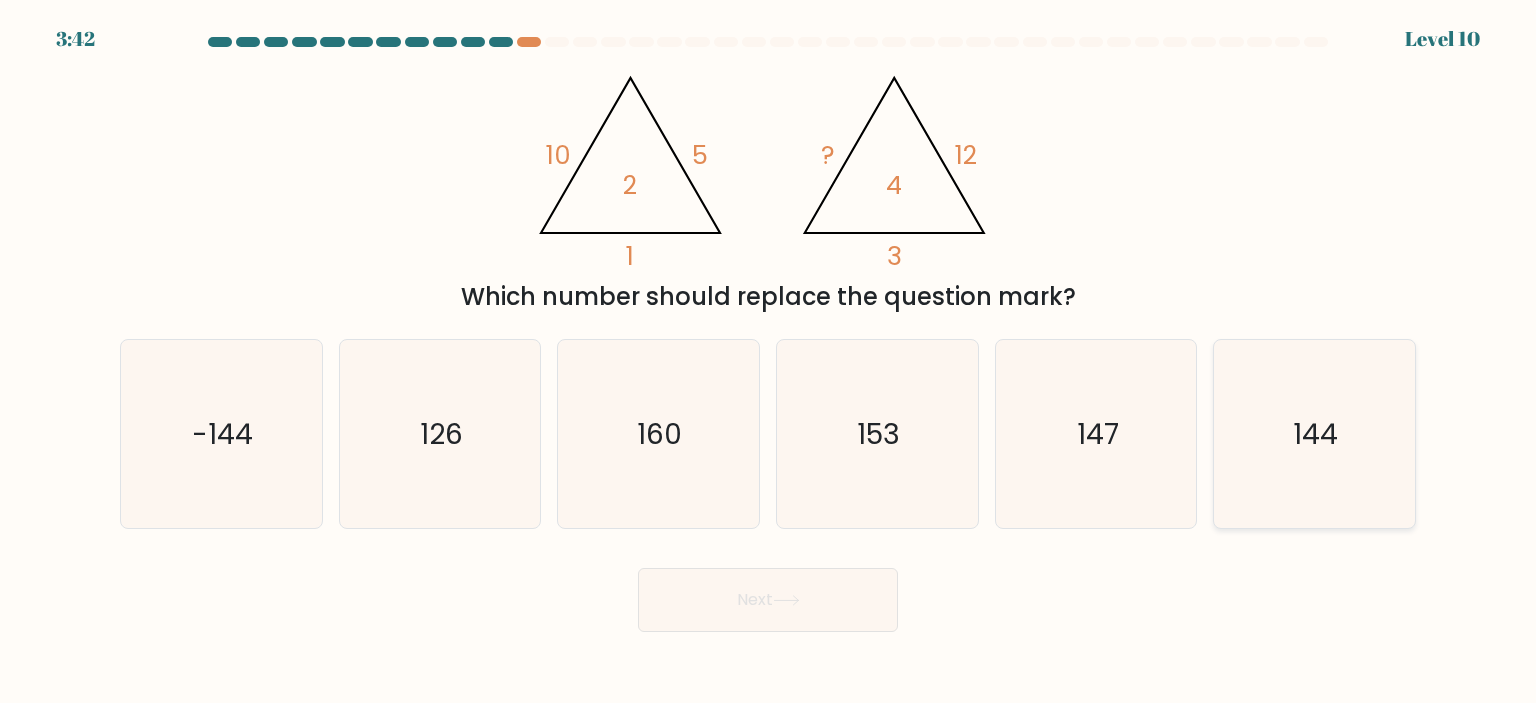 click on "144" 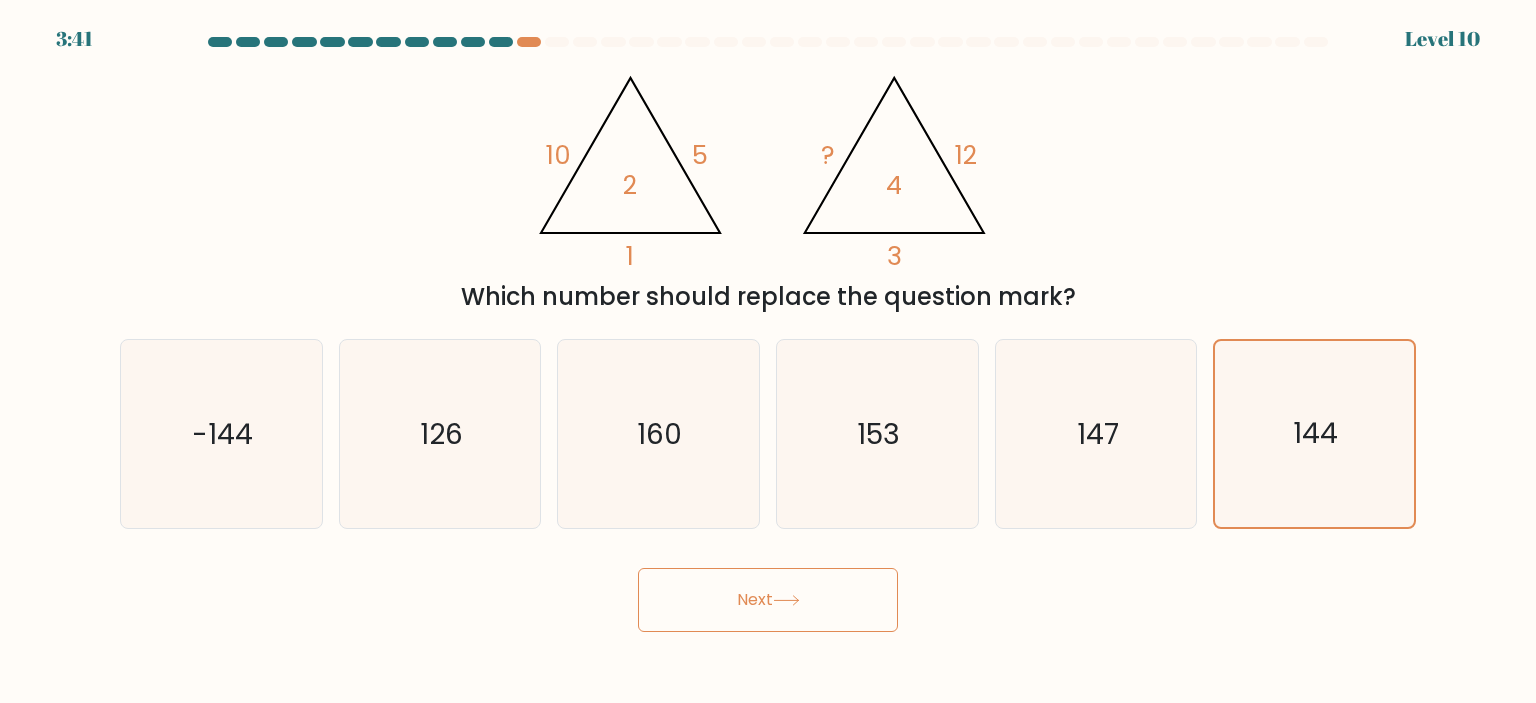click on "Next" at bounding box center [768, 600] 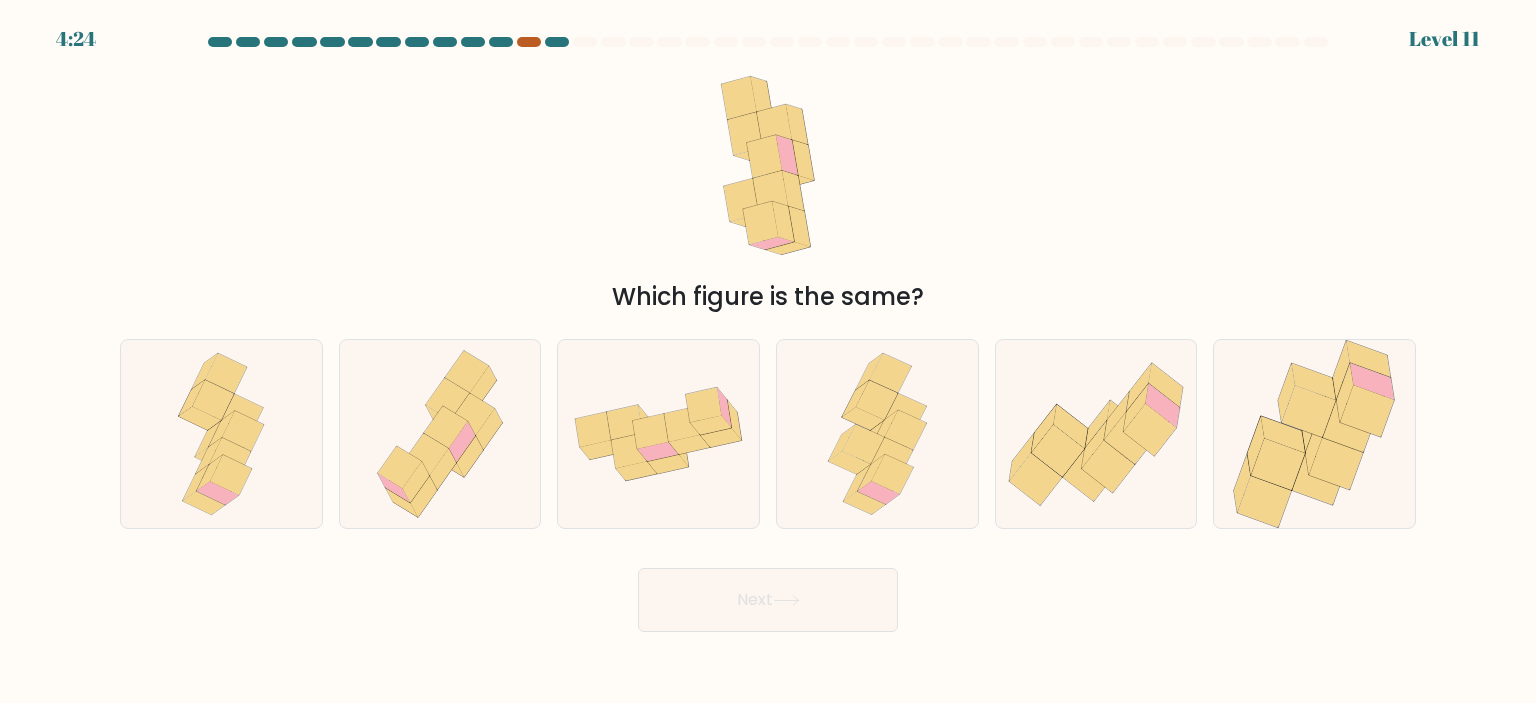 click at bounding box center (529, 42) 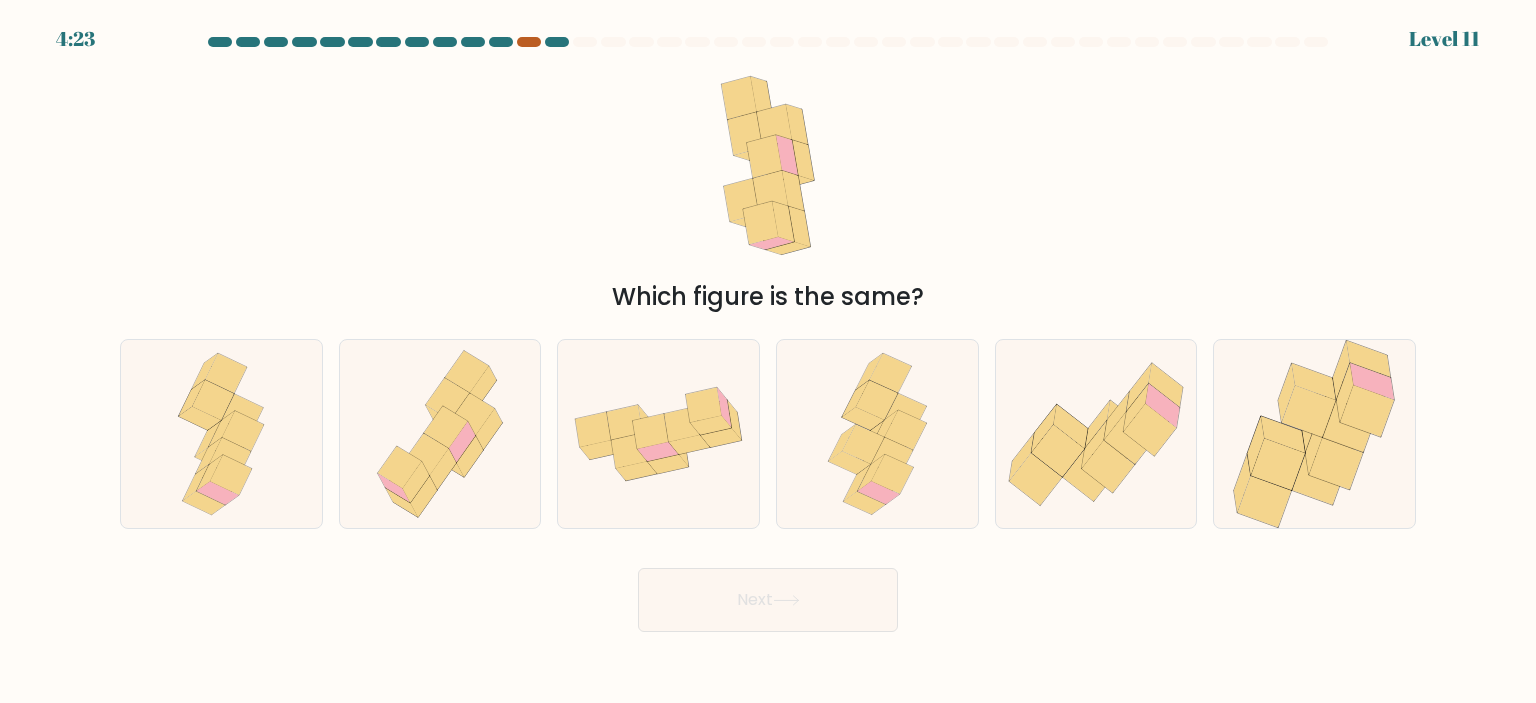 click at bounding box center [529, 42] 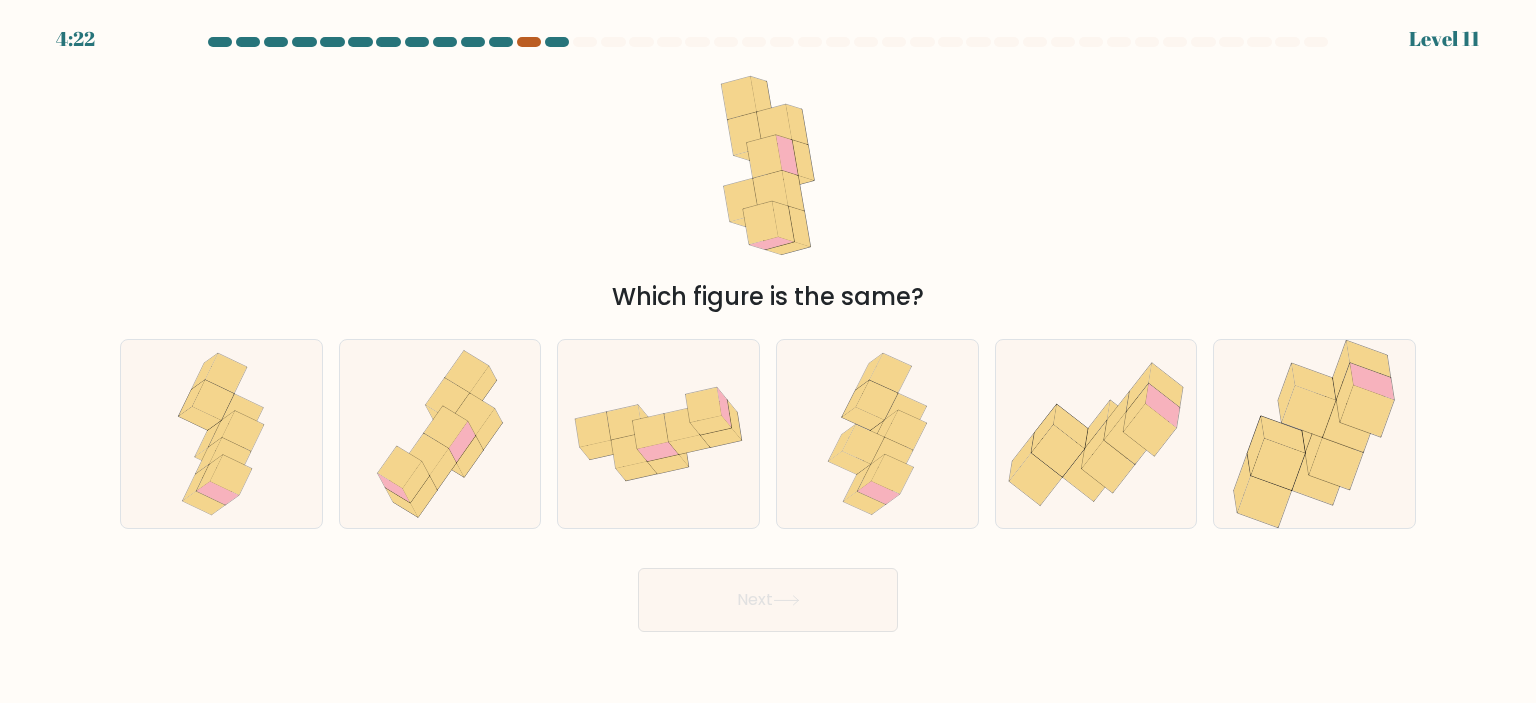 click at bounding box center (529, 42) 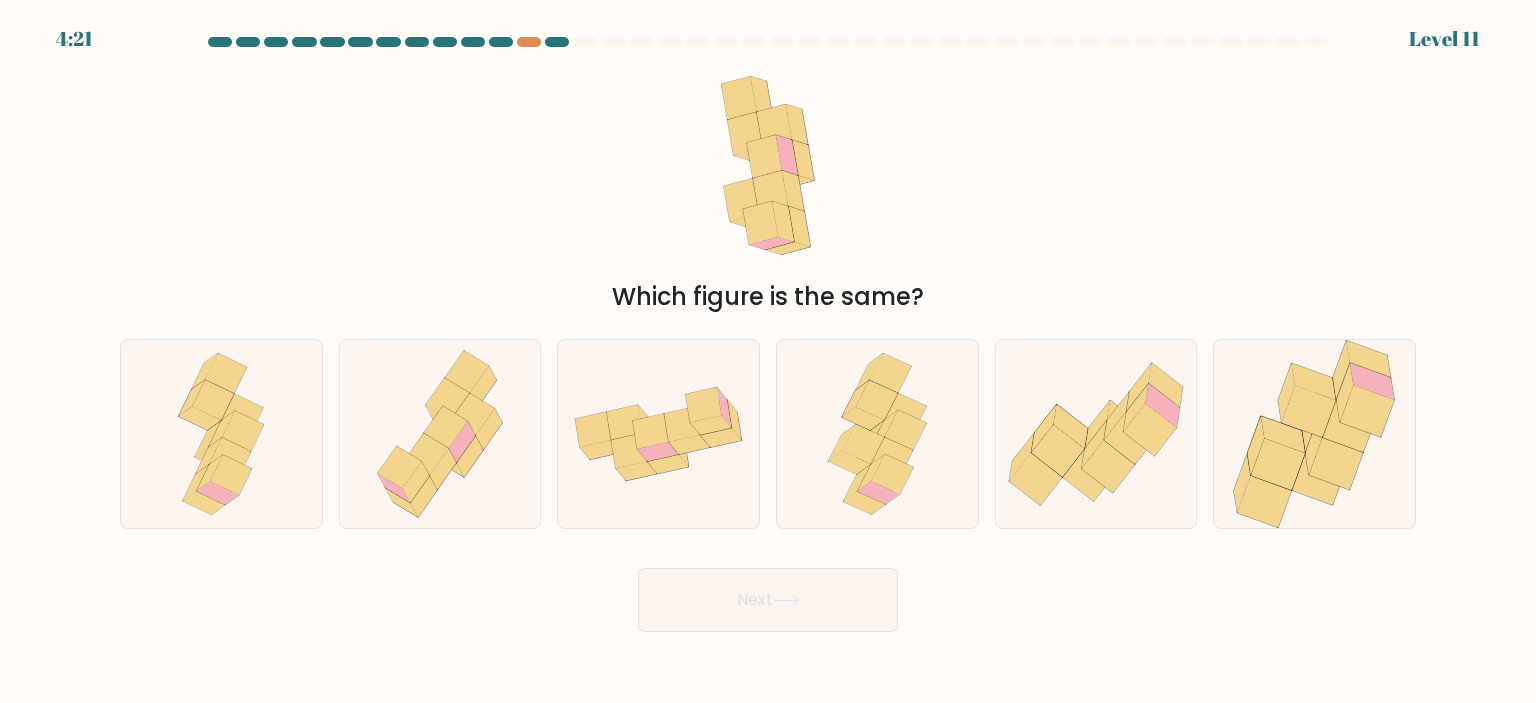 click at bounding box center (557, 42) 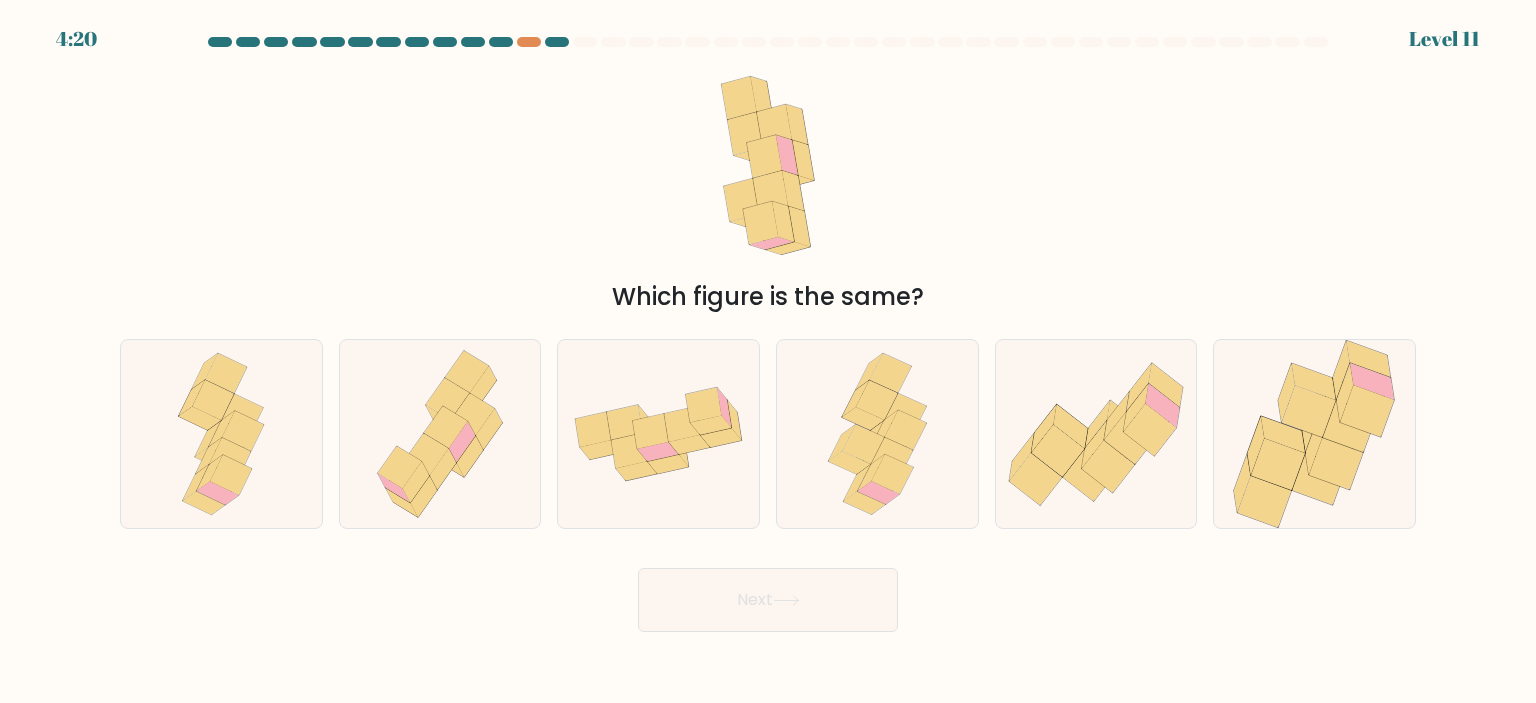 click at bounding box center [501, 42] 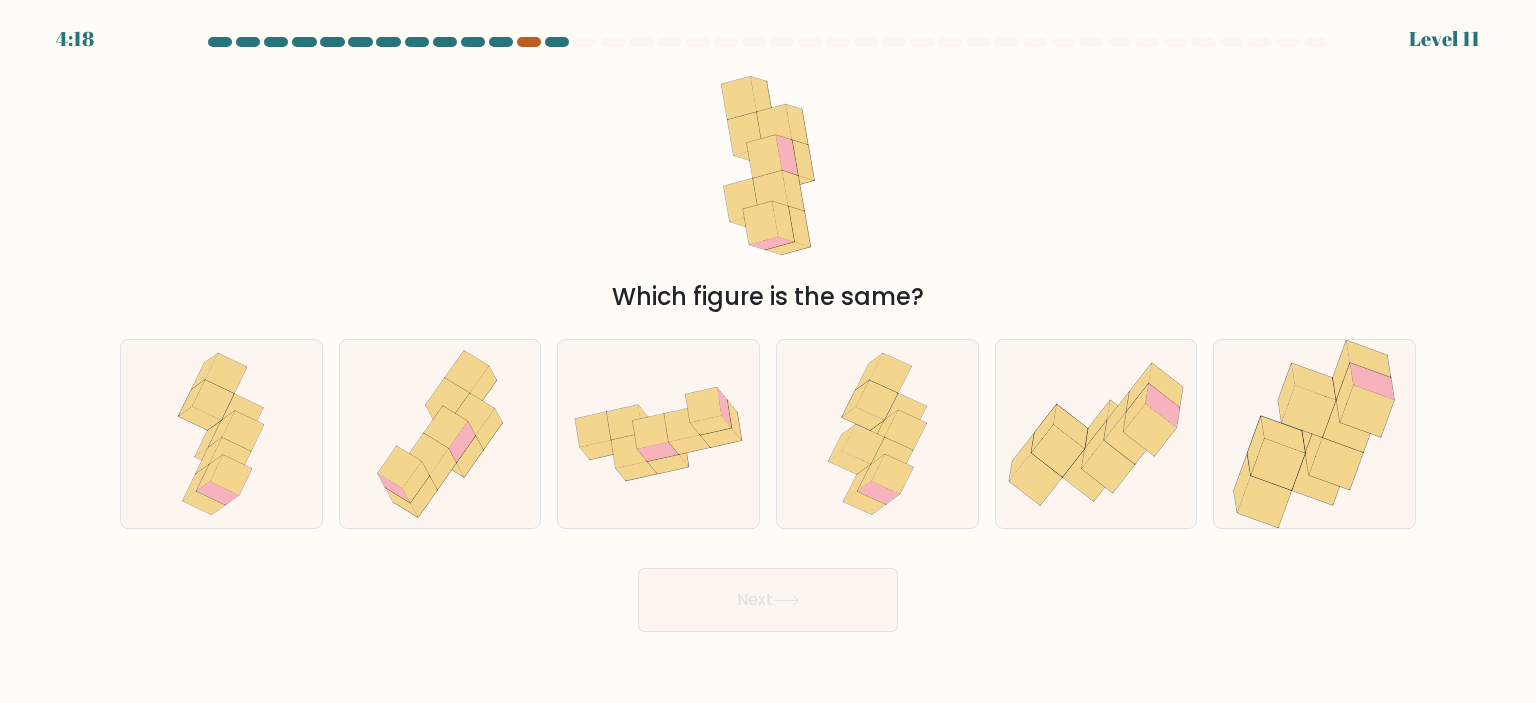 click at bounding box center [529, 42] 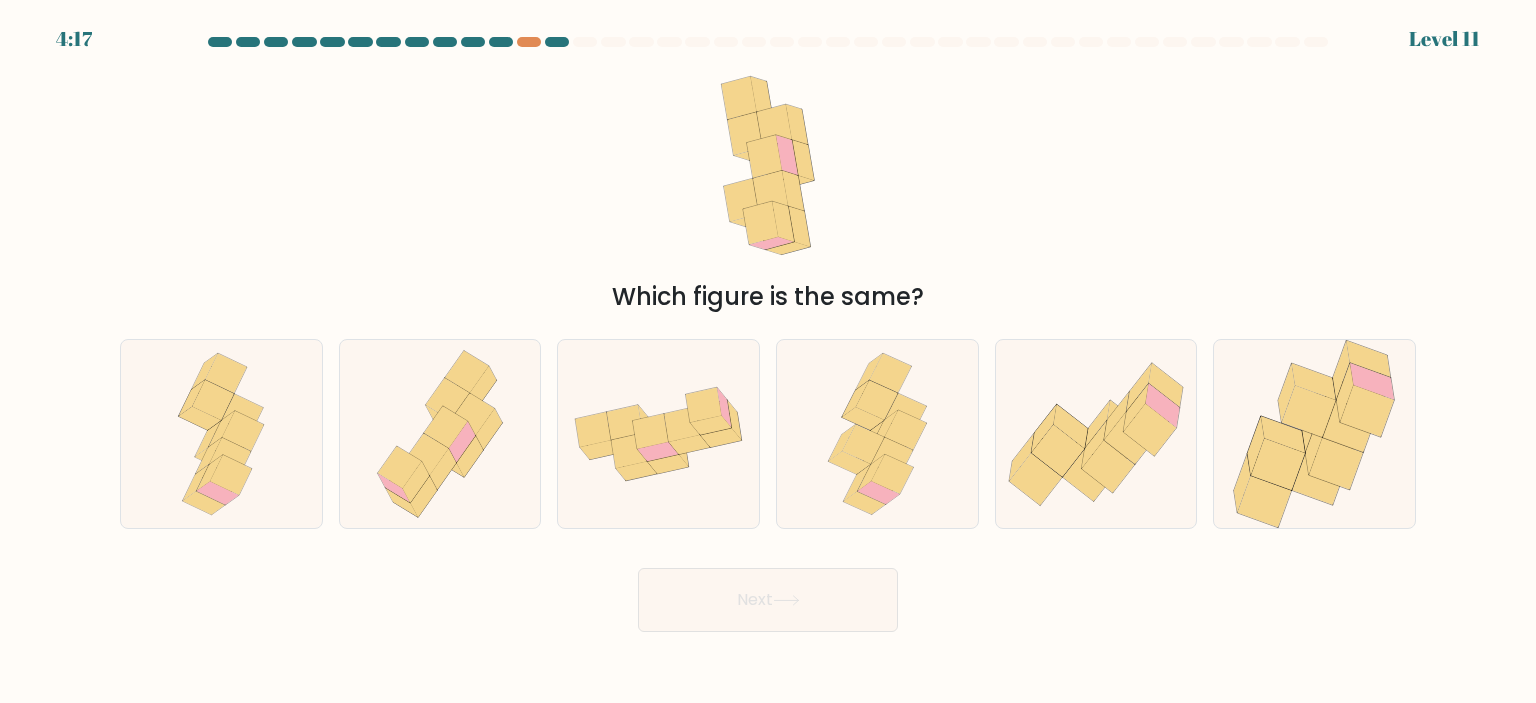 click on "4:17
Level 11" at bounding box center [768, 27] 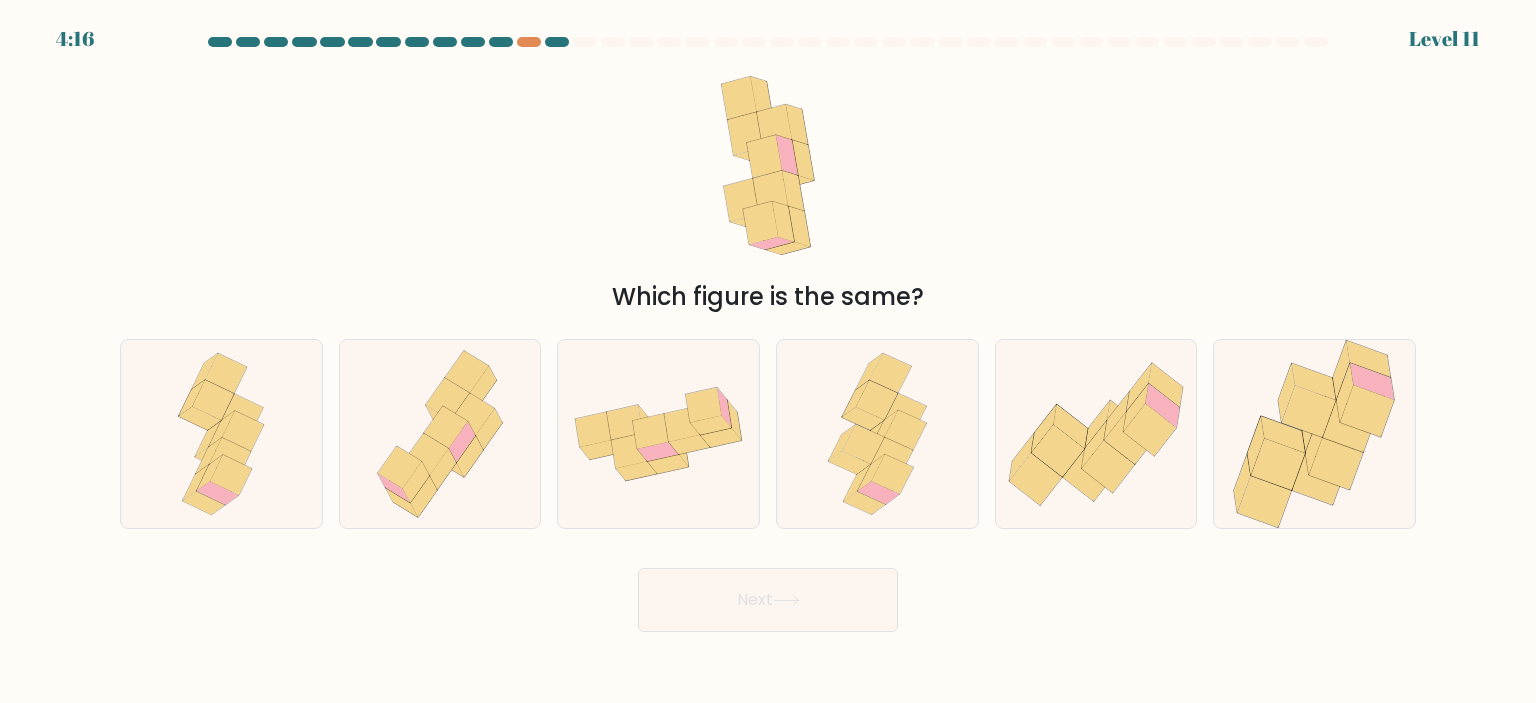 click on "4:16
Level 11" at bounding box center [768, 27] 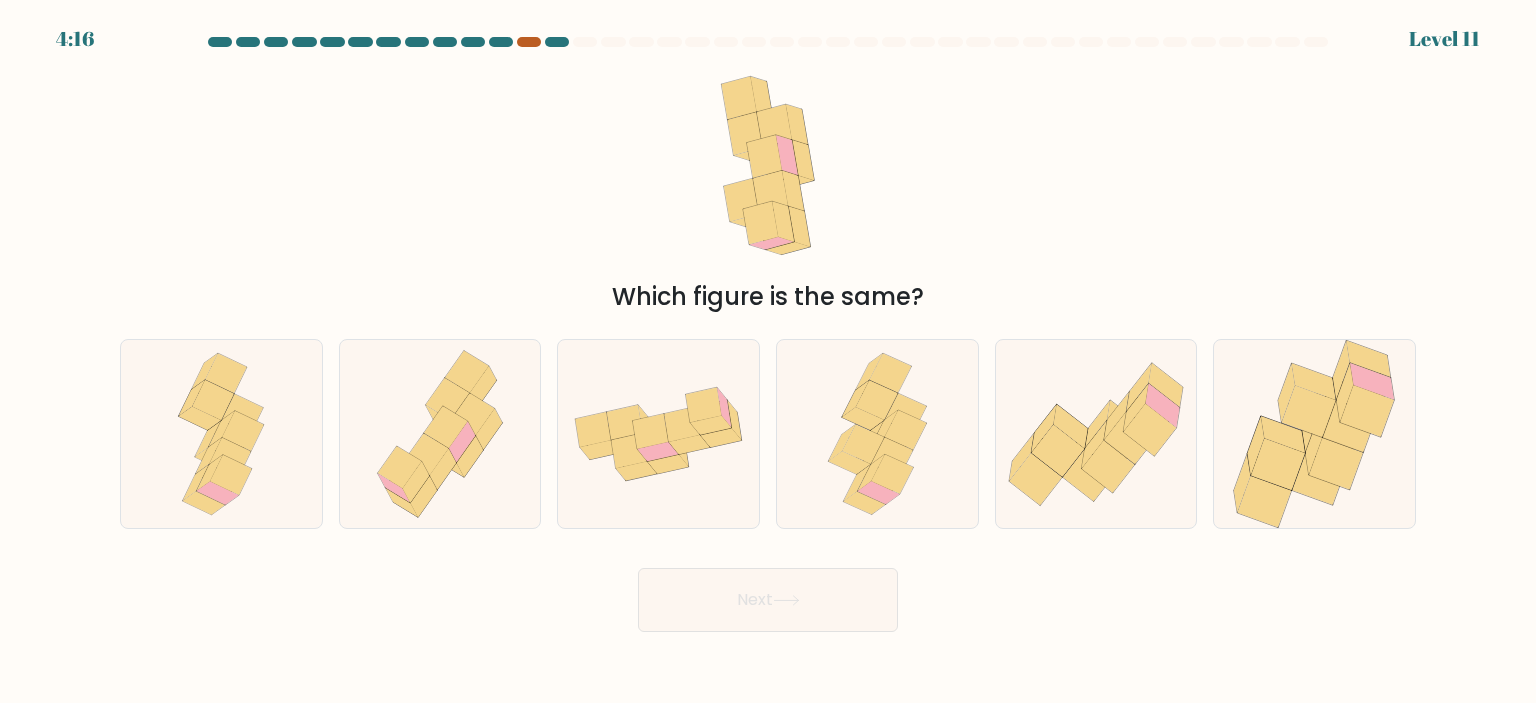 click at bounding box center [529, 42] 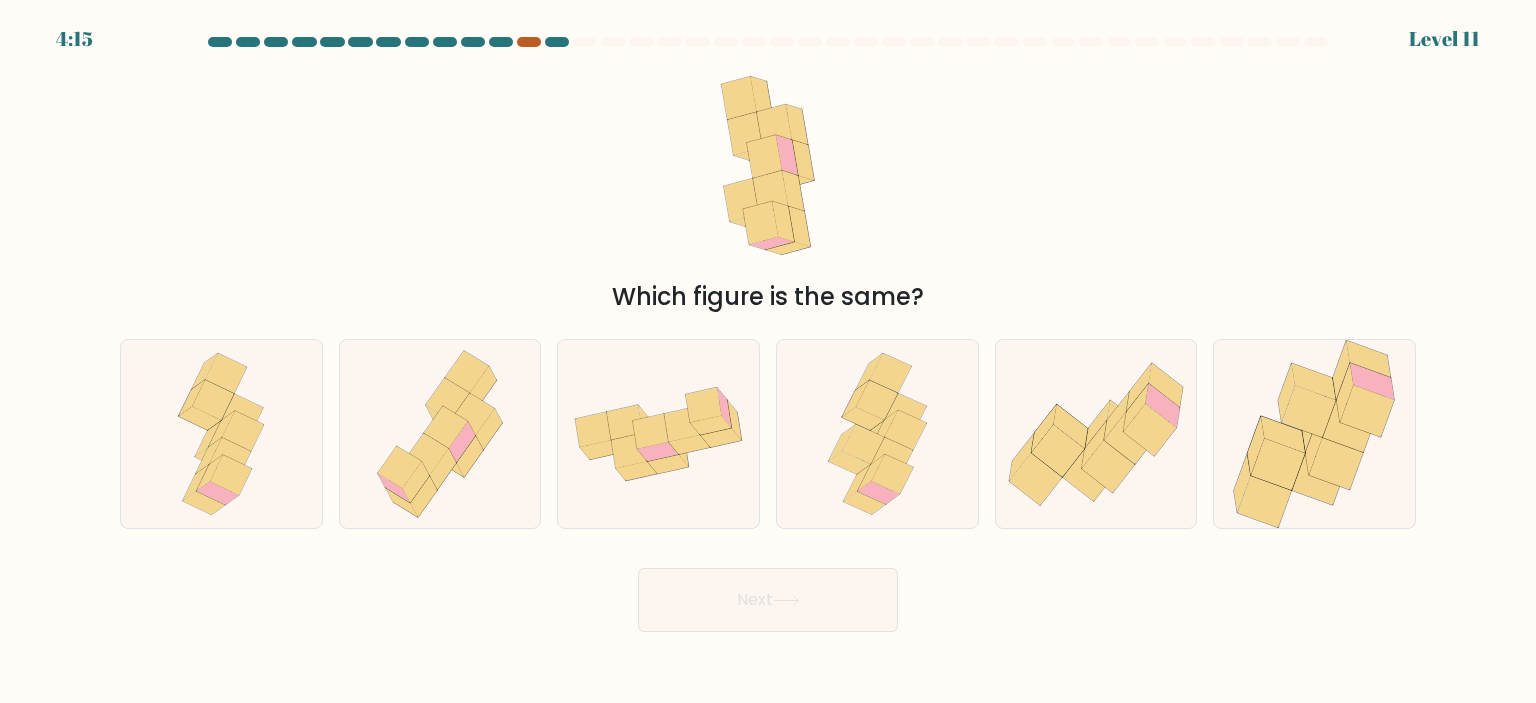 click at bounding box center (529, 42) 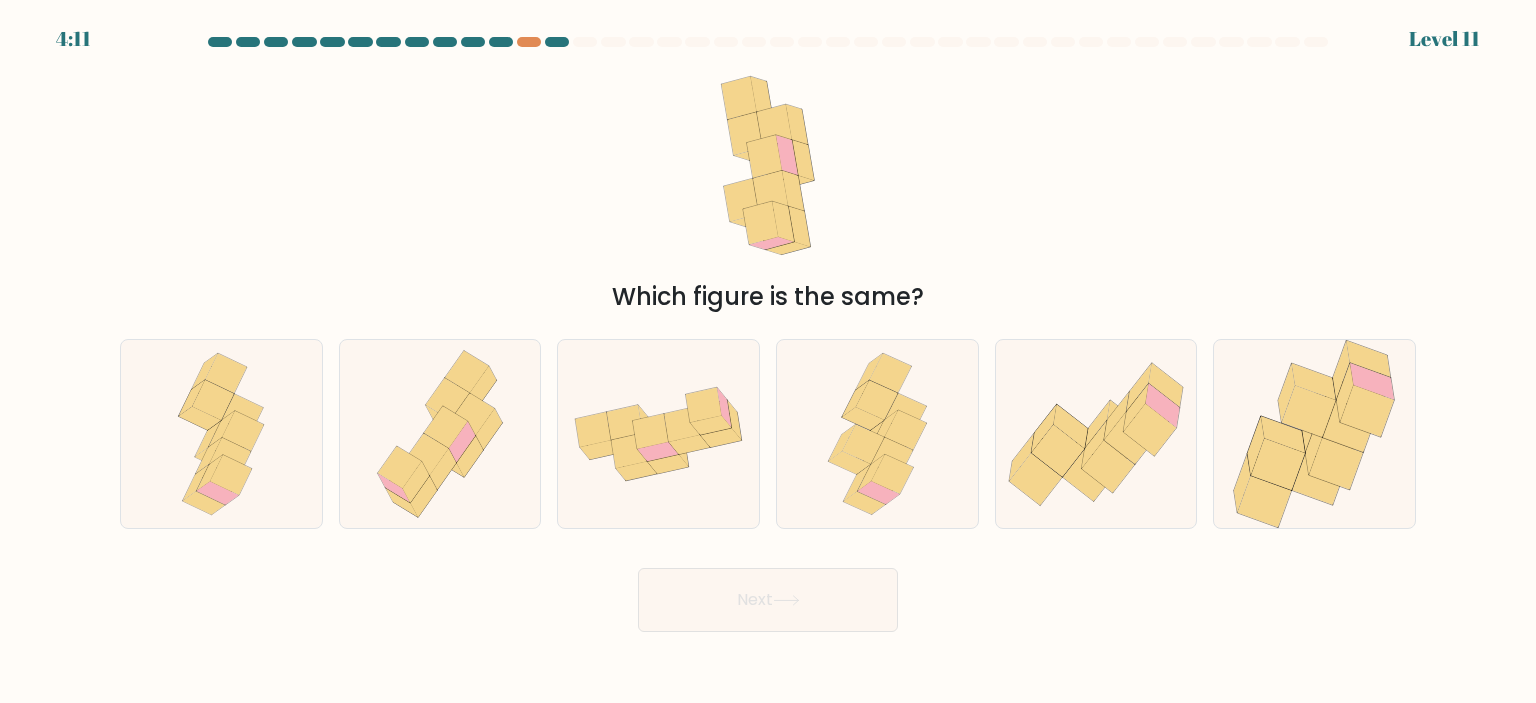 scroll, scrollTop: 0, scrollLeft: 0, axis: both 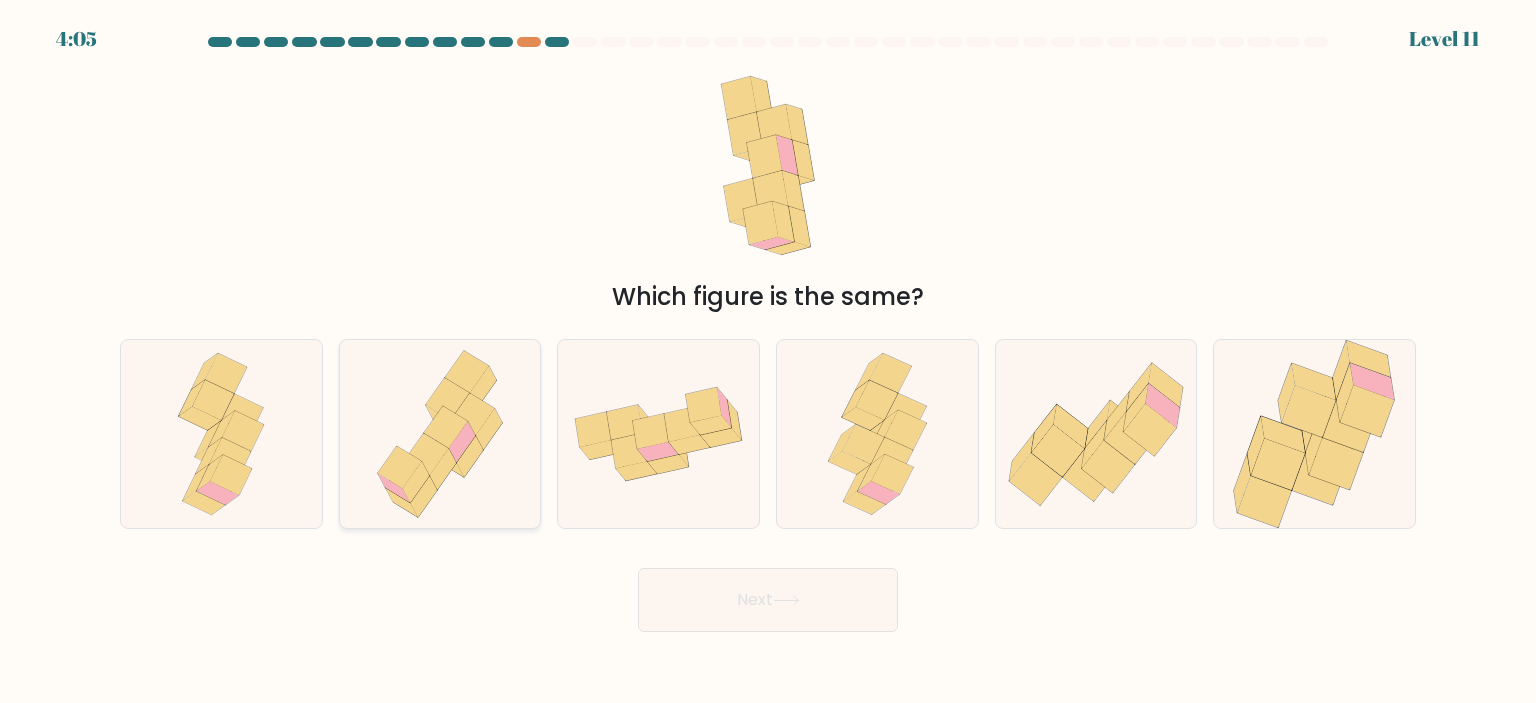 click 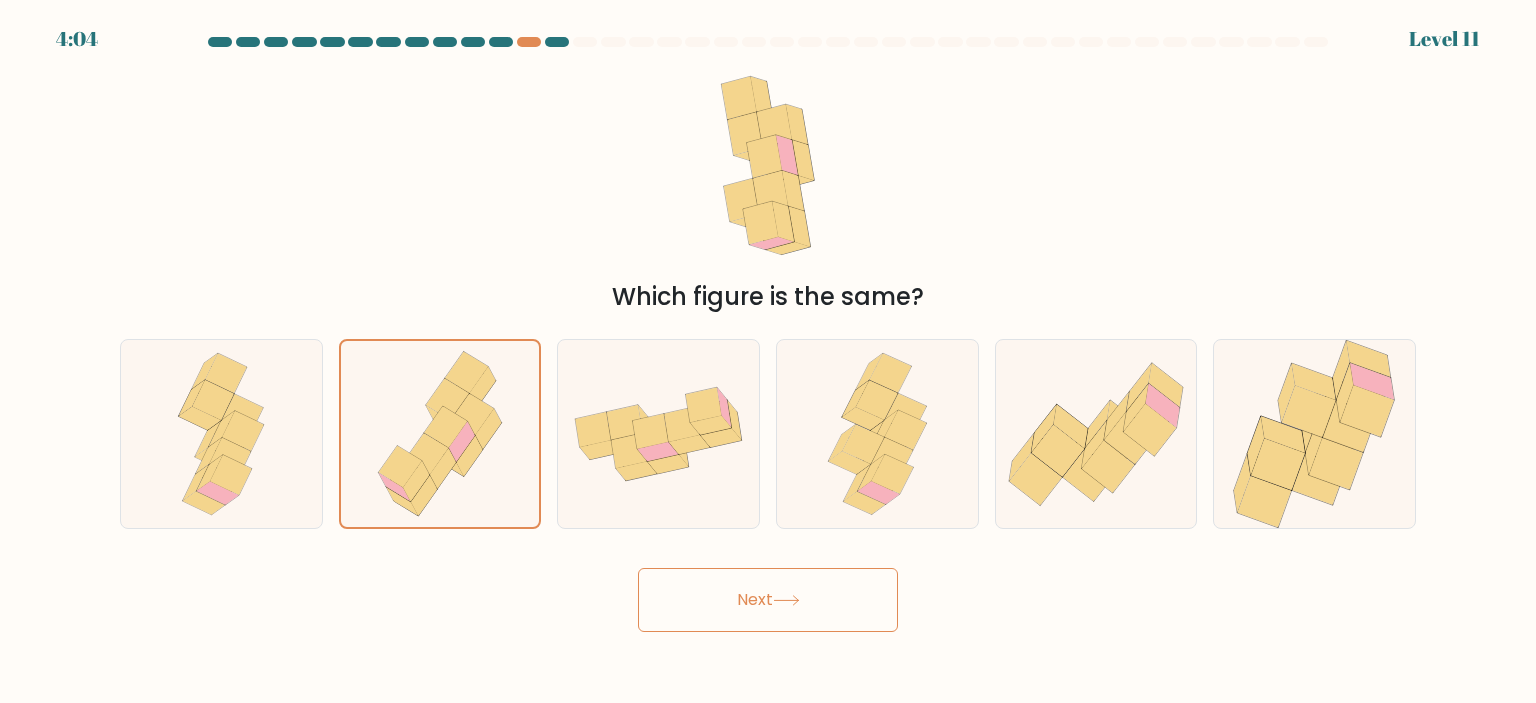 click on "Next" at bounding box center (768, 600) 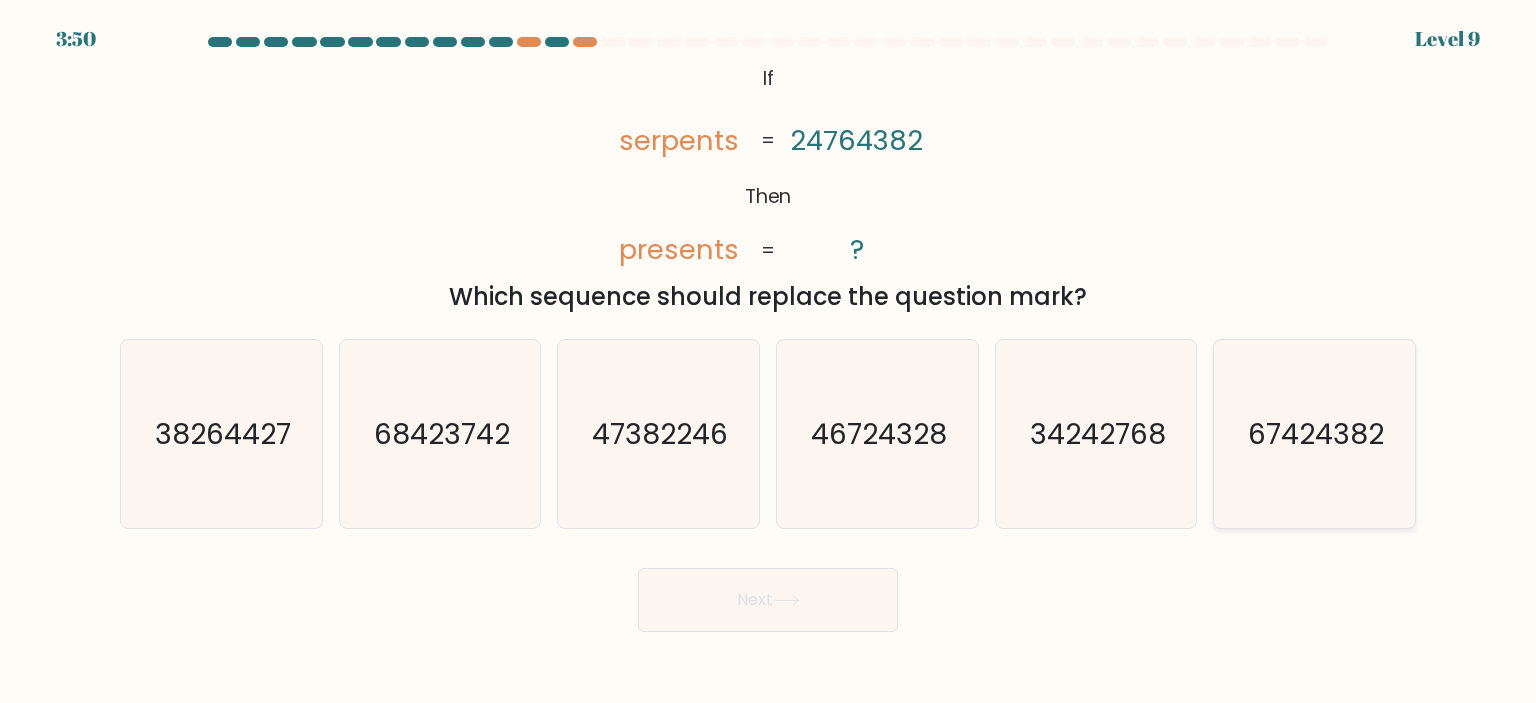 click on "67424382" 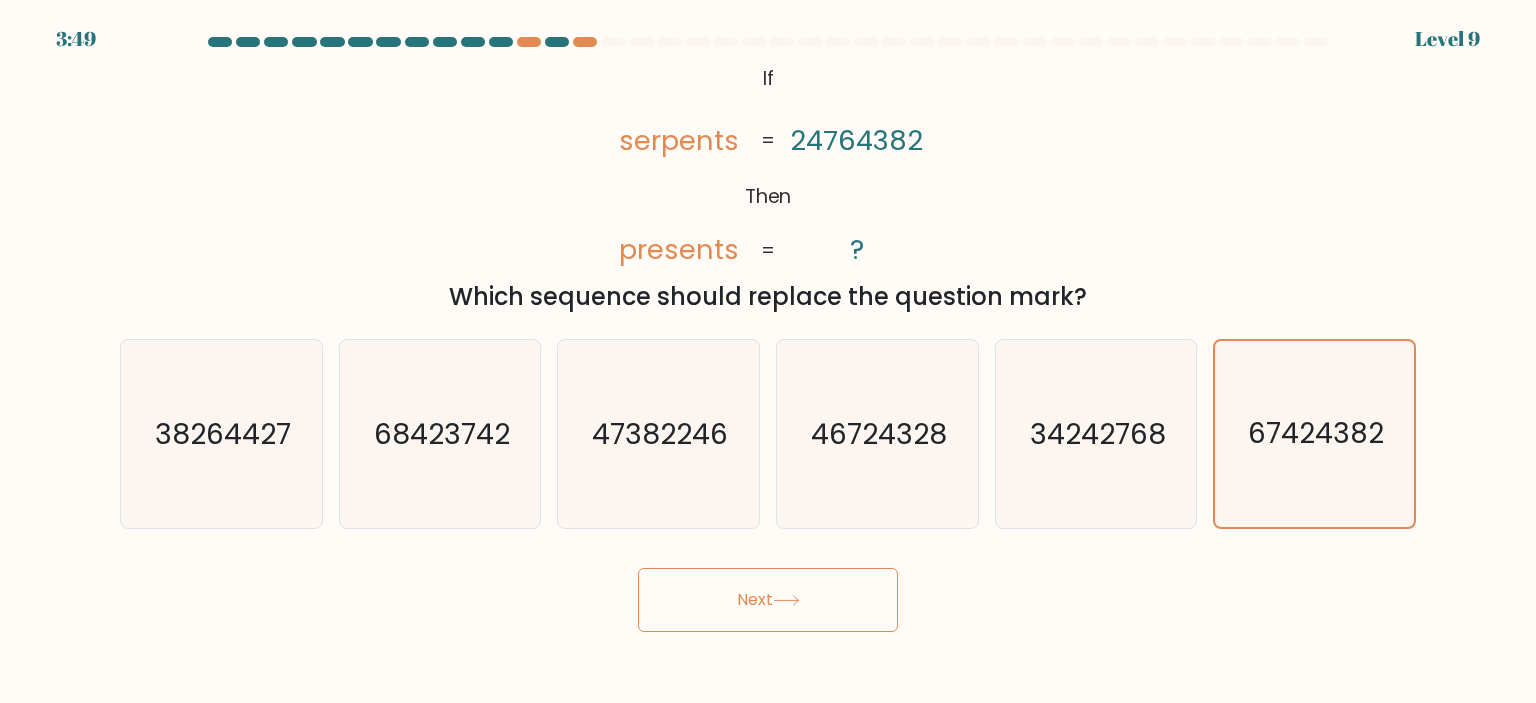 click on "Next" at bounding box center [768, 600] 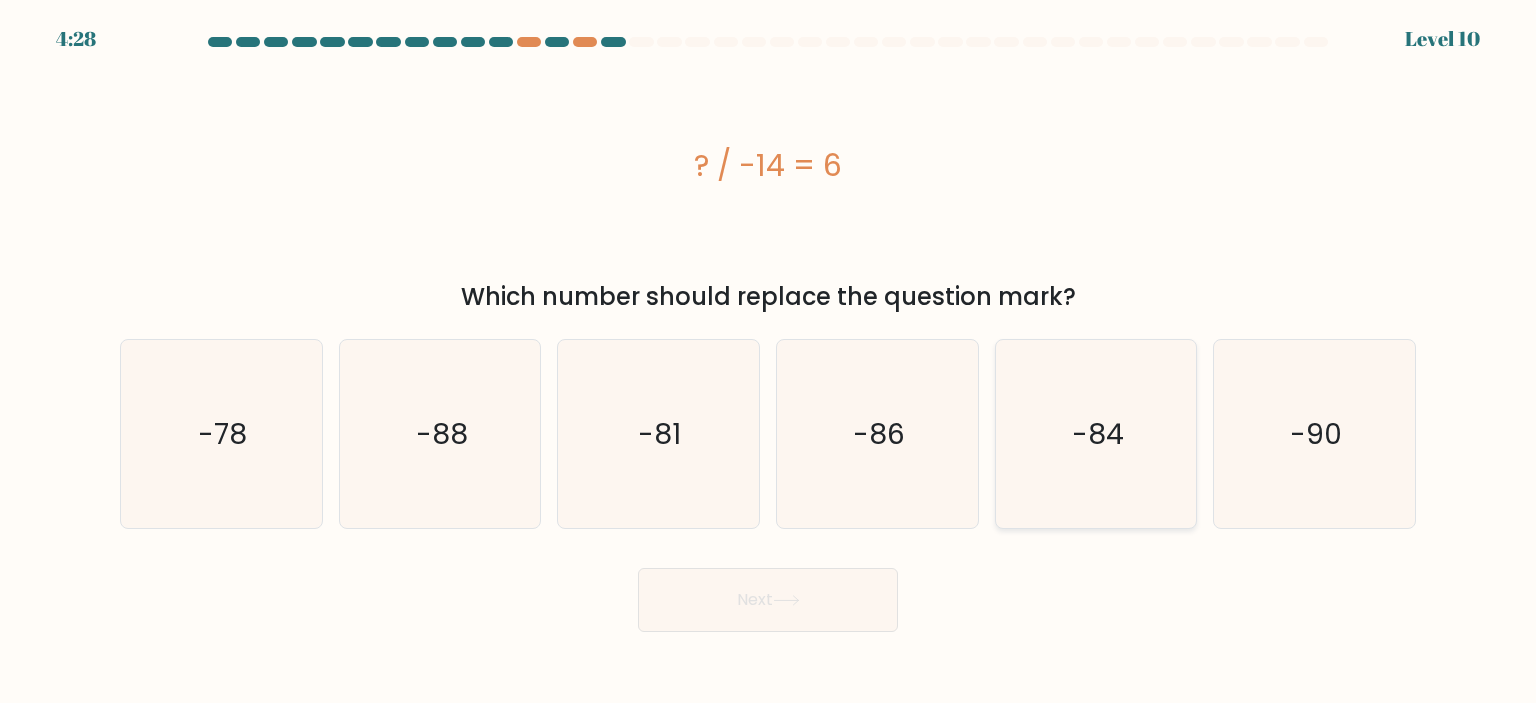 click on "-84" 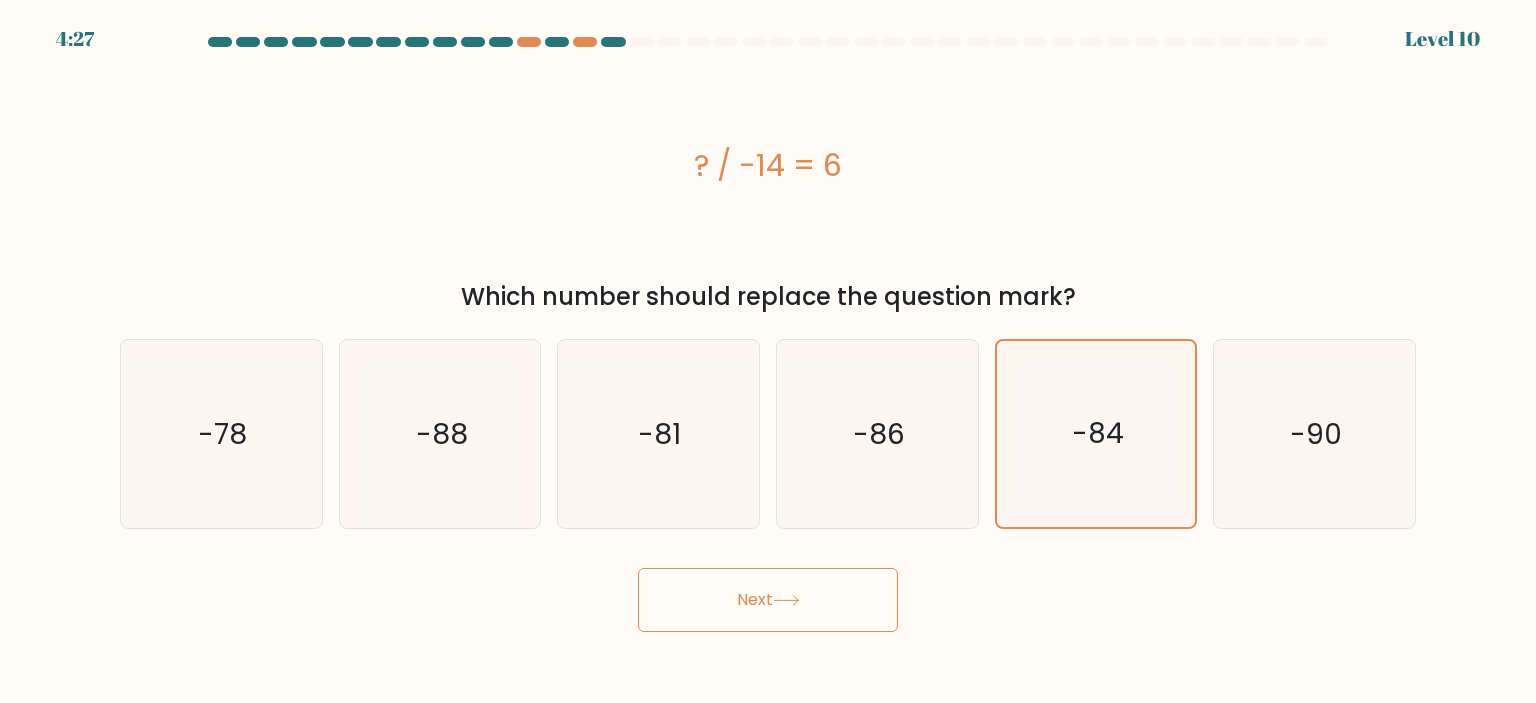 click on "Next" at bounding box center (768, 600) 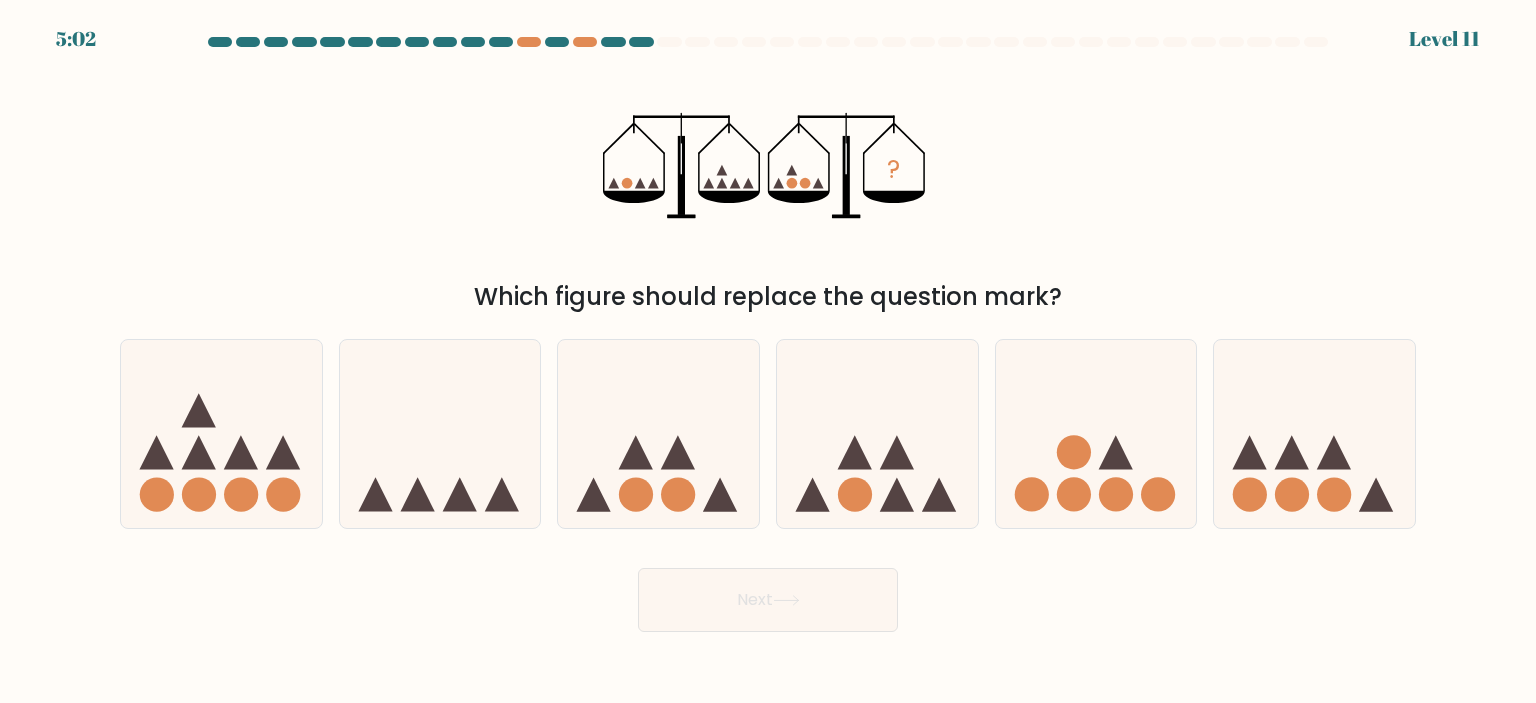 type 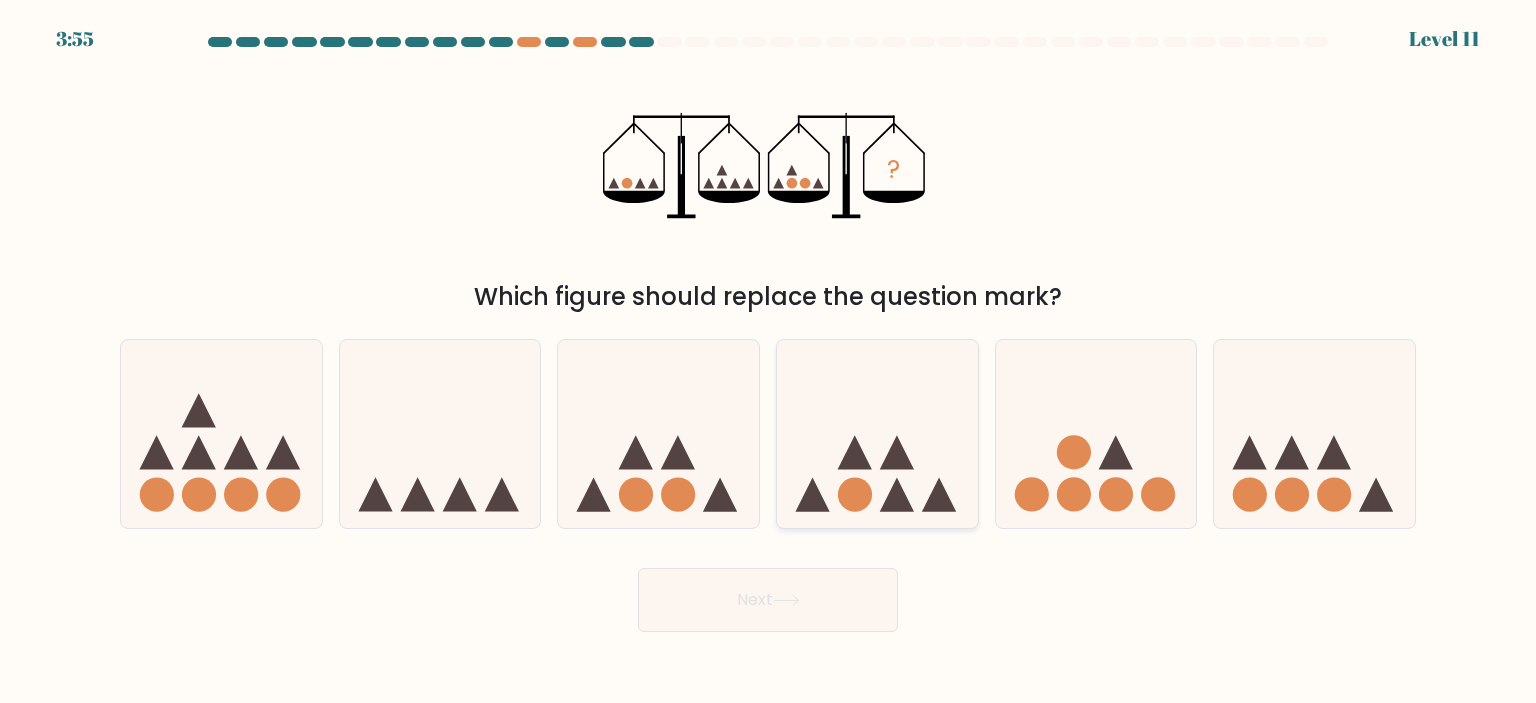 click 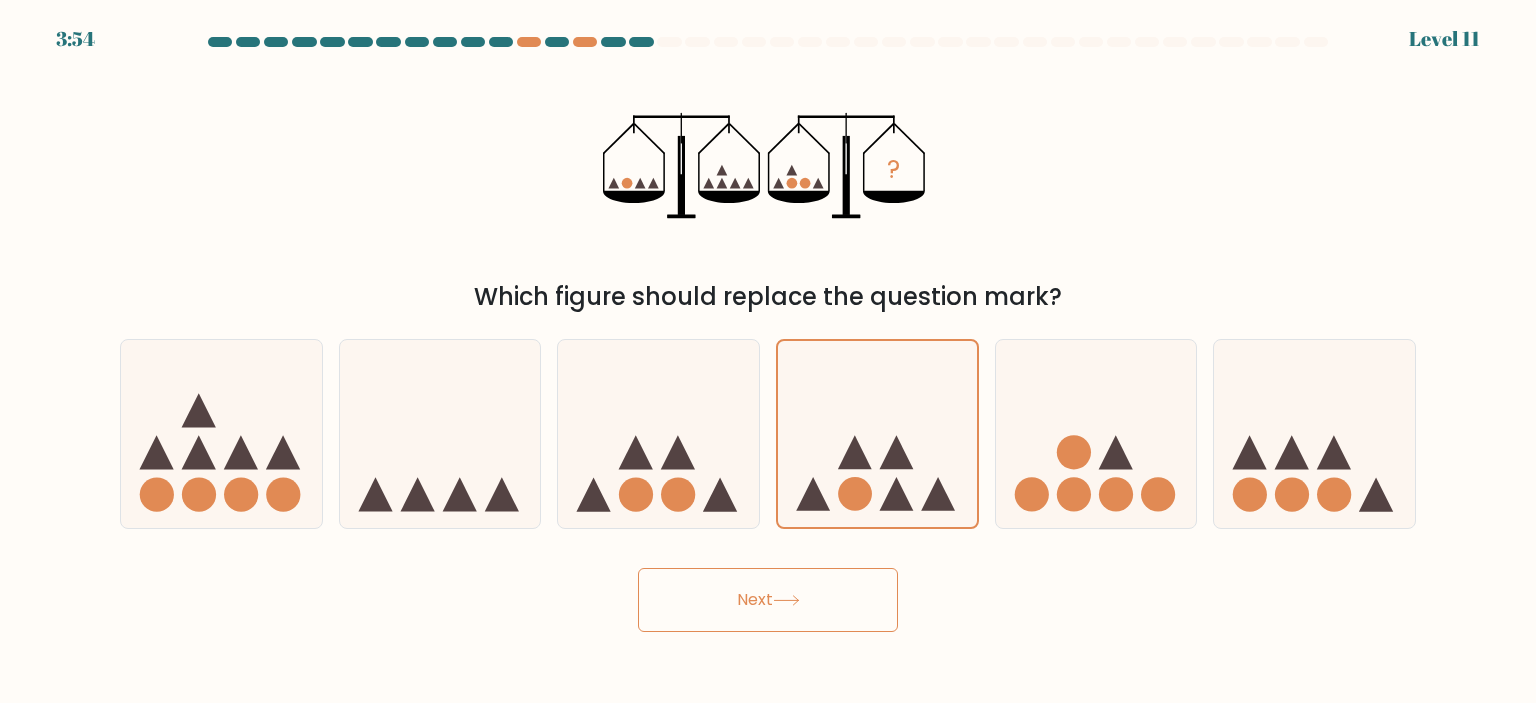 click on "Next" at bounding box center (768, 600) 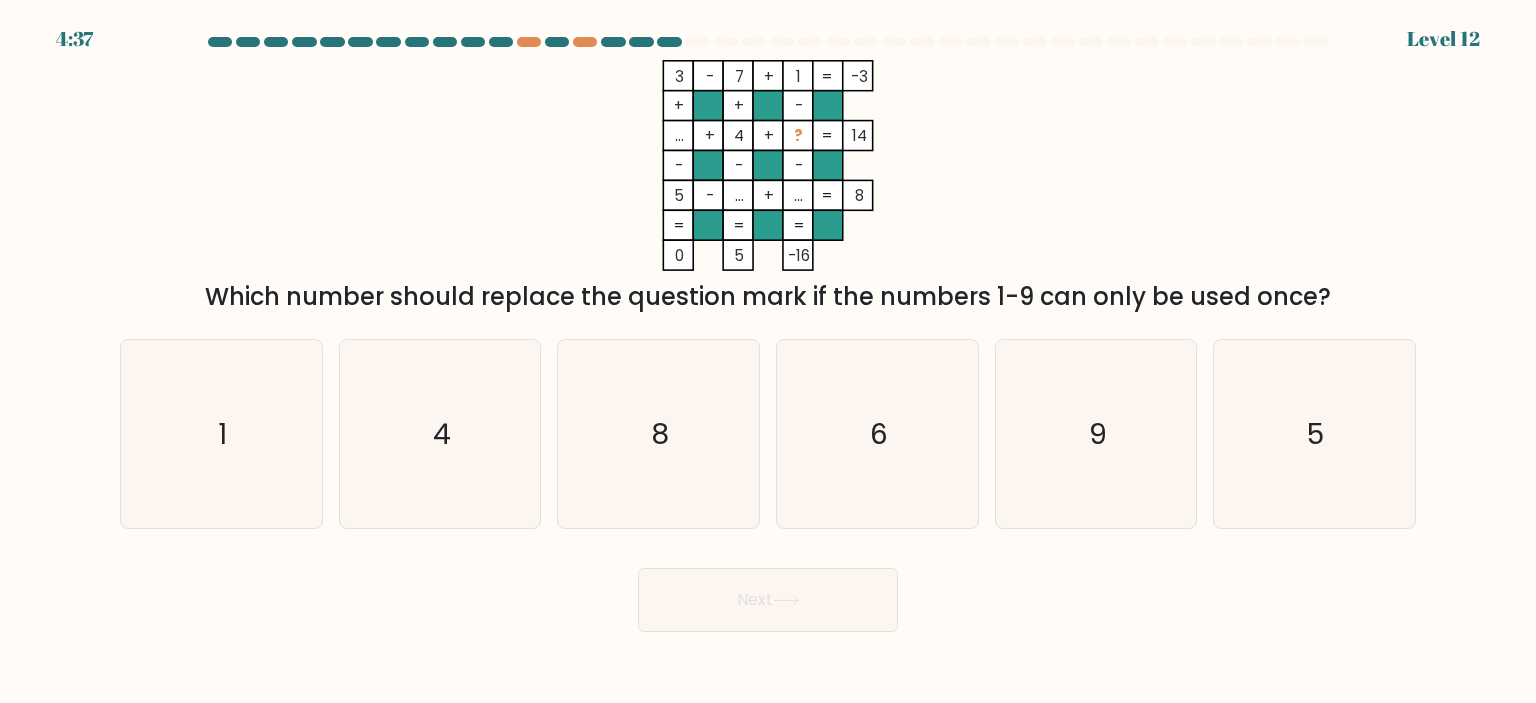 click on "[NUMBER] - [NUMBER] + [NUMBER] - [NUMBER] + + - ... + [NUMBER] + ? [NUMBER] - - - [NUMBER] - ... + ... = [NUMBER] = = = = = [NUMBER] [NUMBER] - [NUMBER] =" 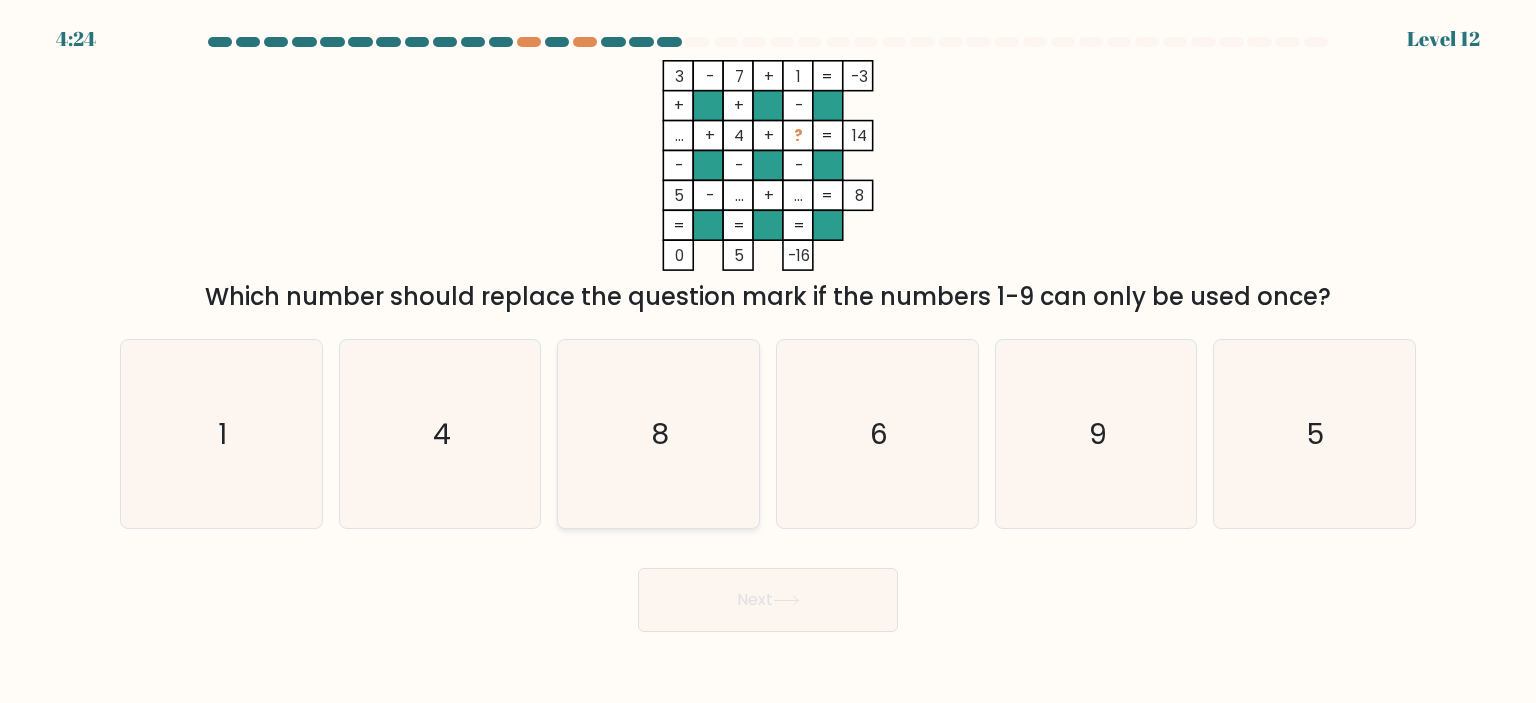 click on "8" 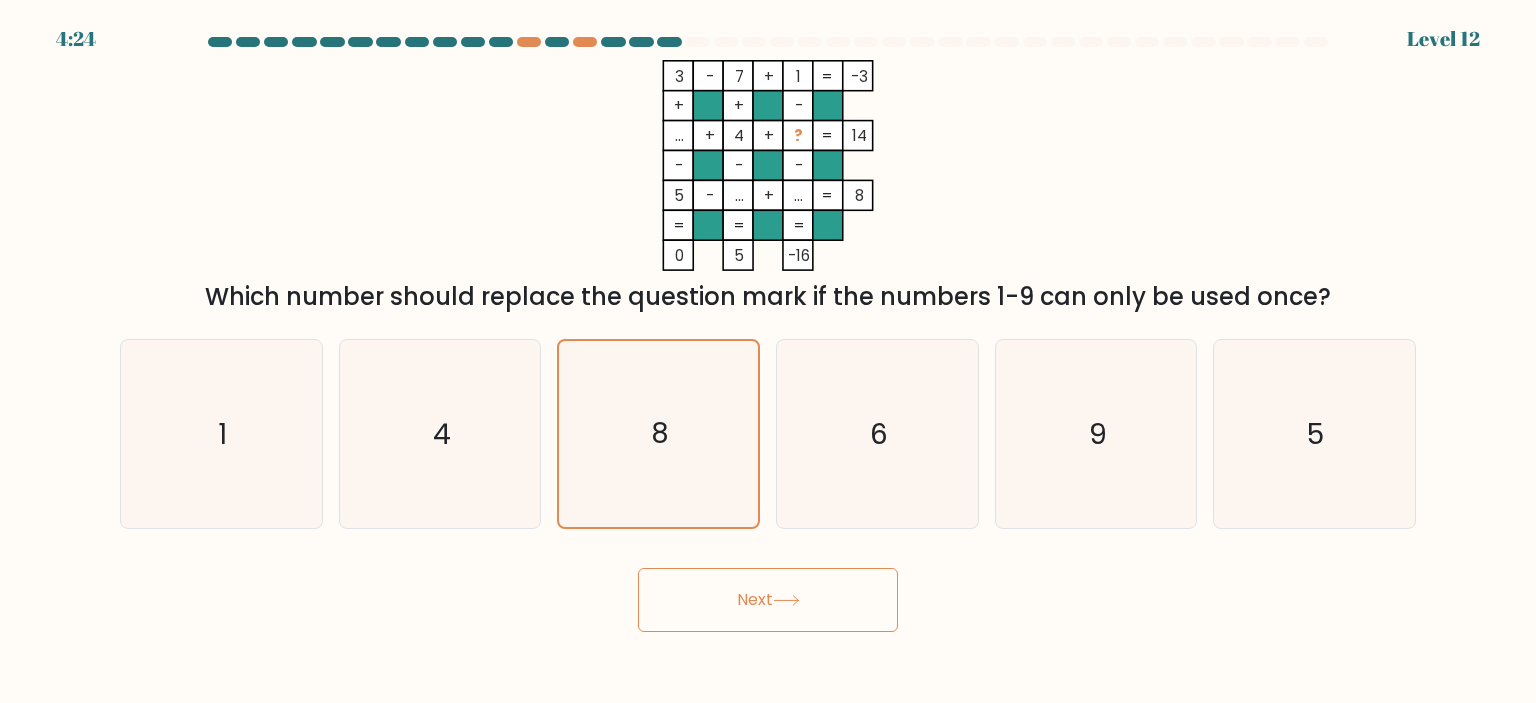 click on "Next" at bounding box center (768, 600) 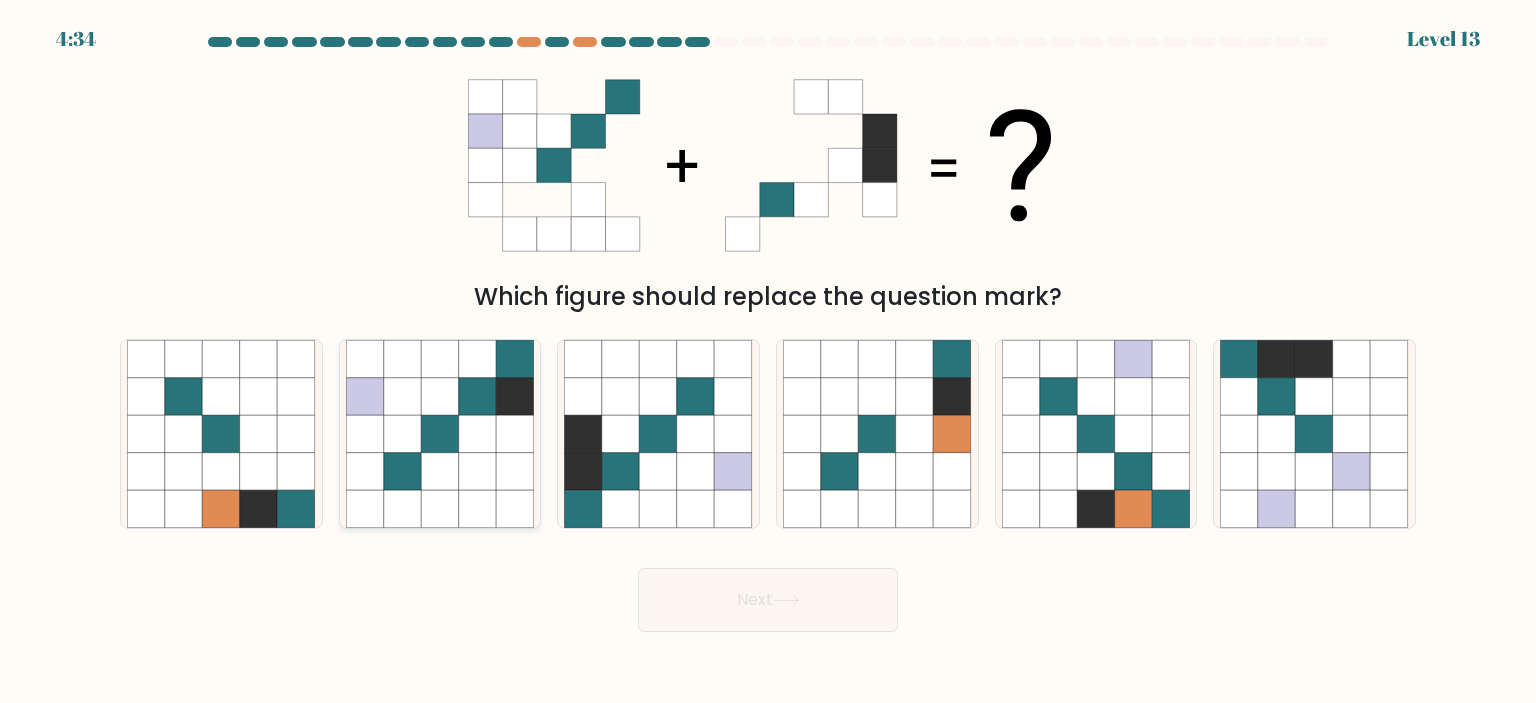 click 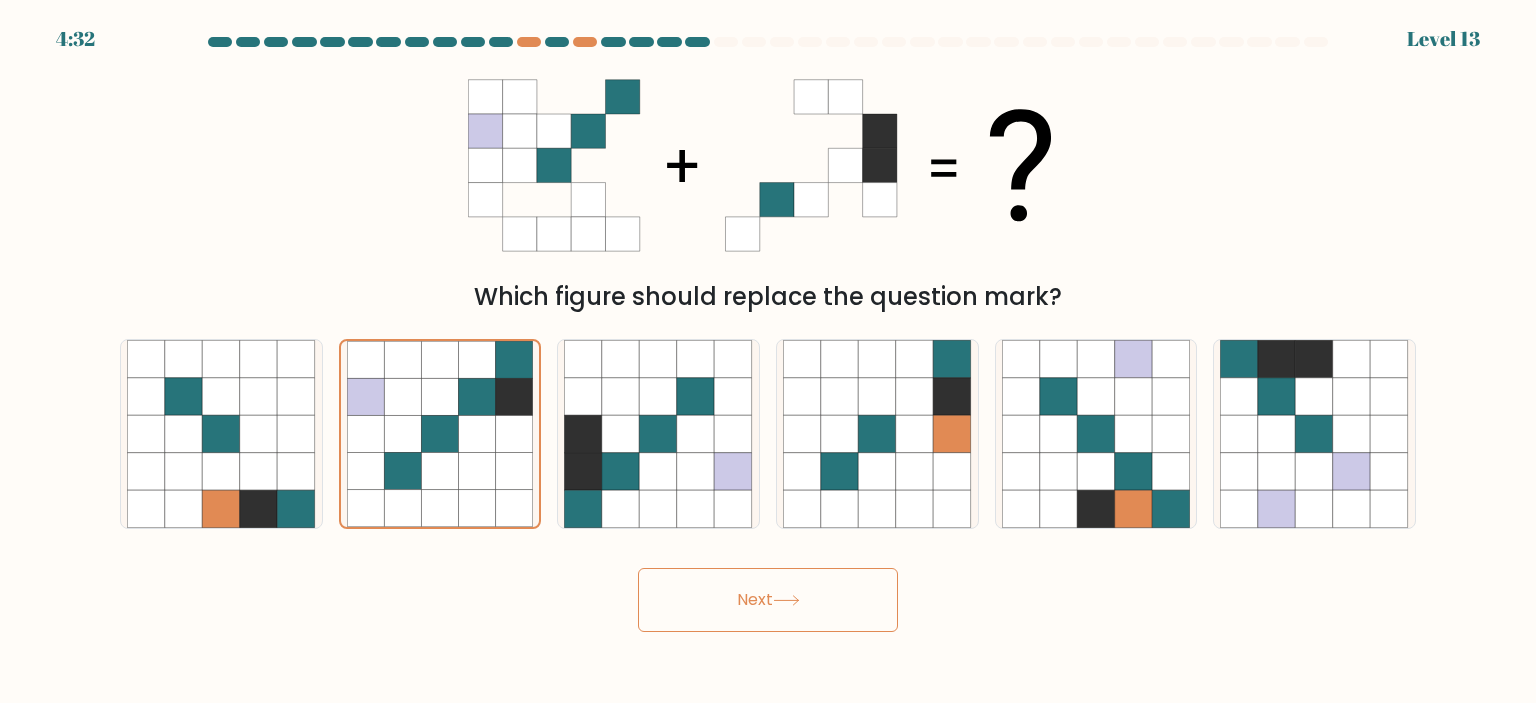 click on "Next" at bounding box center [768, 600] 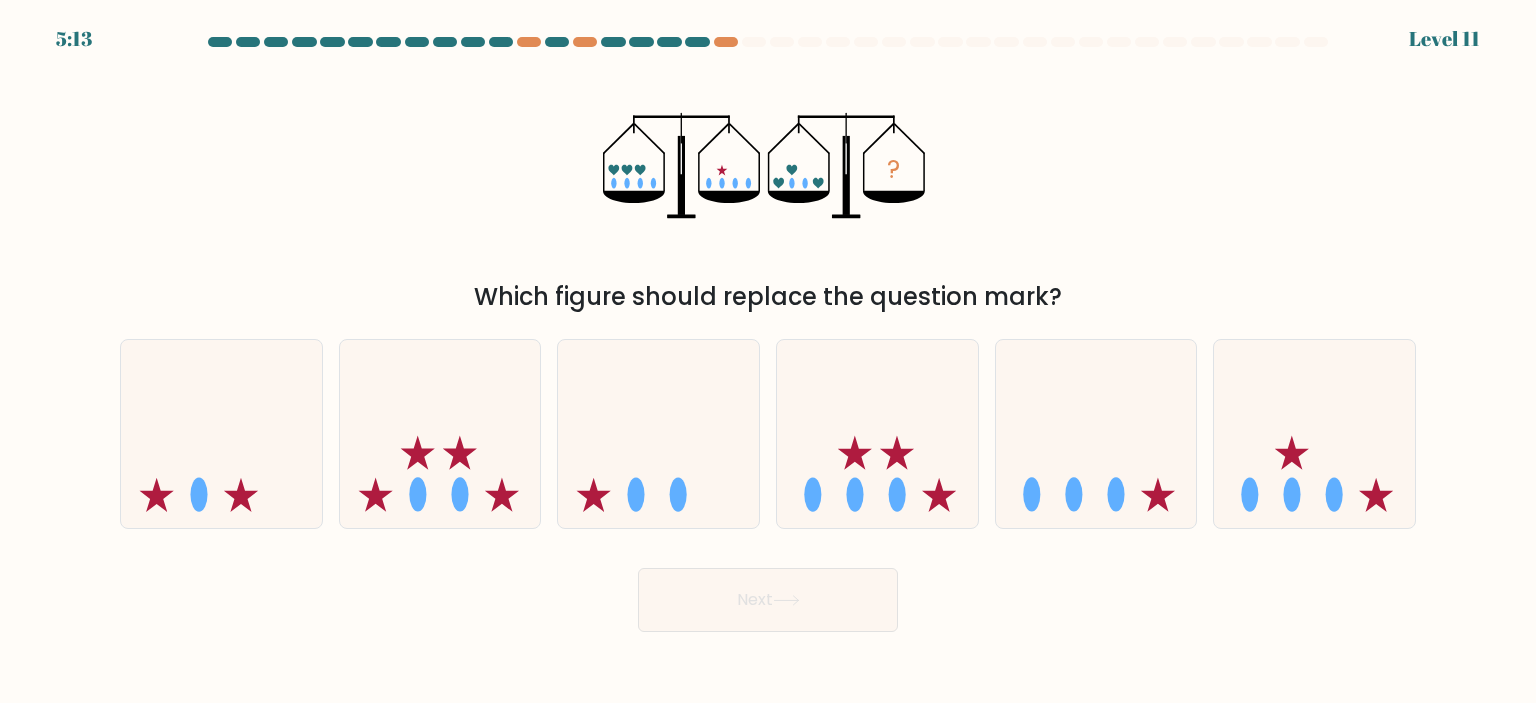 click on "Which figure should replace the question mark?" at bounding box center [768, 297] 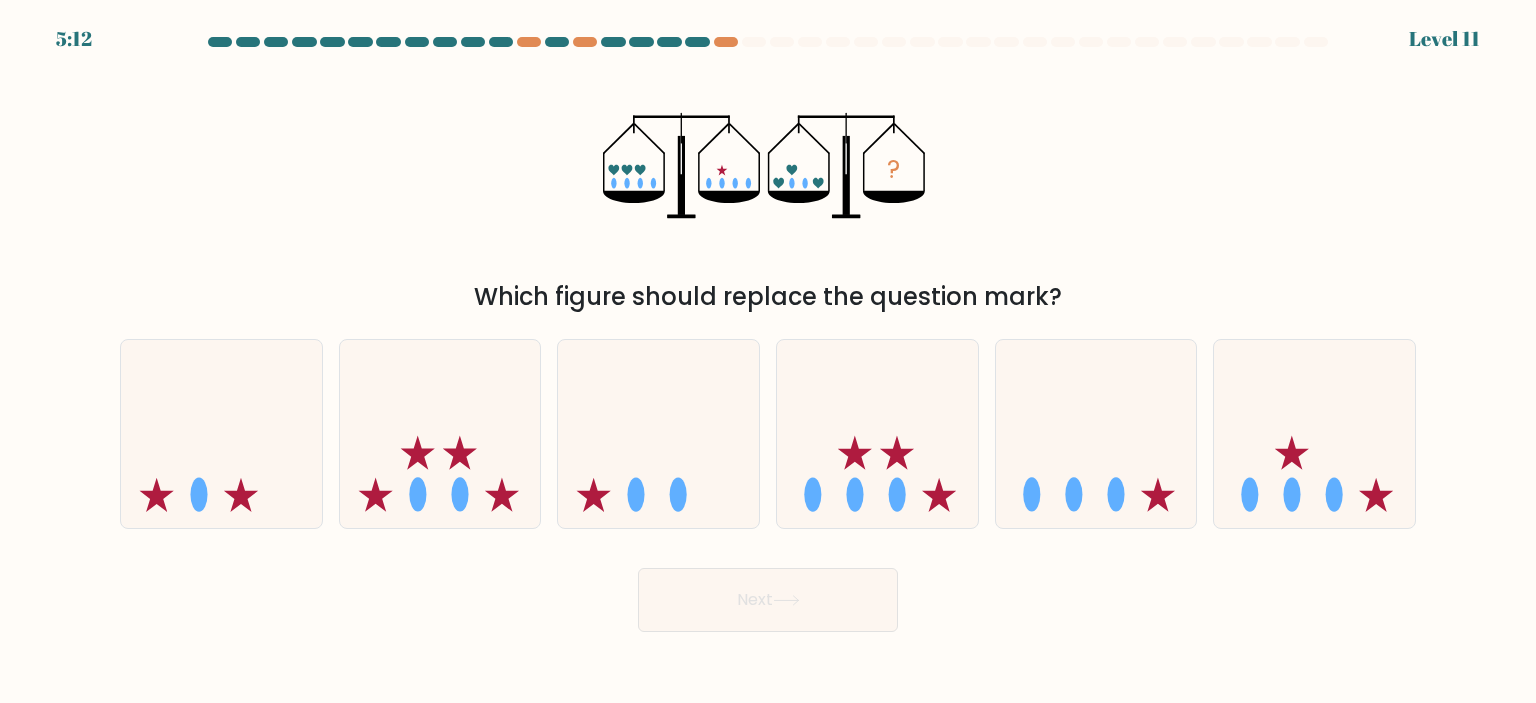click on "?
Which figure should replace the question mark?" at bounding box center (768, 187) 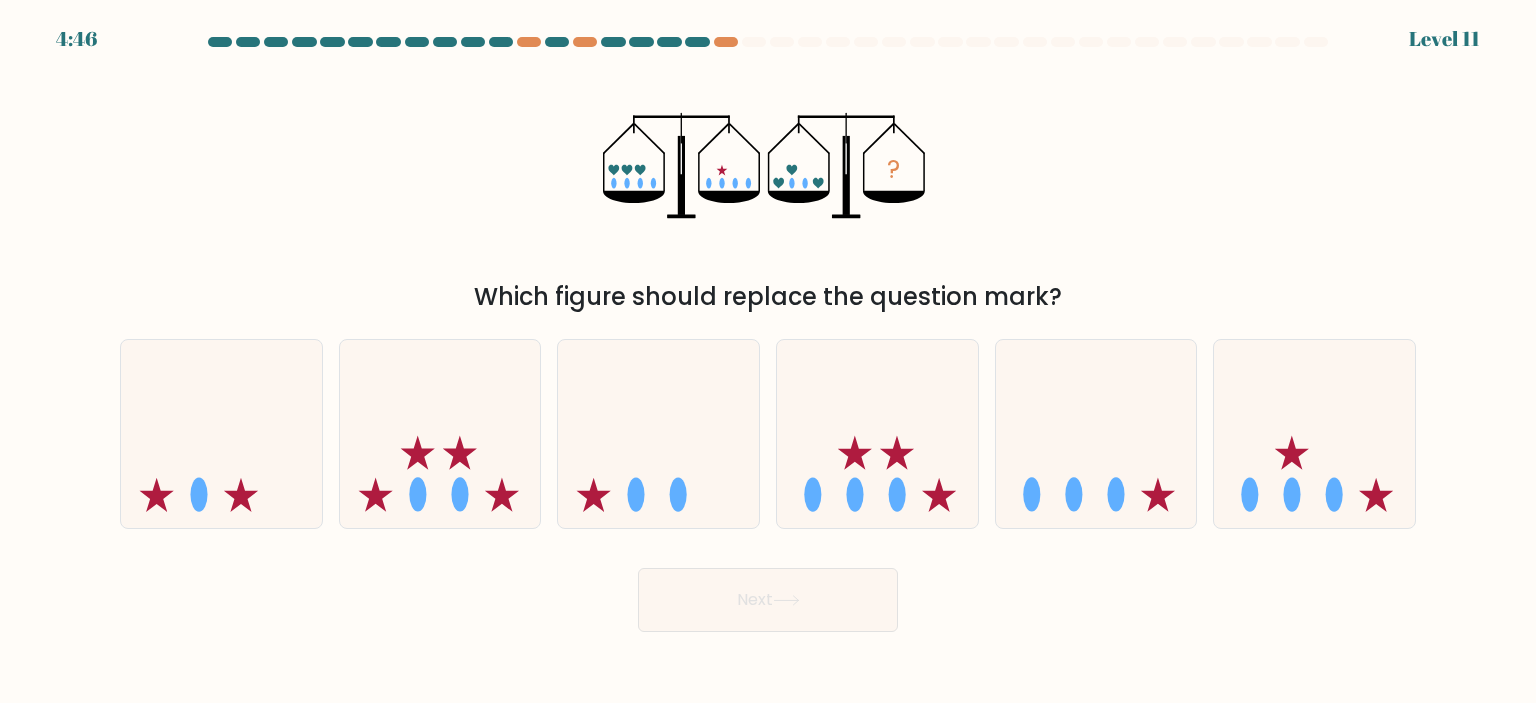 click on "?
Which figure should replace the question mark?" at bounding box center [768, 187] 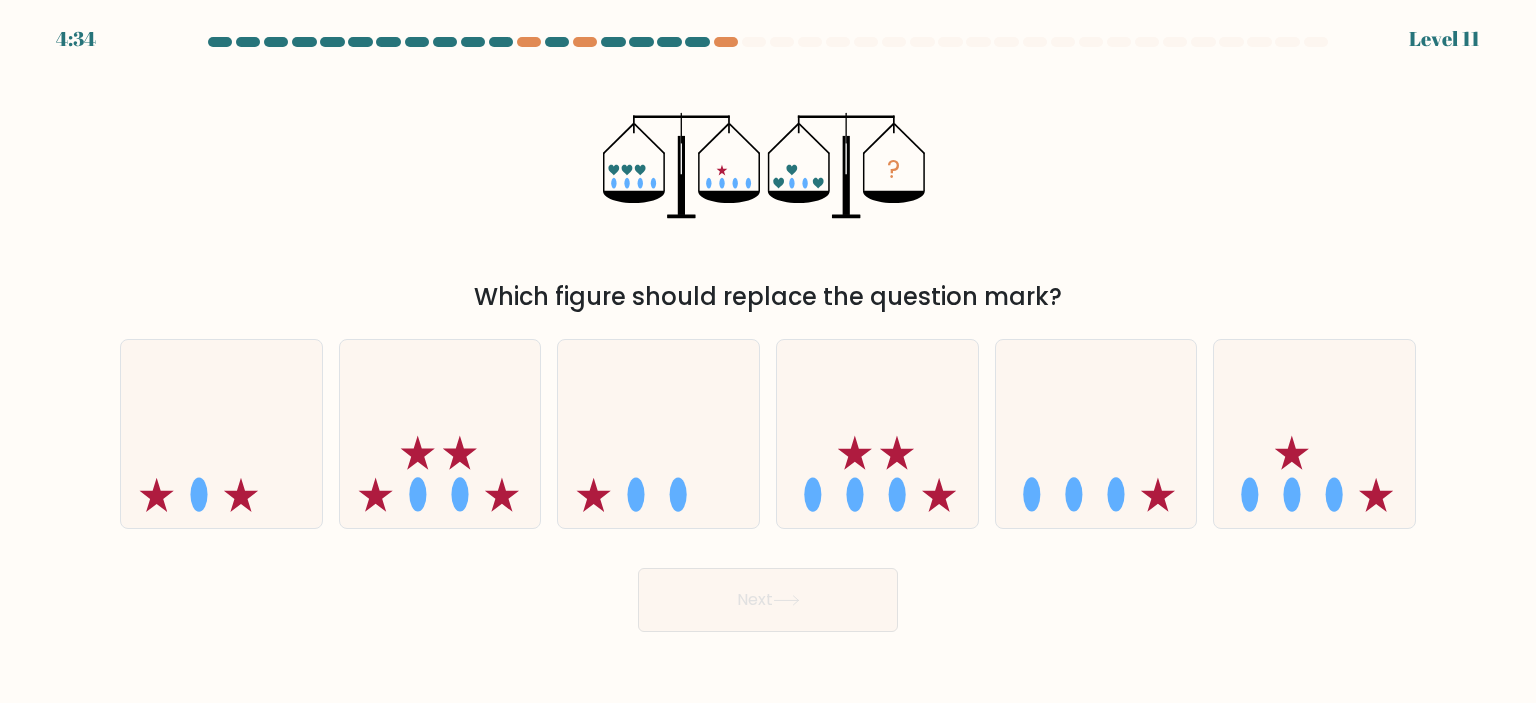 click on "?
Which figure should replace the question mark?" at bounding box center (768, 187) 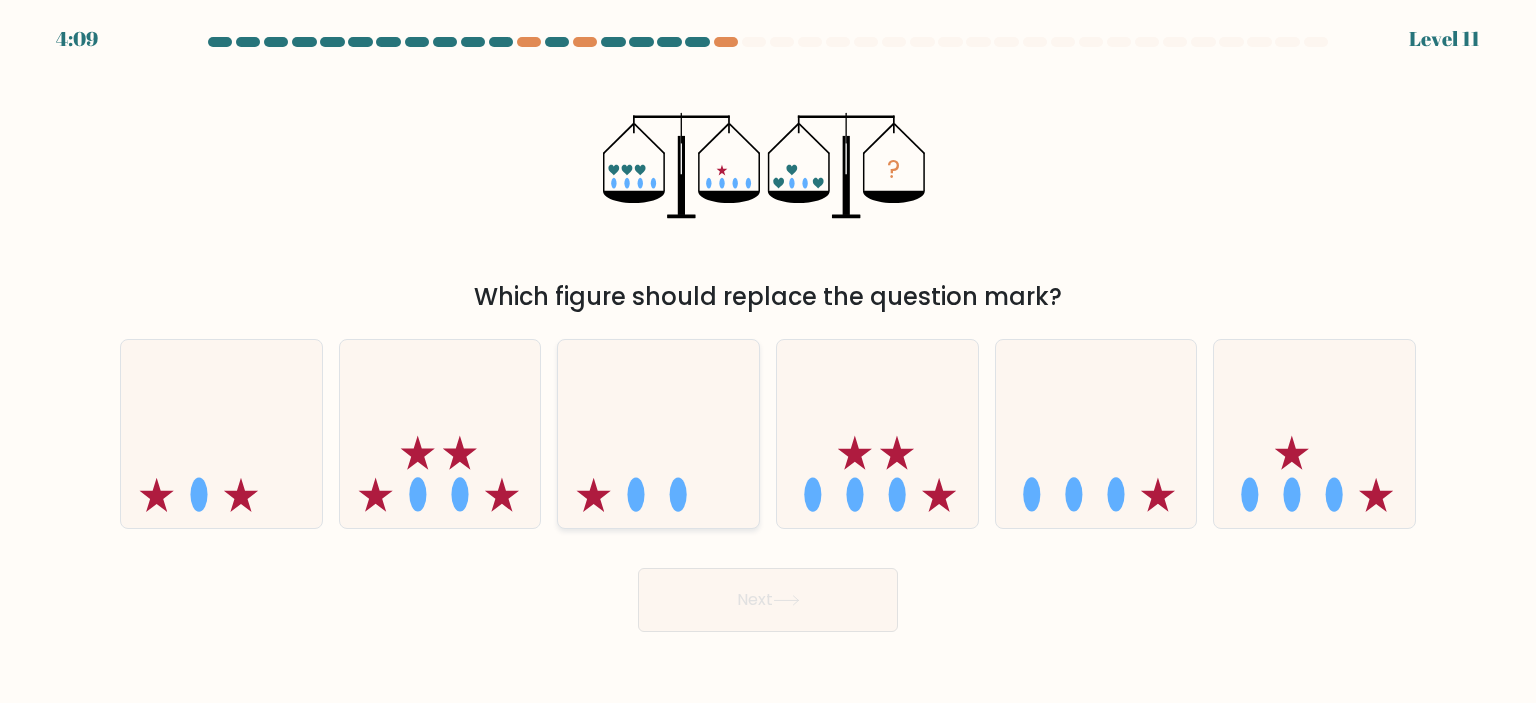 click 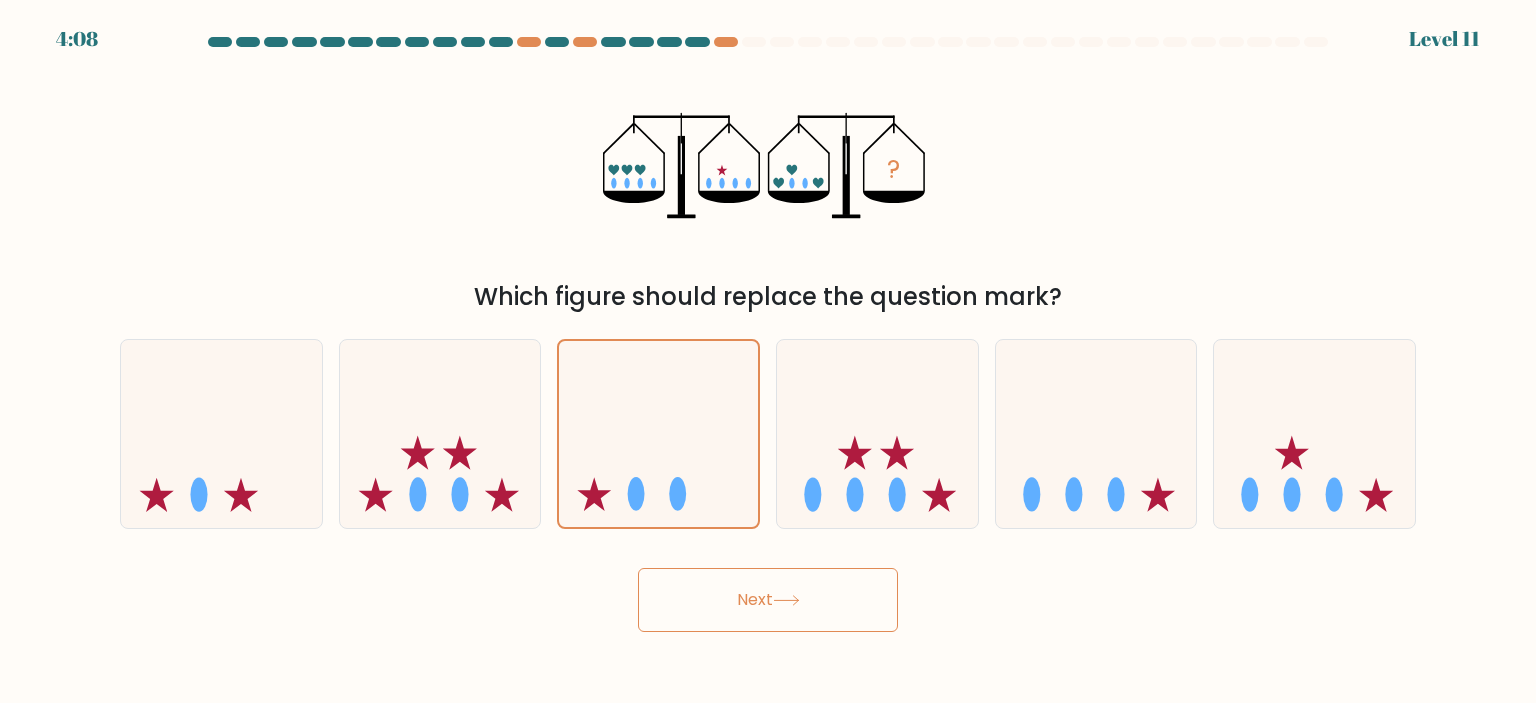 click on "Next" at bounding box center (768, 600) 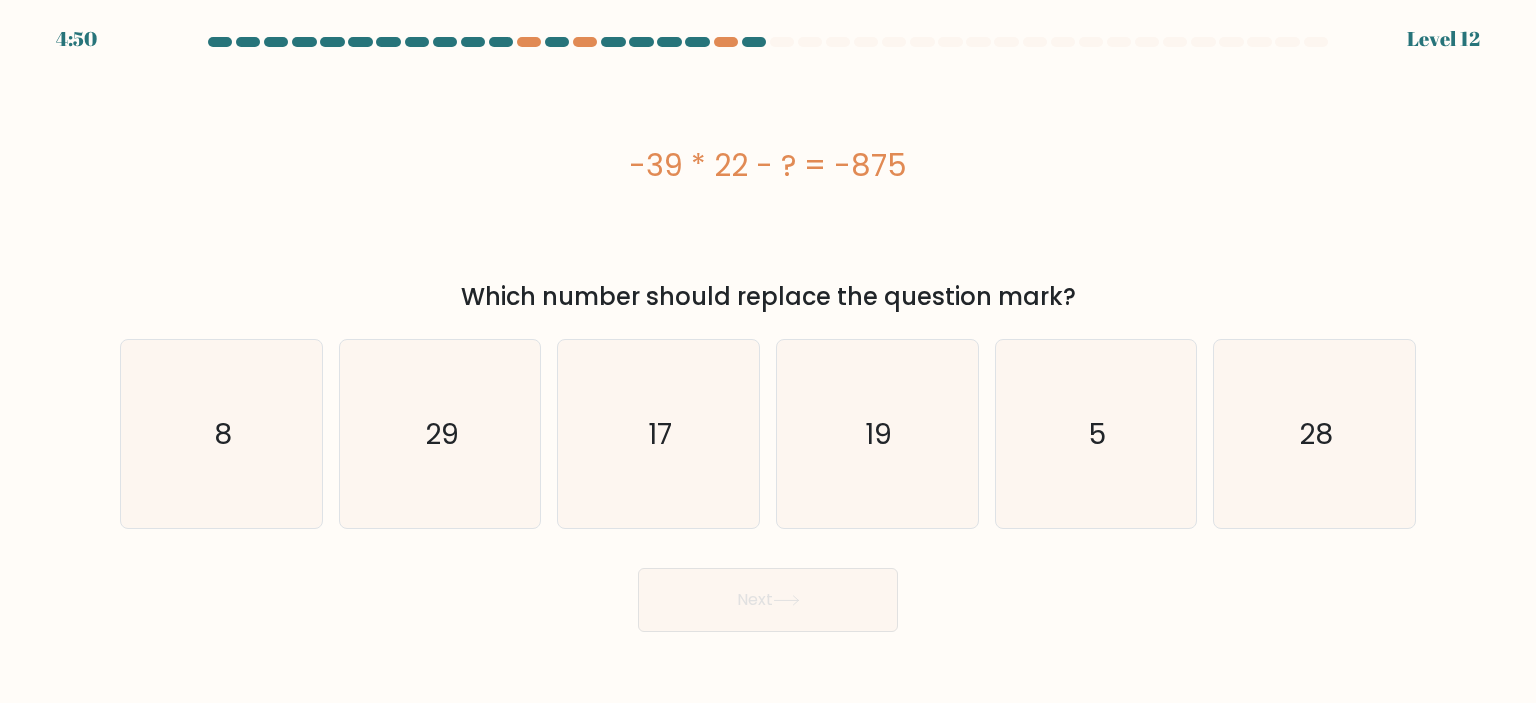 click on "-39 * 22 - ? = -875" at bounding box center (768, 165) 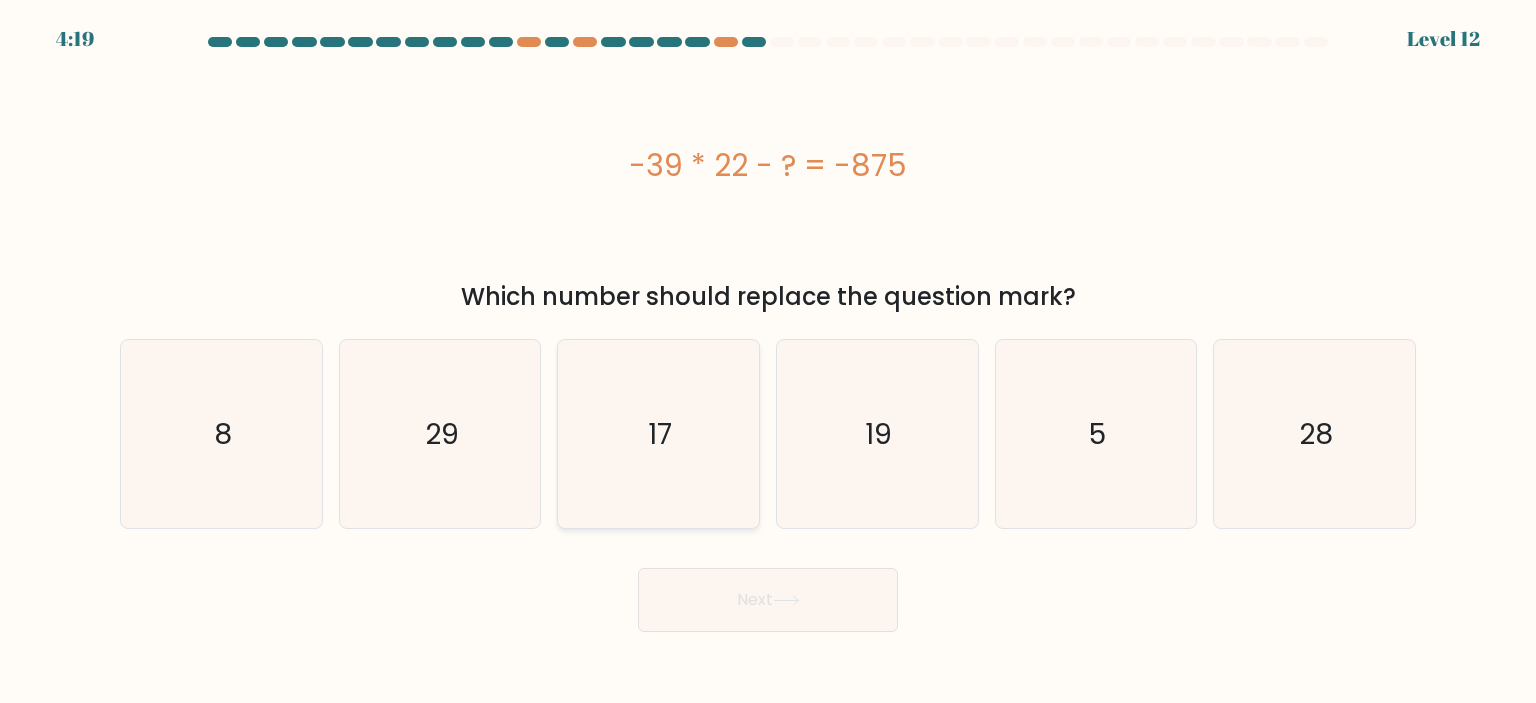 click on "17" 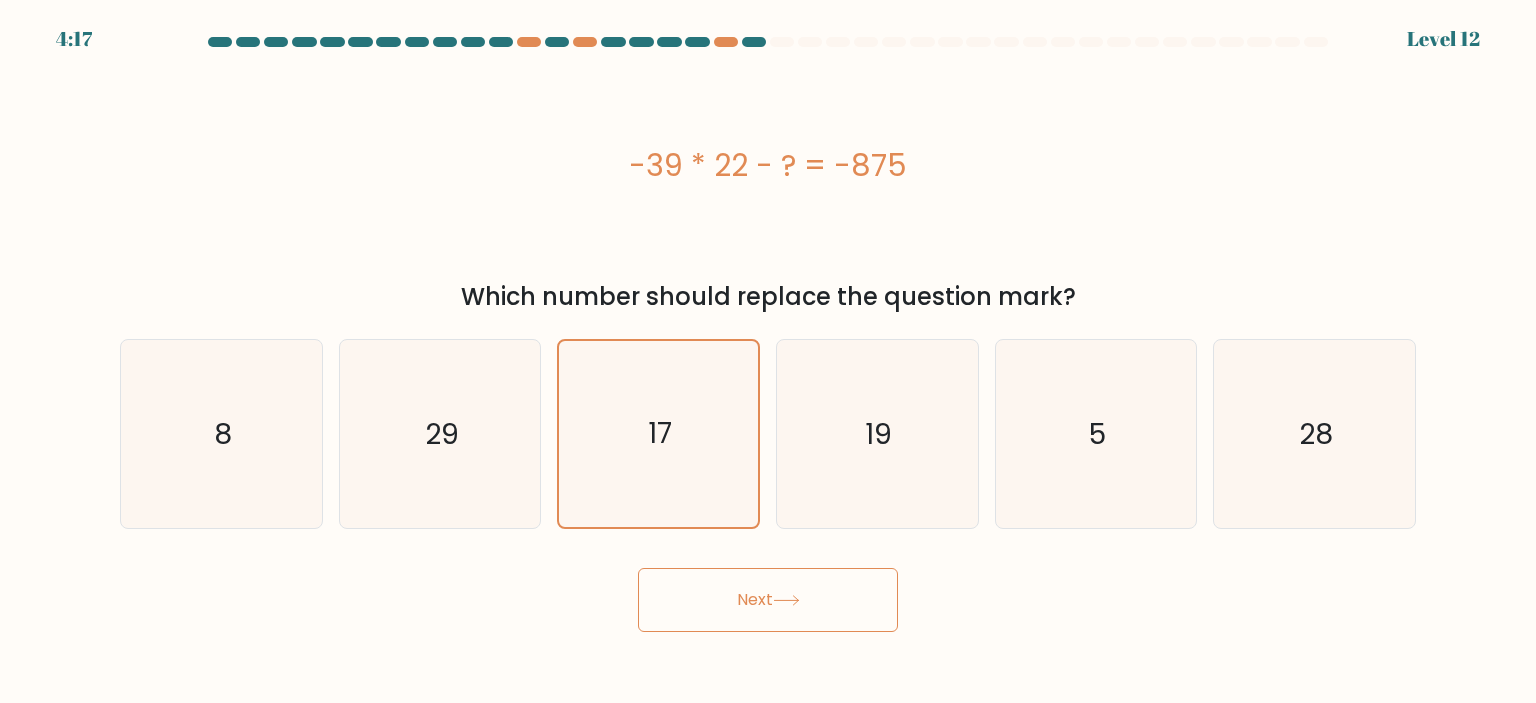 click on "Next" at bounding box center [768, 600] 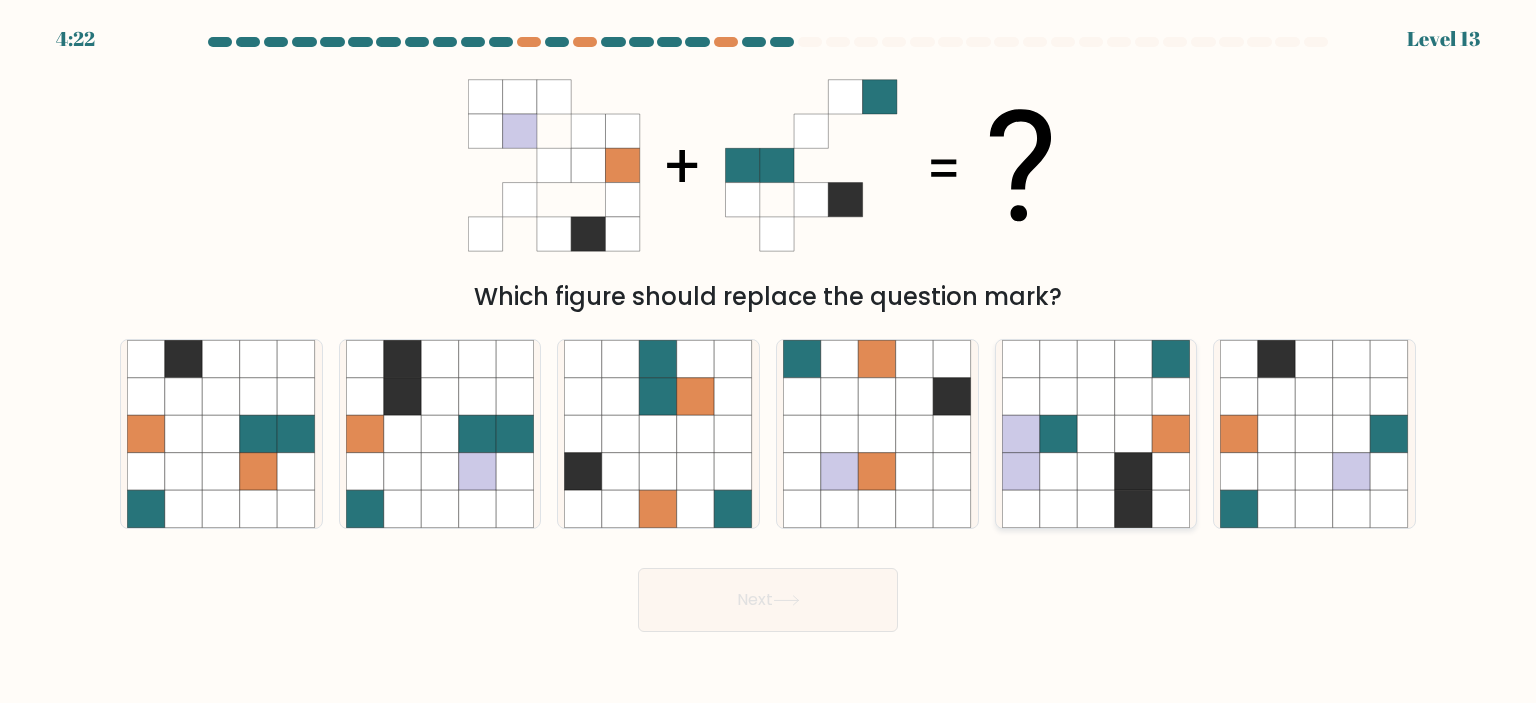 click 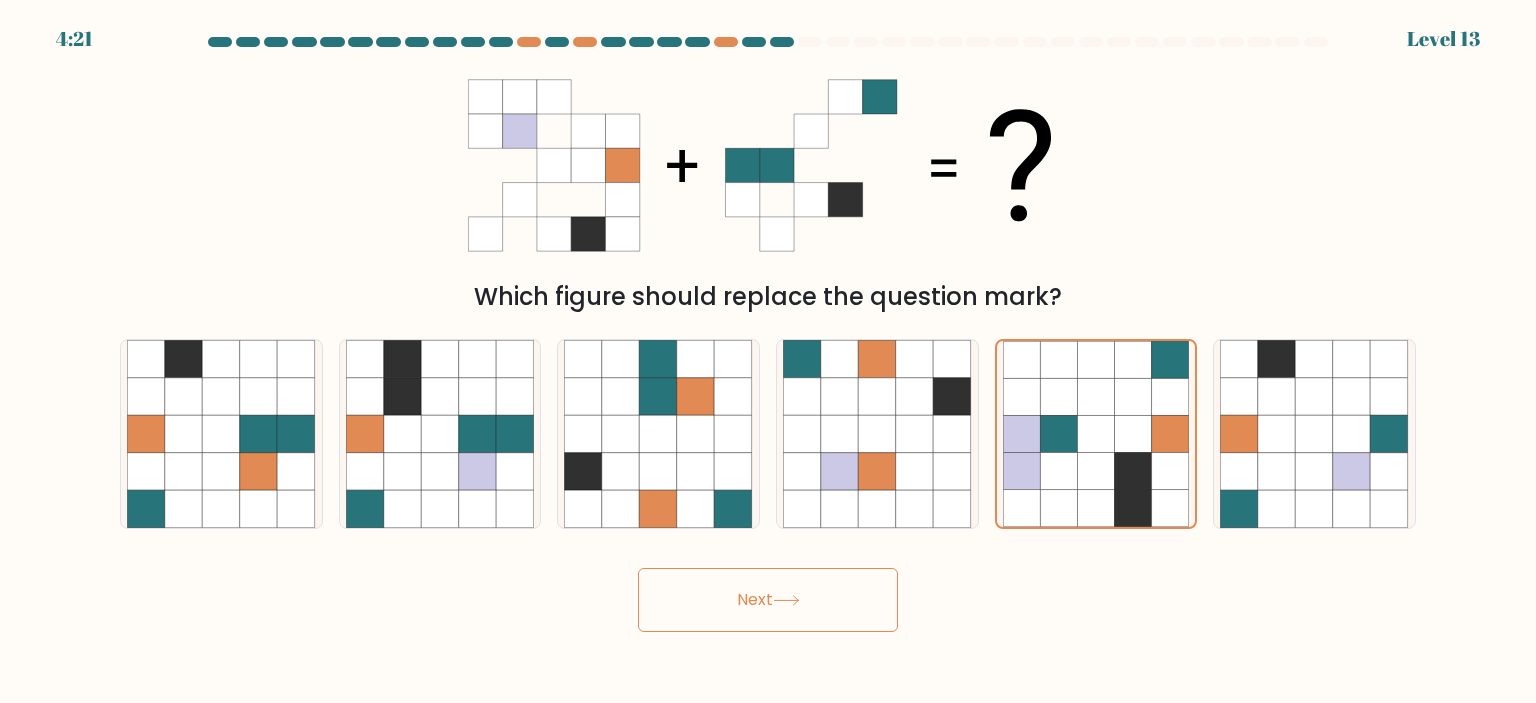 click on "Next" at bounding box center [768, 600] 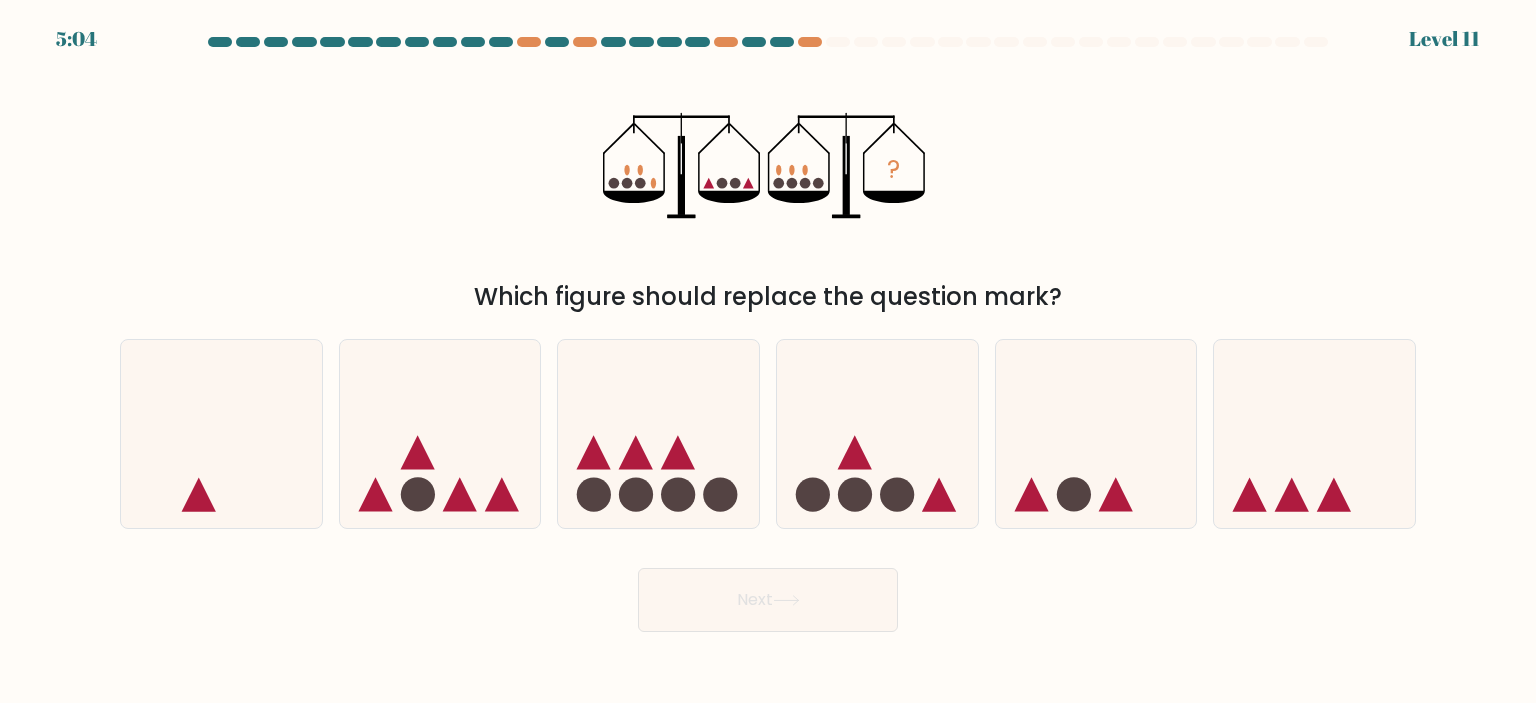 click on "?
Which figure should replace the question mark?" at bounding box center [768, 187] 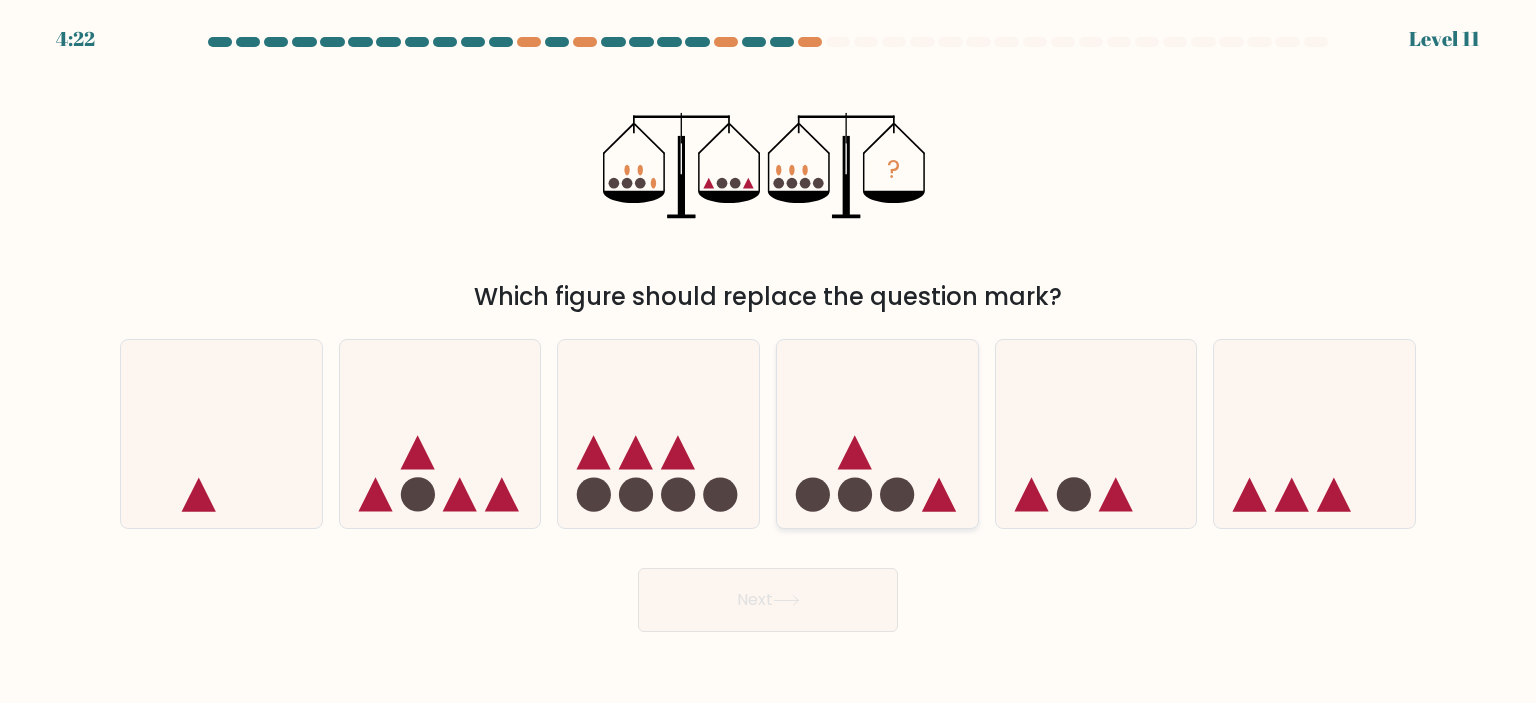 click 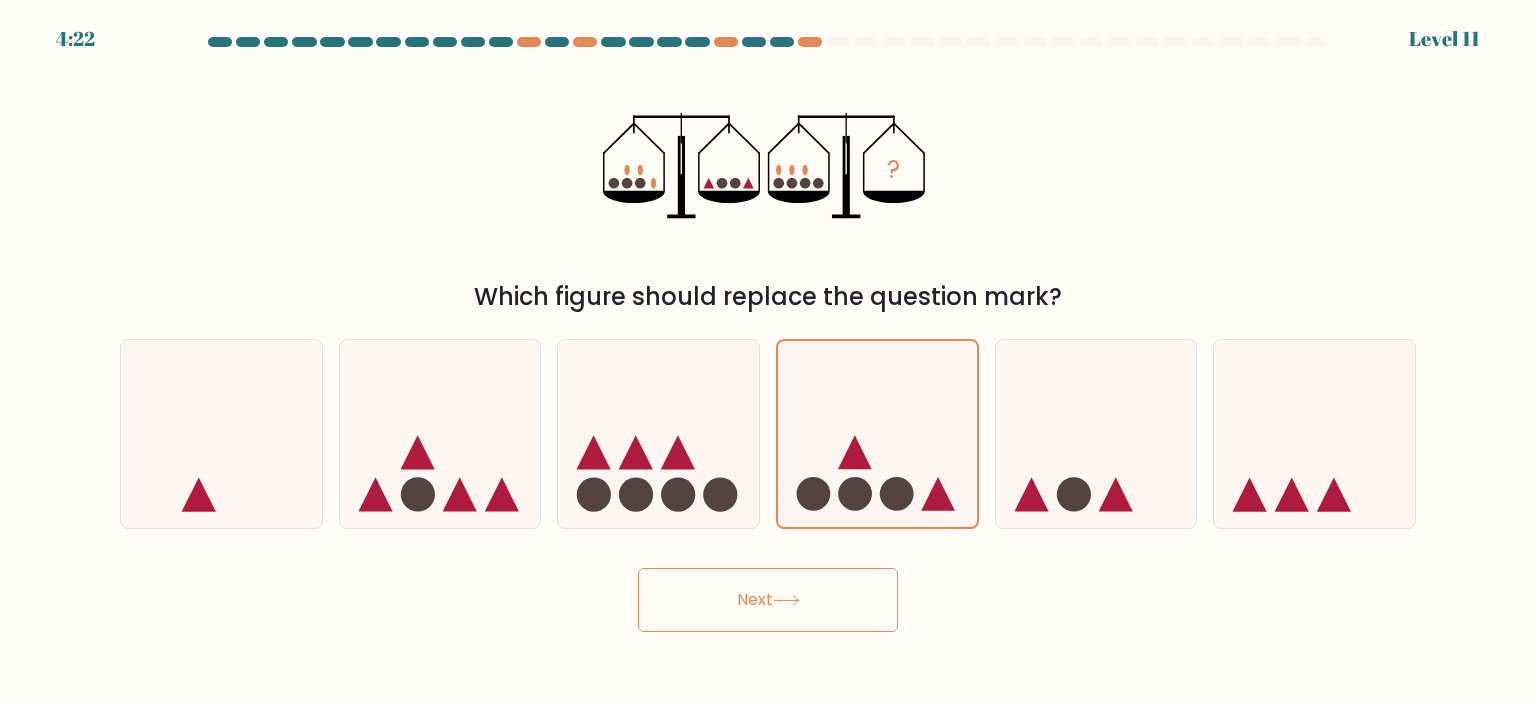 click on "Next" at bounding box center [768, 600] 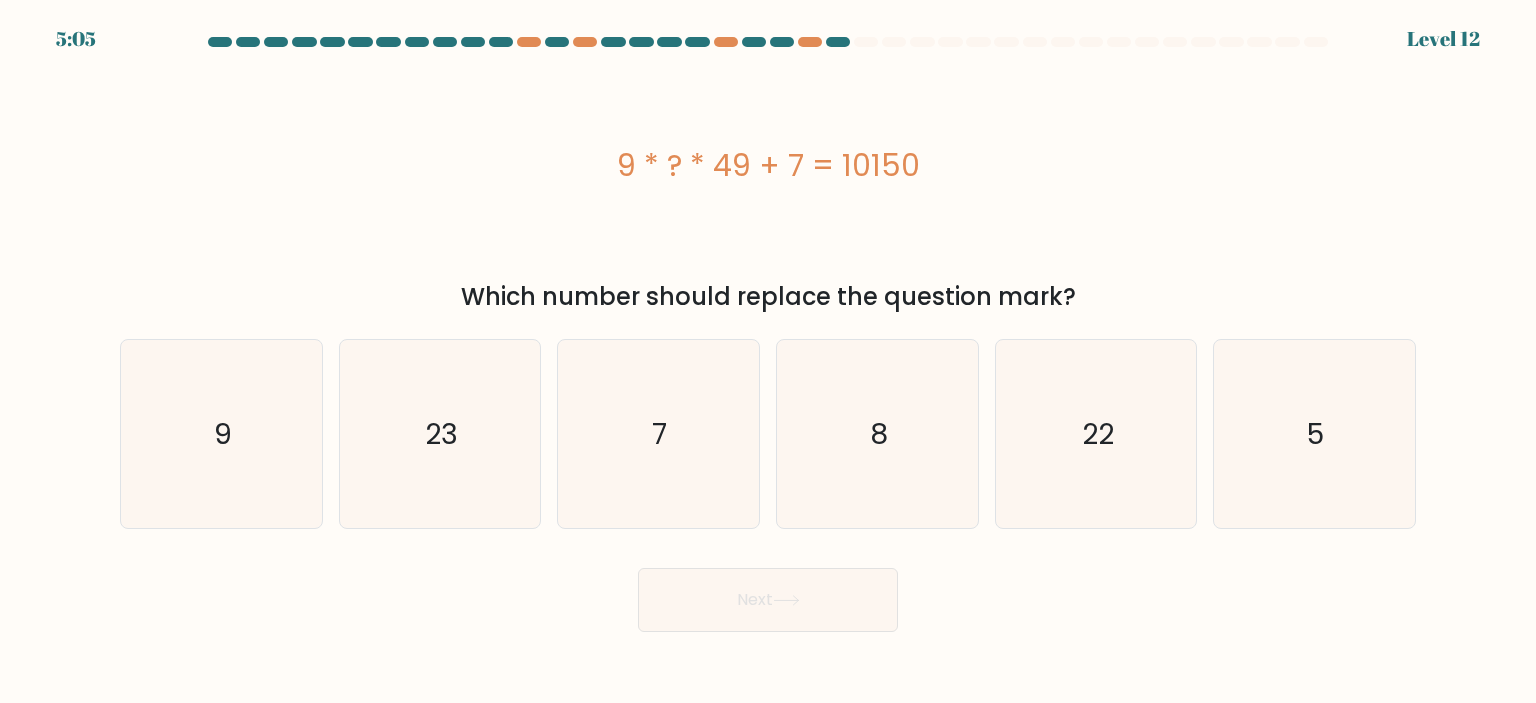 click on "9 * ? * 49 + 7 = 10150" at bounding box center [768, 165] 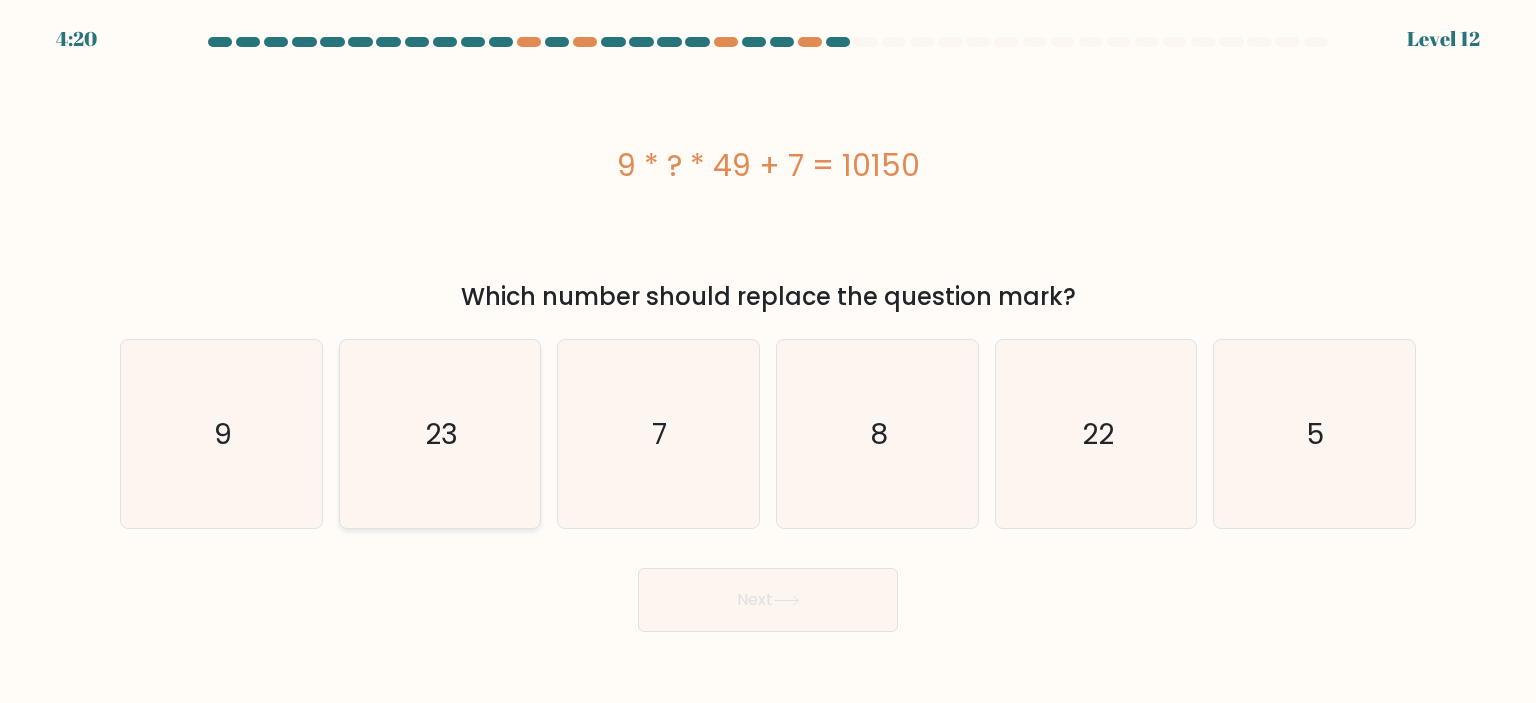 click on "23" 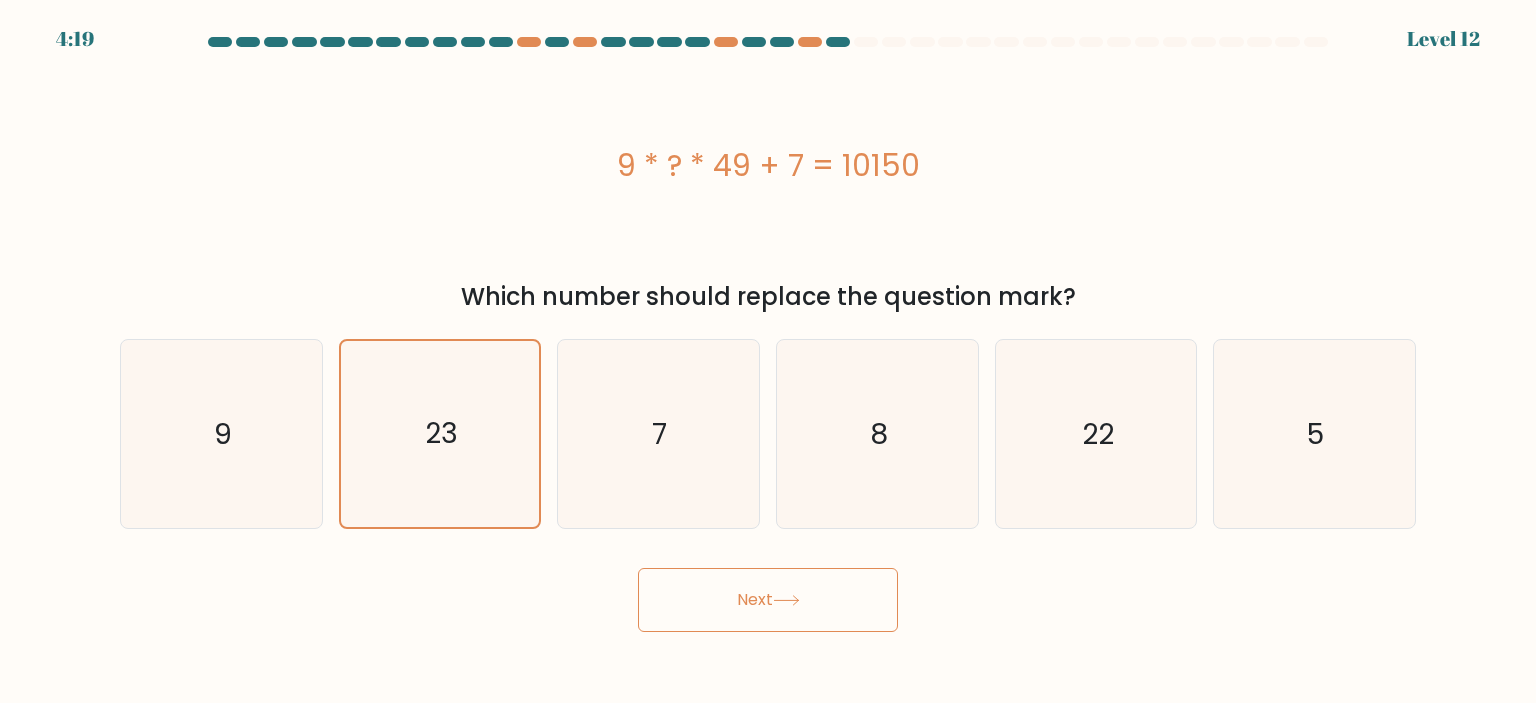 click on "Next" at bounding box center (768, 600) 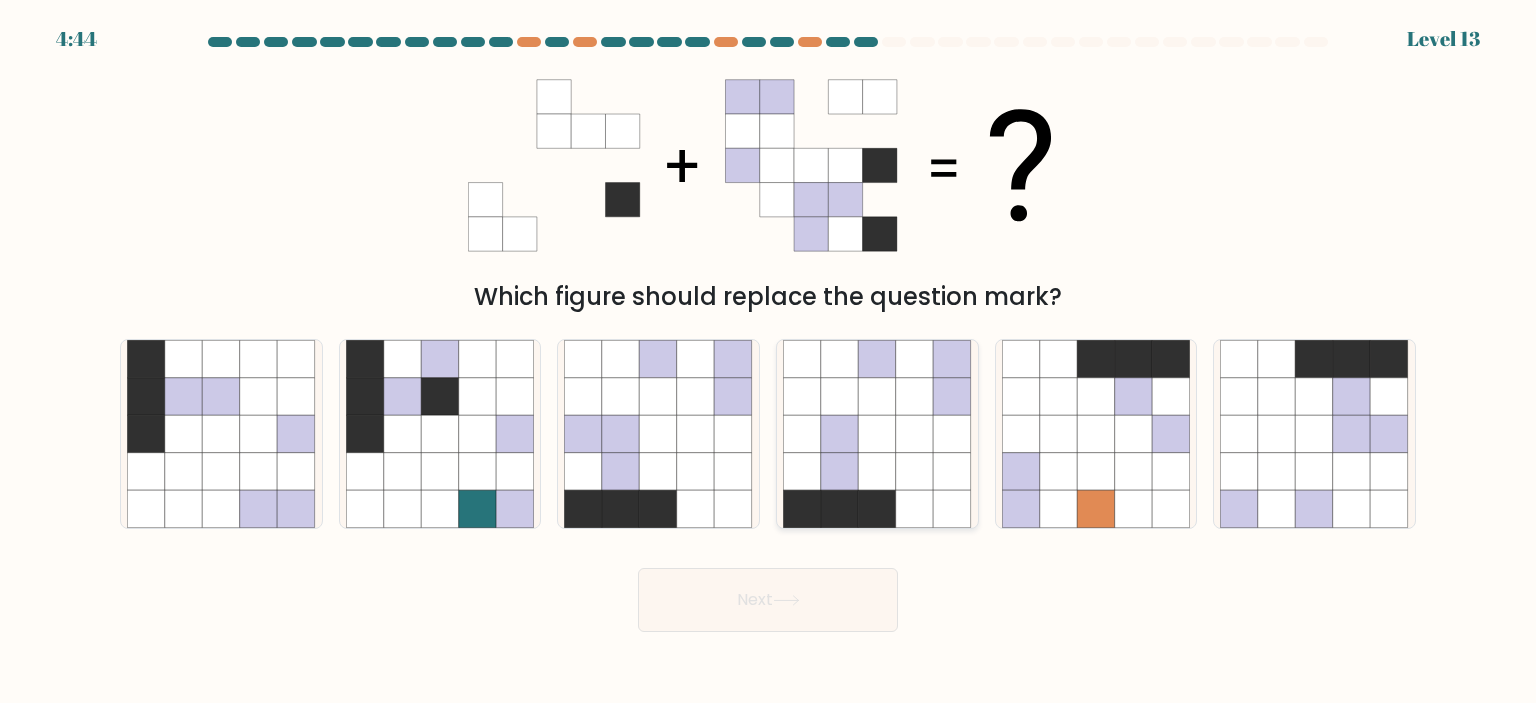 click 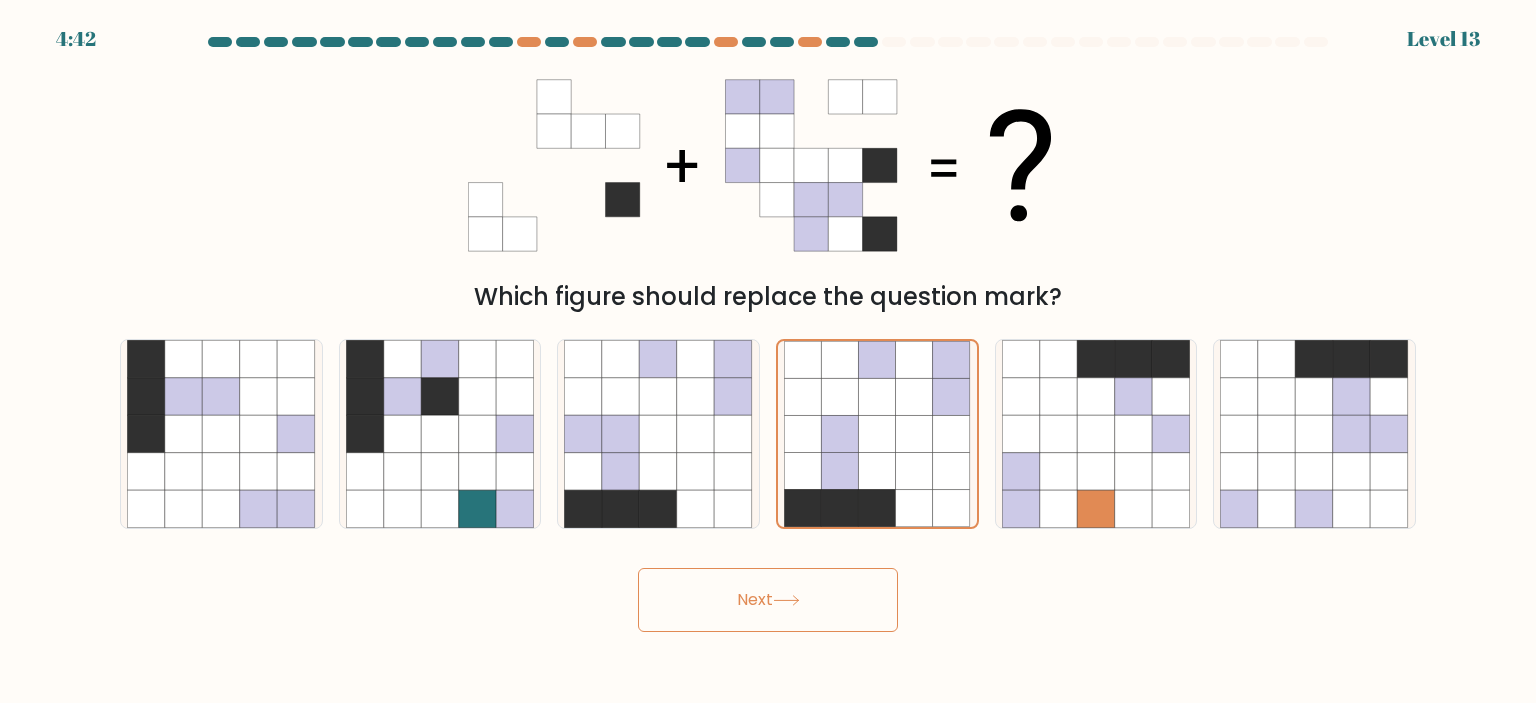click on "Next" at bounding box center [768, 600] 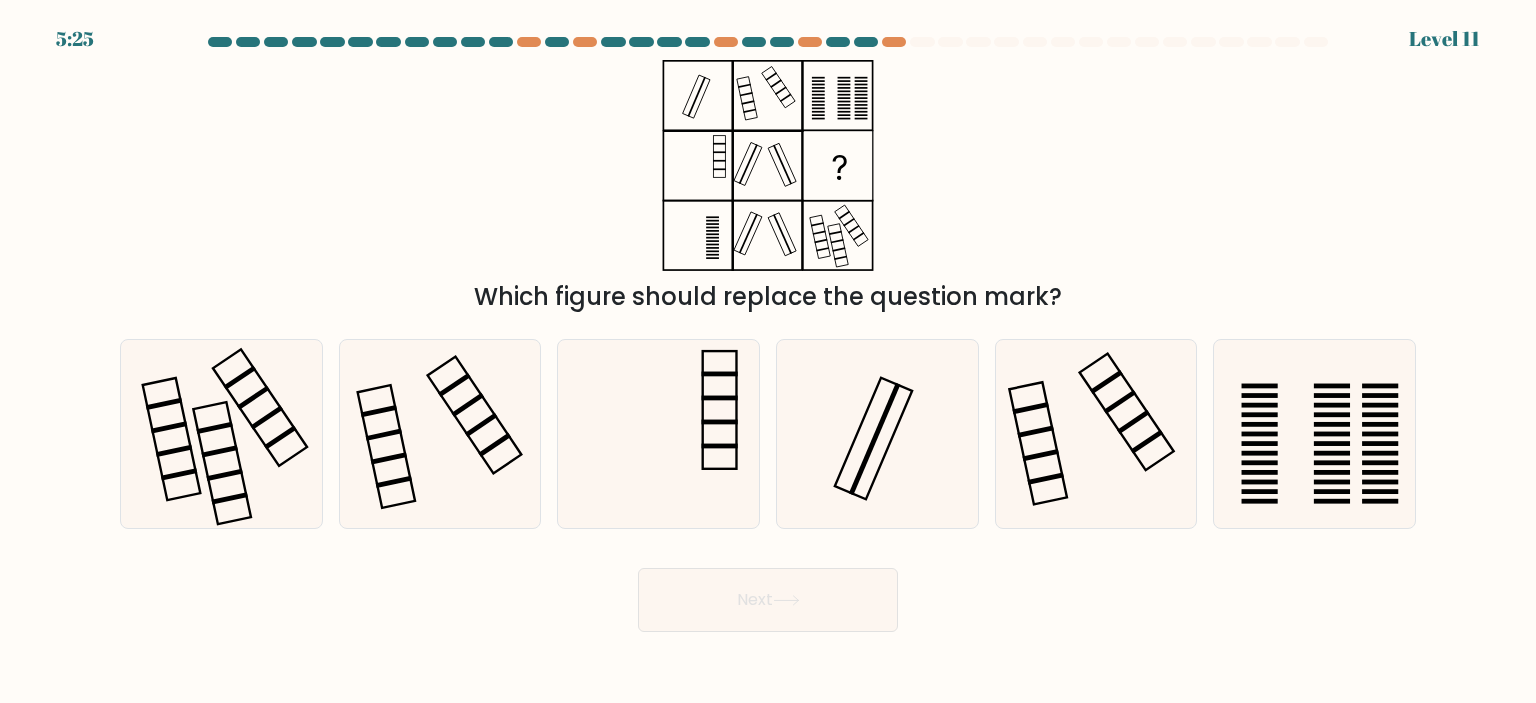 click on "Which figure should replace the question mark?" at bounding box center (768, 187) 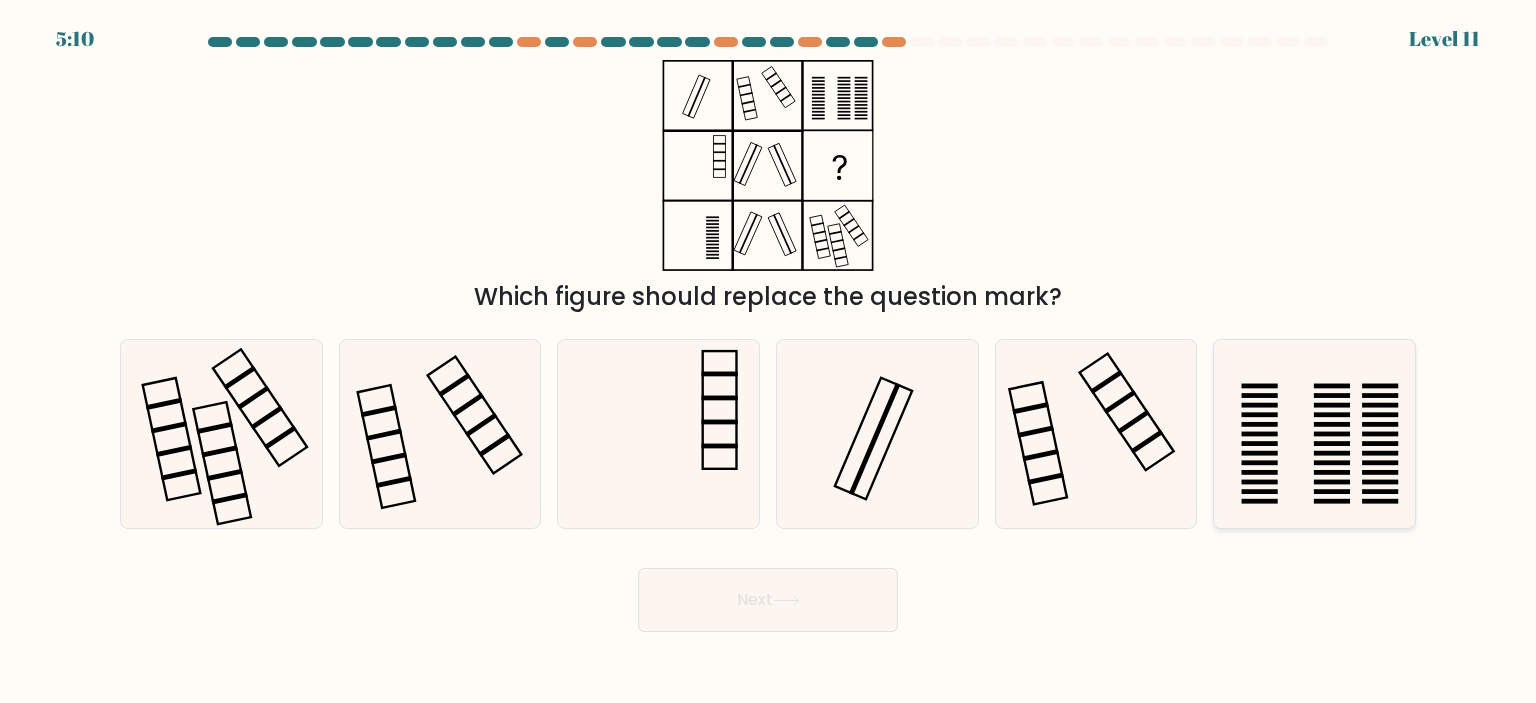 click 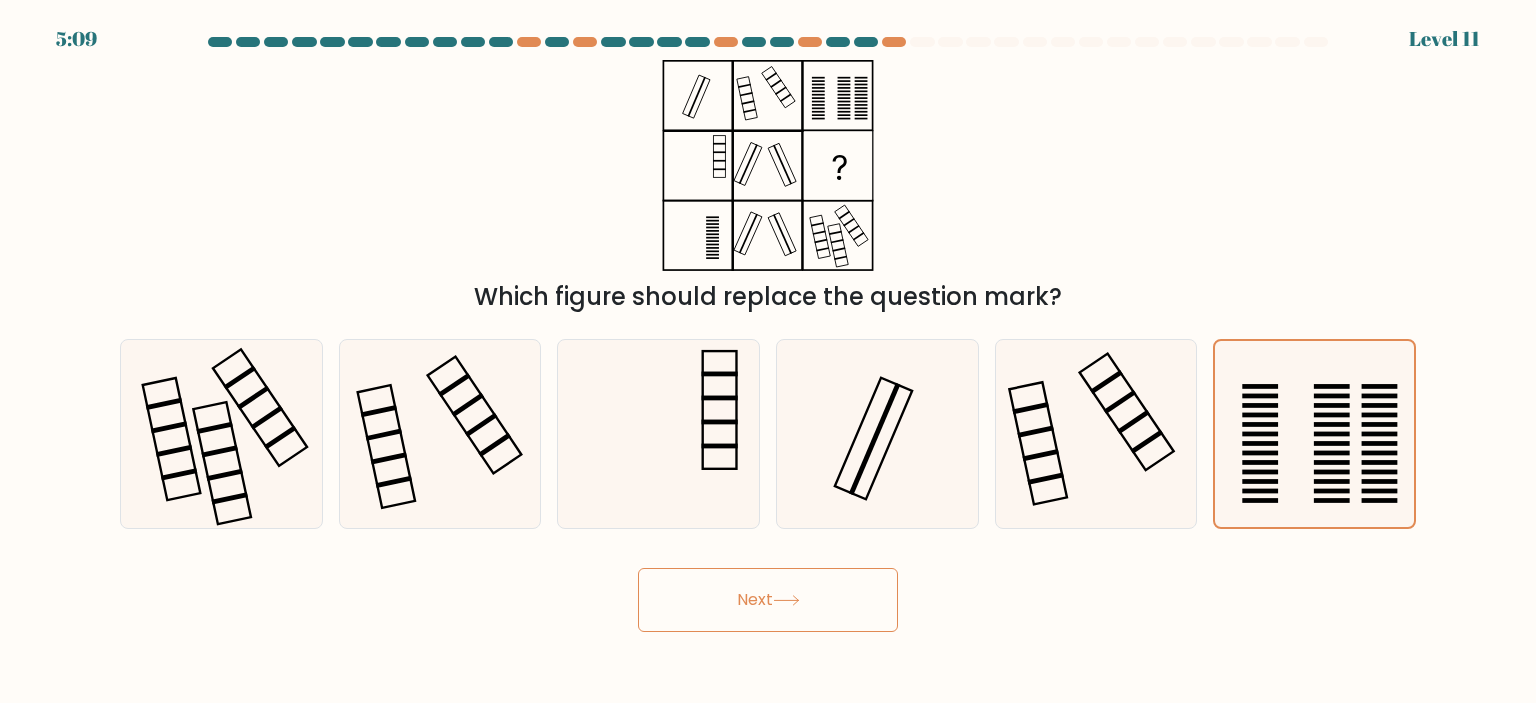 click on "Next" at bounding box center [768, 600] 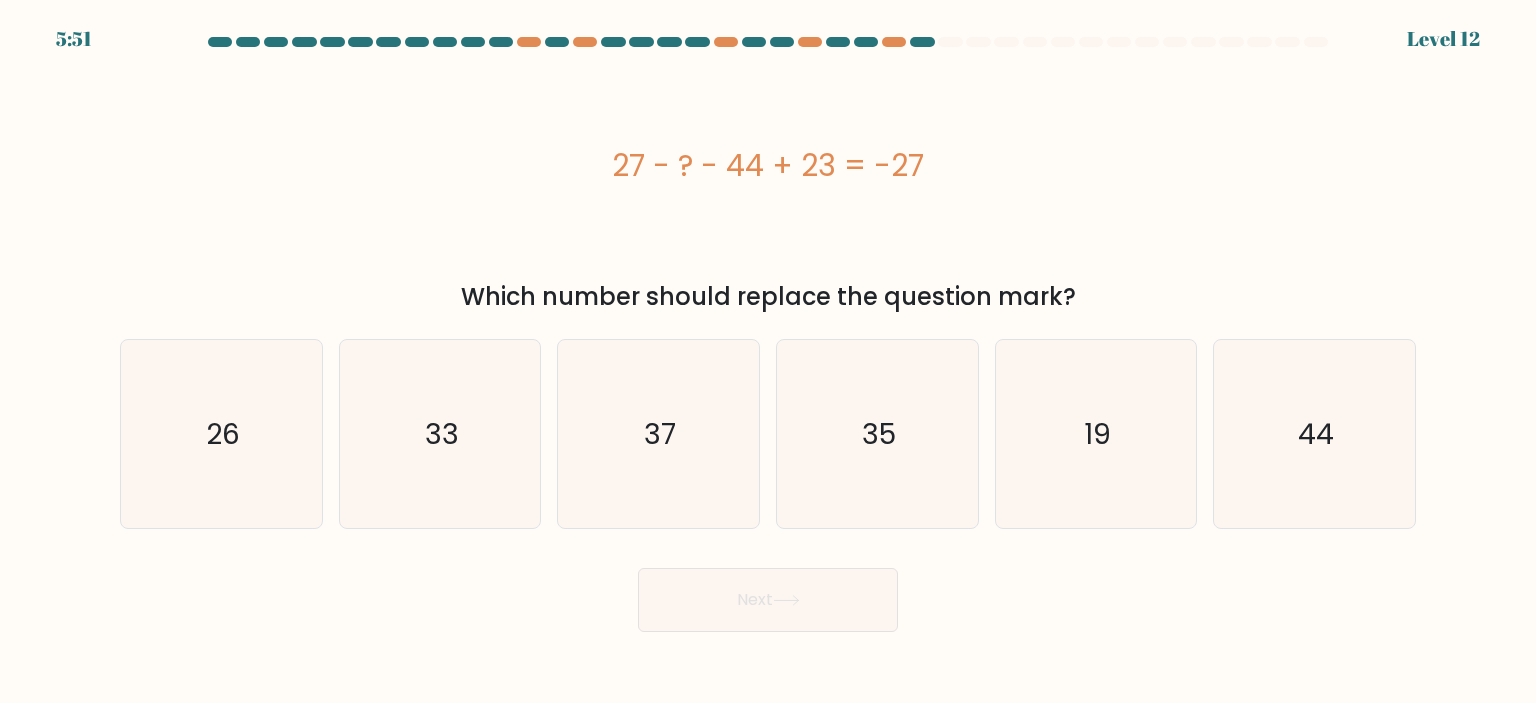 click on "27 - ? - 44 + 23 = -27" at bounding box center (768, 165) 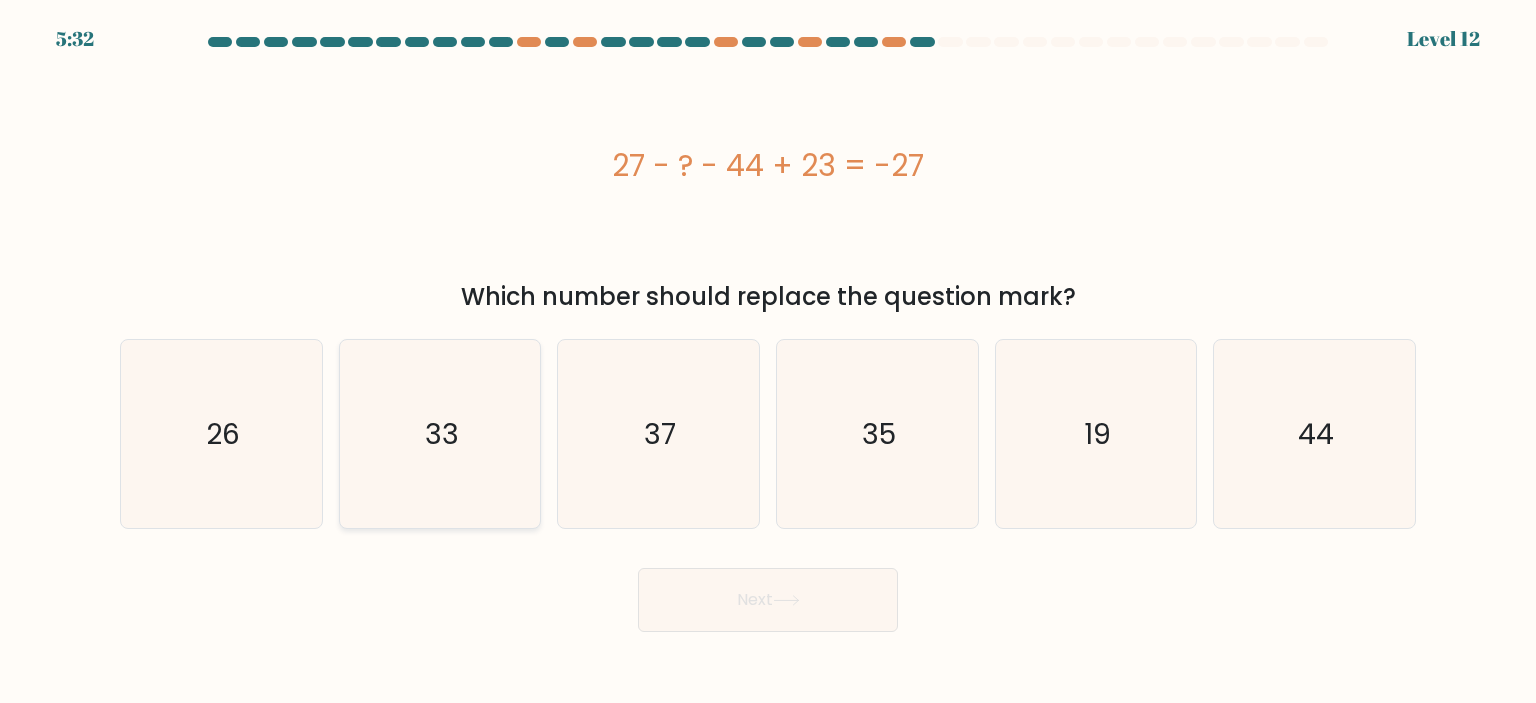 click on "33" 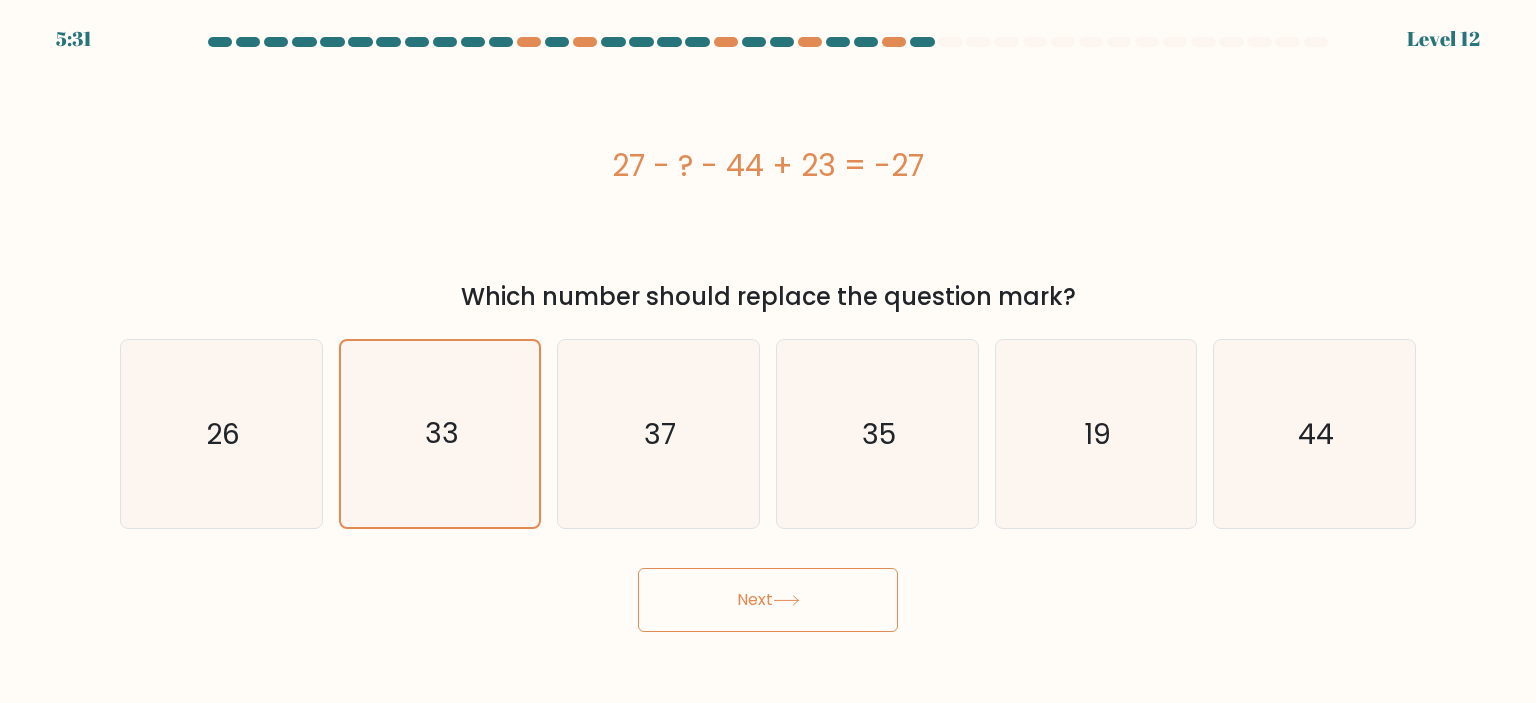 click on "Next" at bounding box center (768, 600) 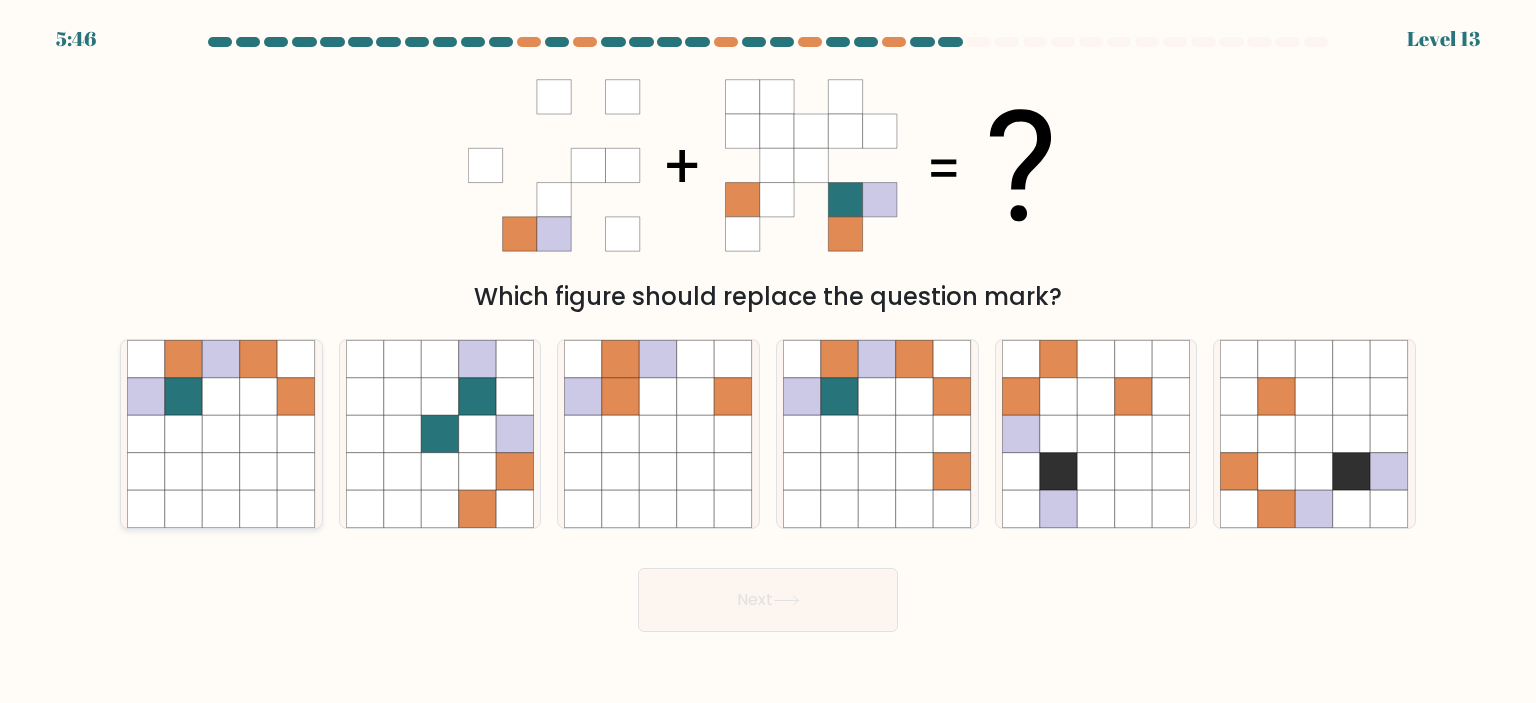 click 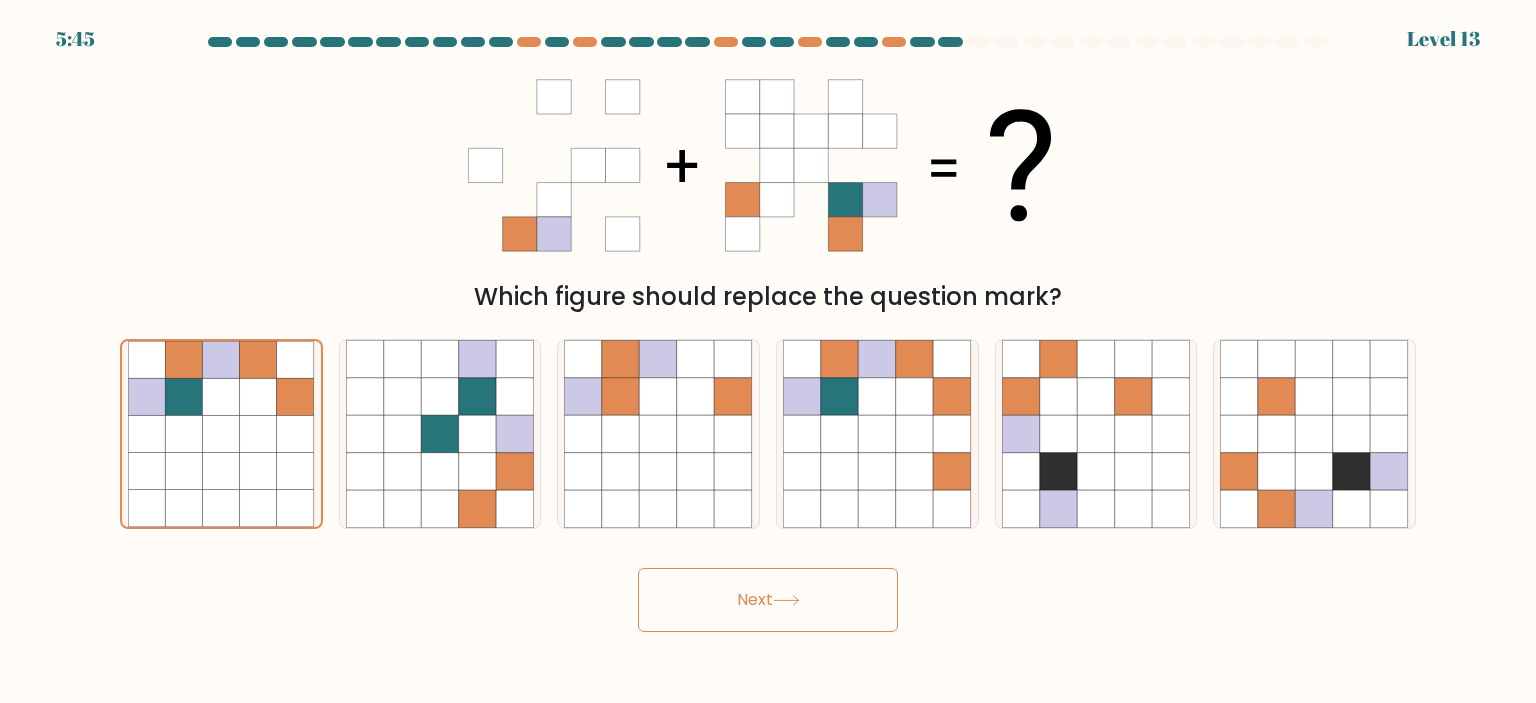 click on "Next" at bounding box center (768, 600) 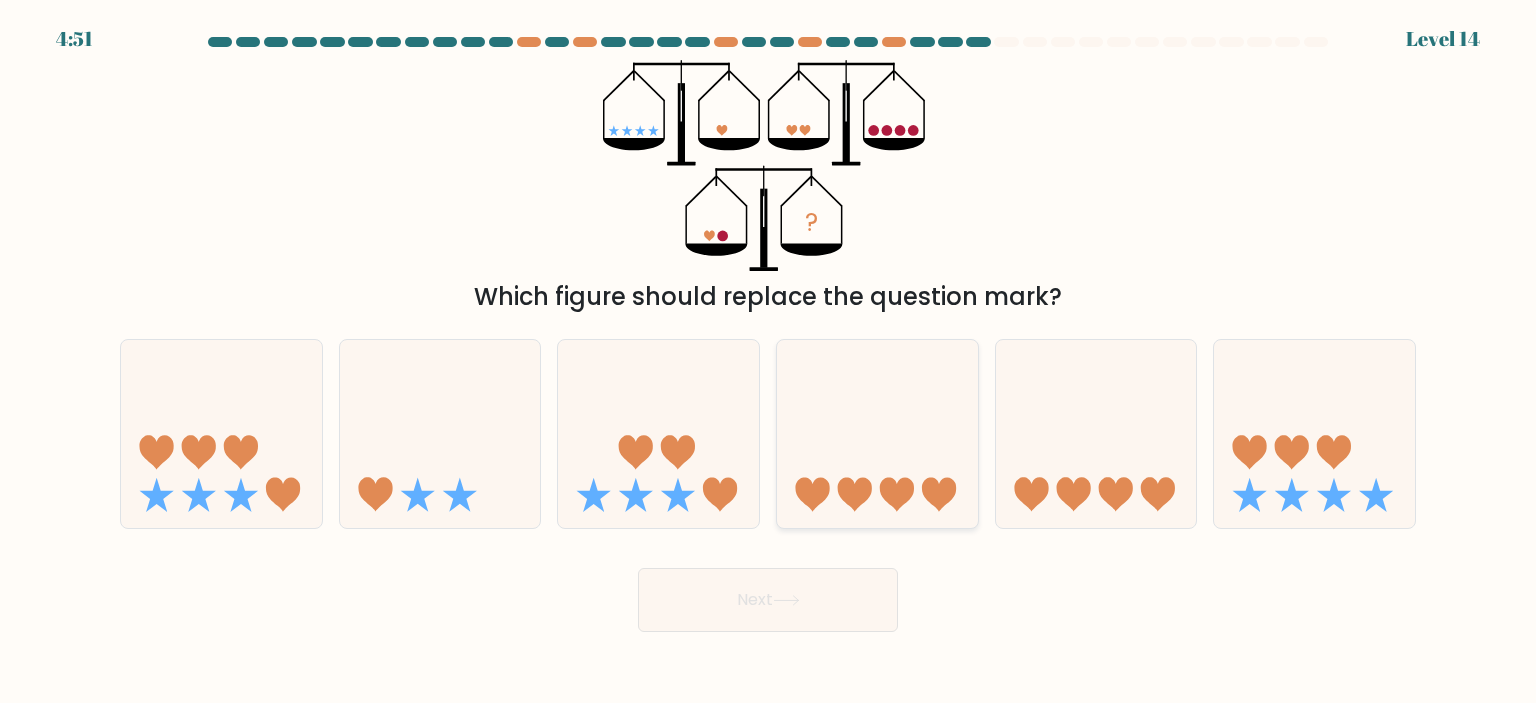 click at bounding box center [877, 434] 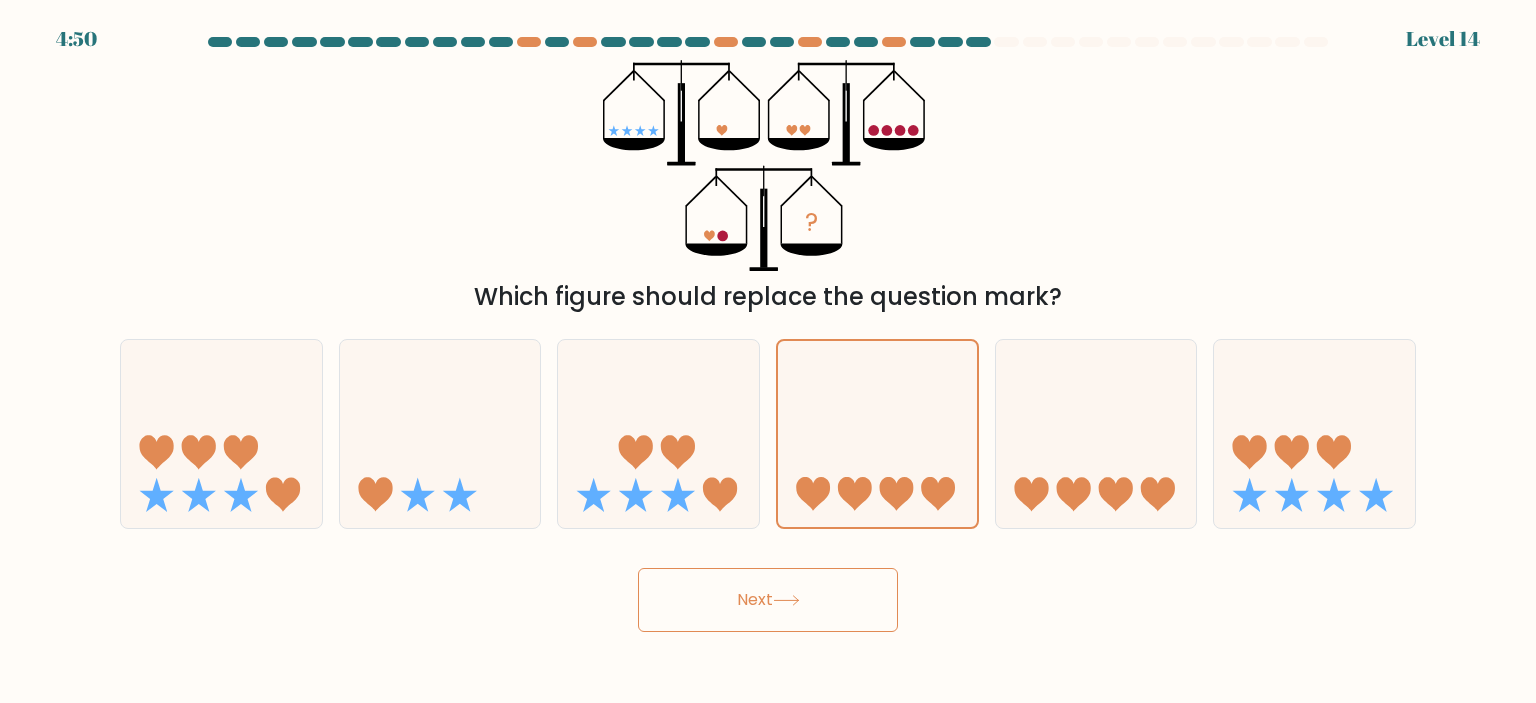 click on "Next" at bounding box center [768, 600] 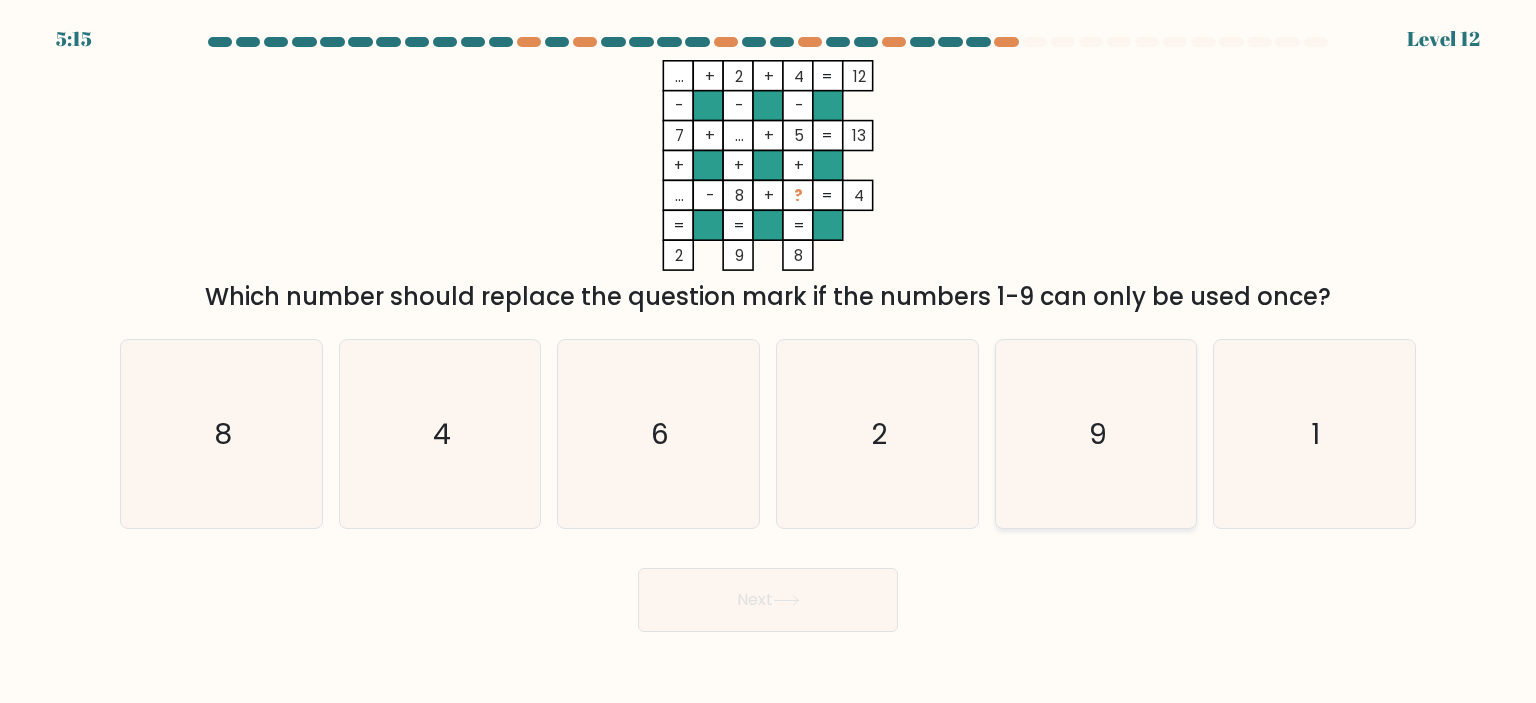 click on "9" 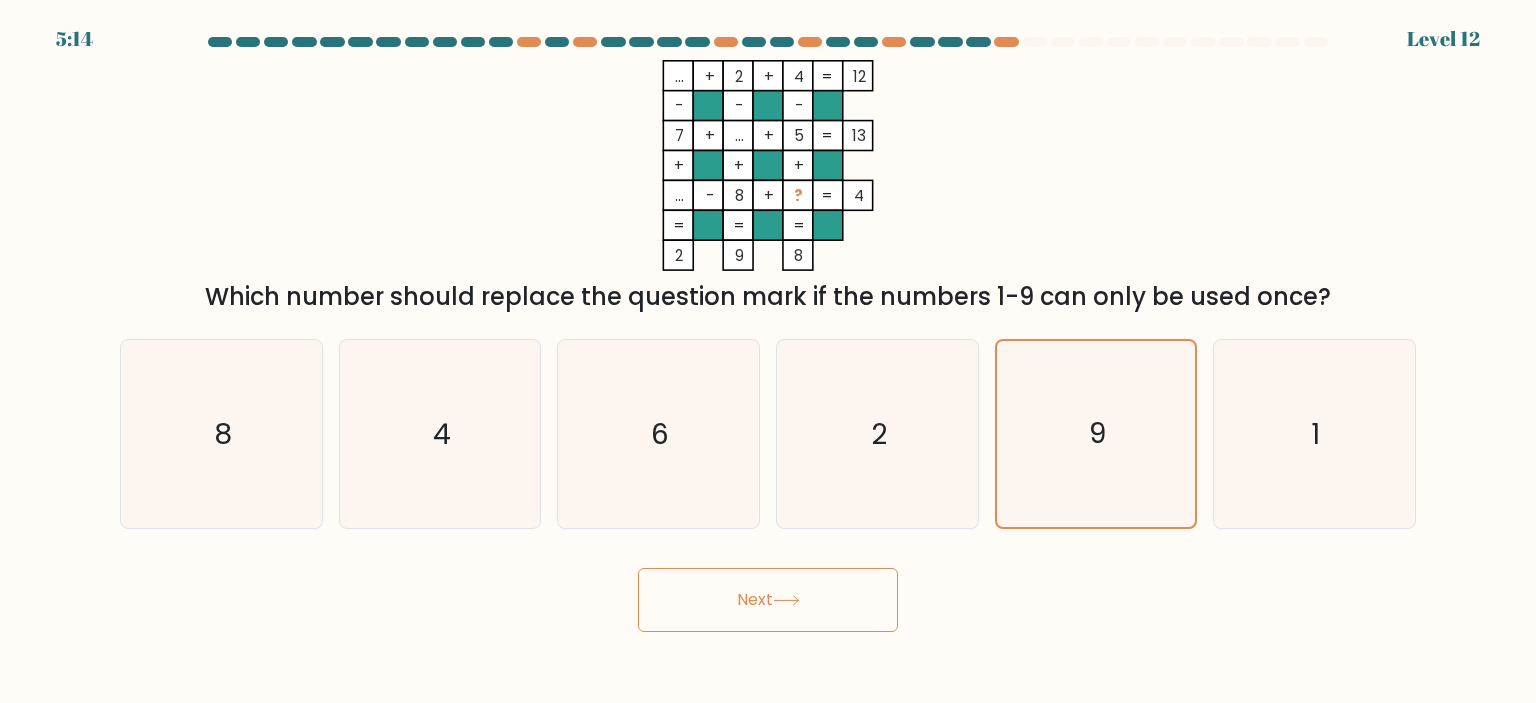 click on "Next" at bounding box center (768, 600) 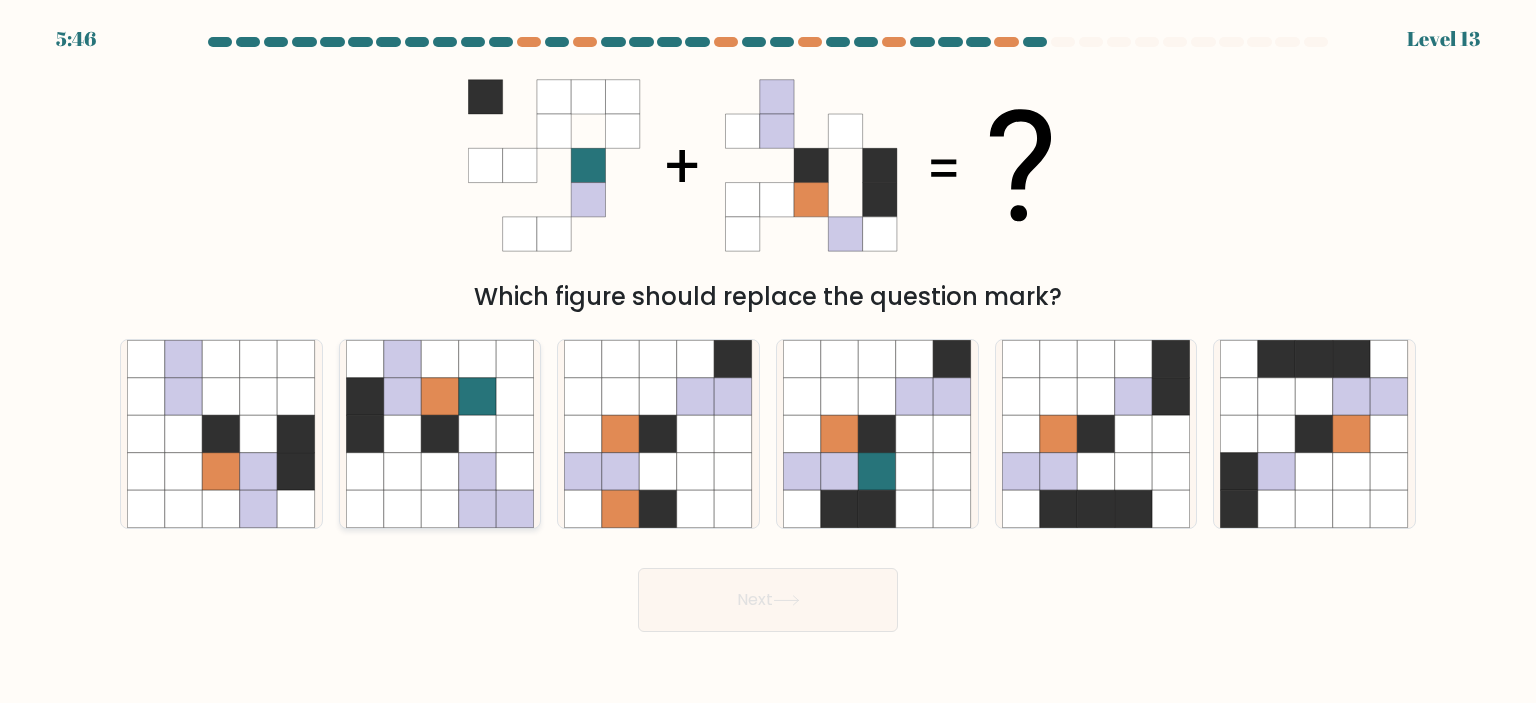 click 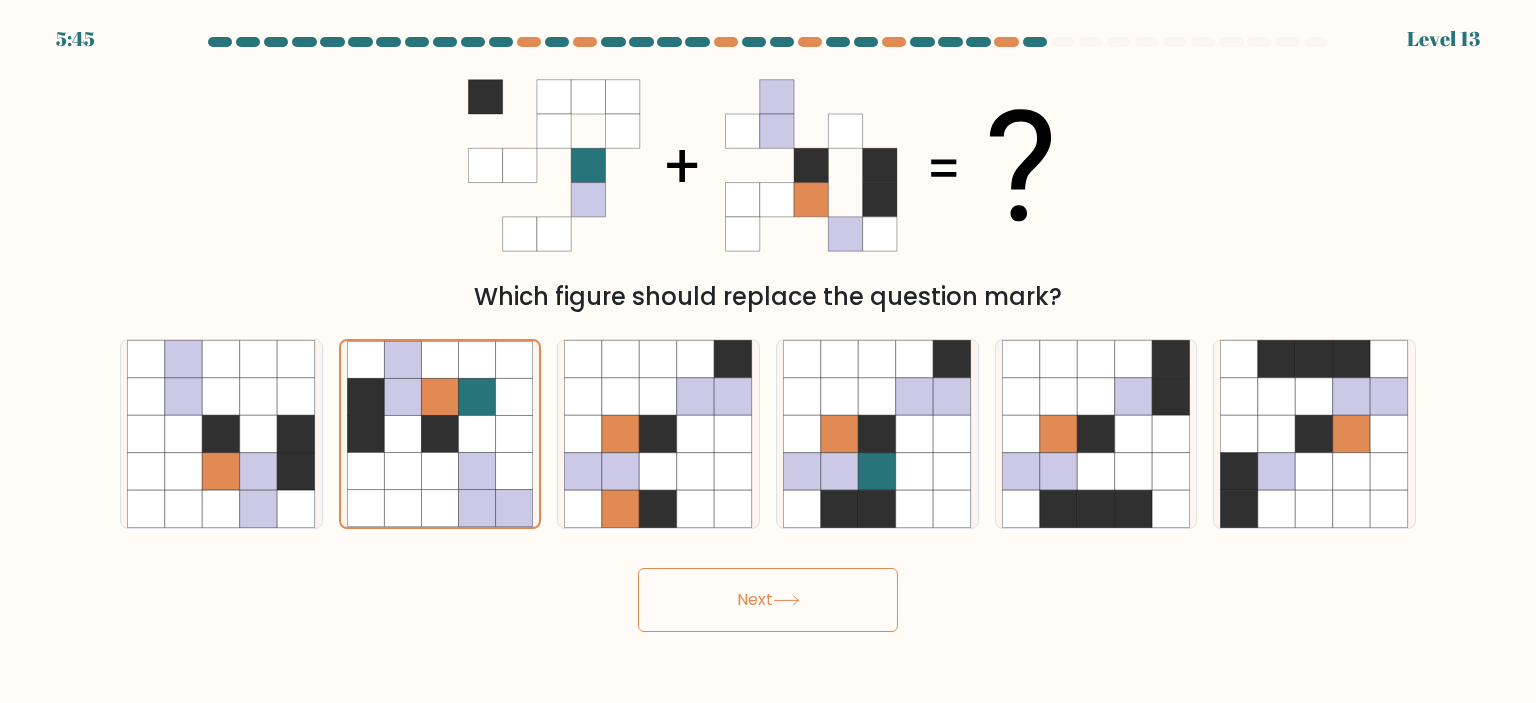 click on "Next" at bounding box center [768, 600] 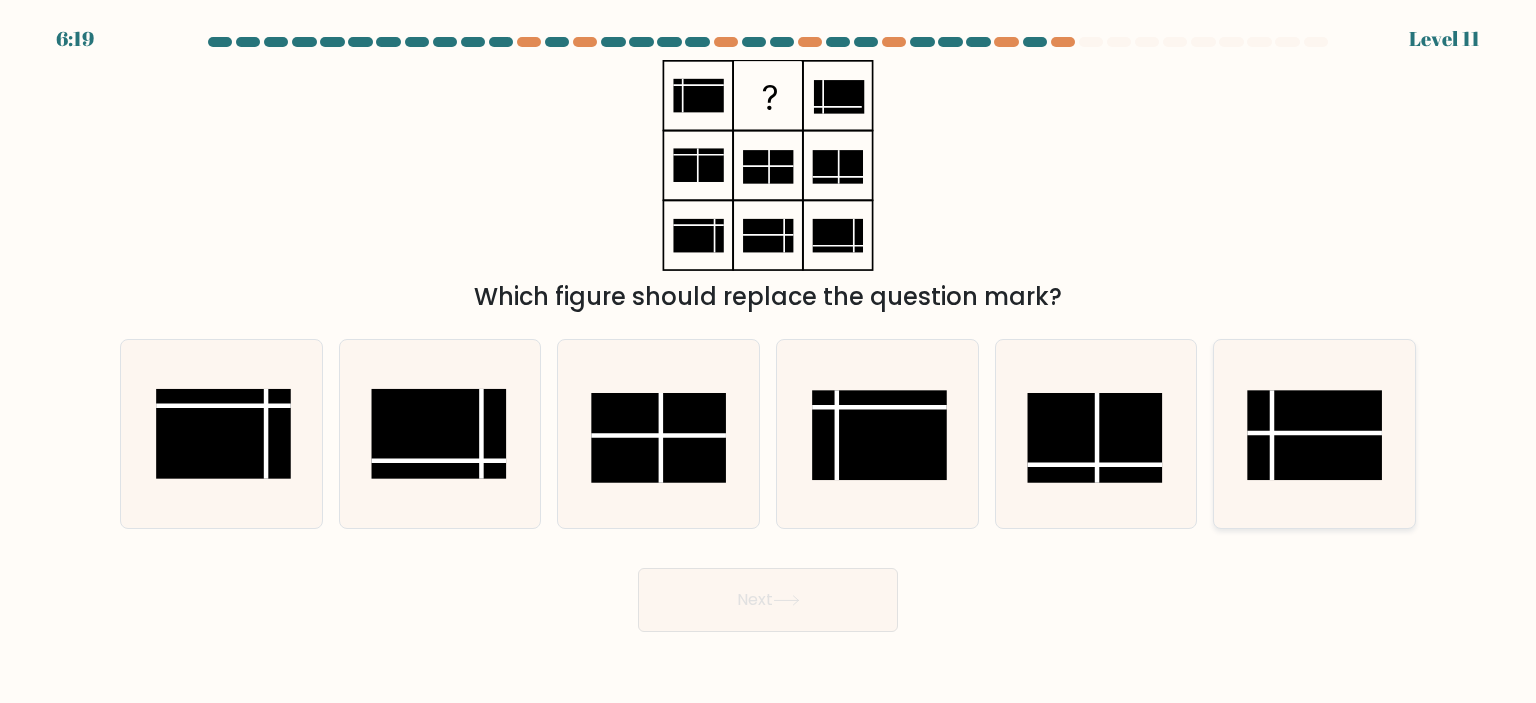 click 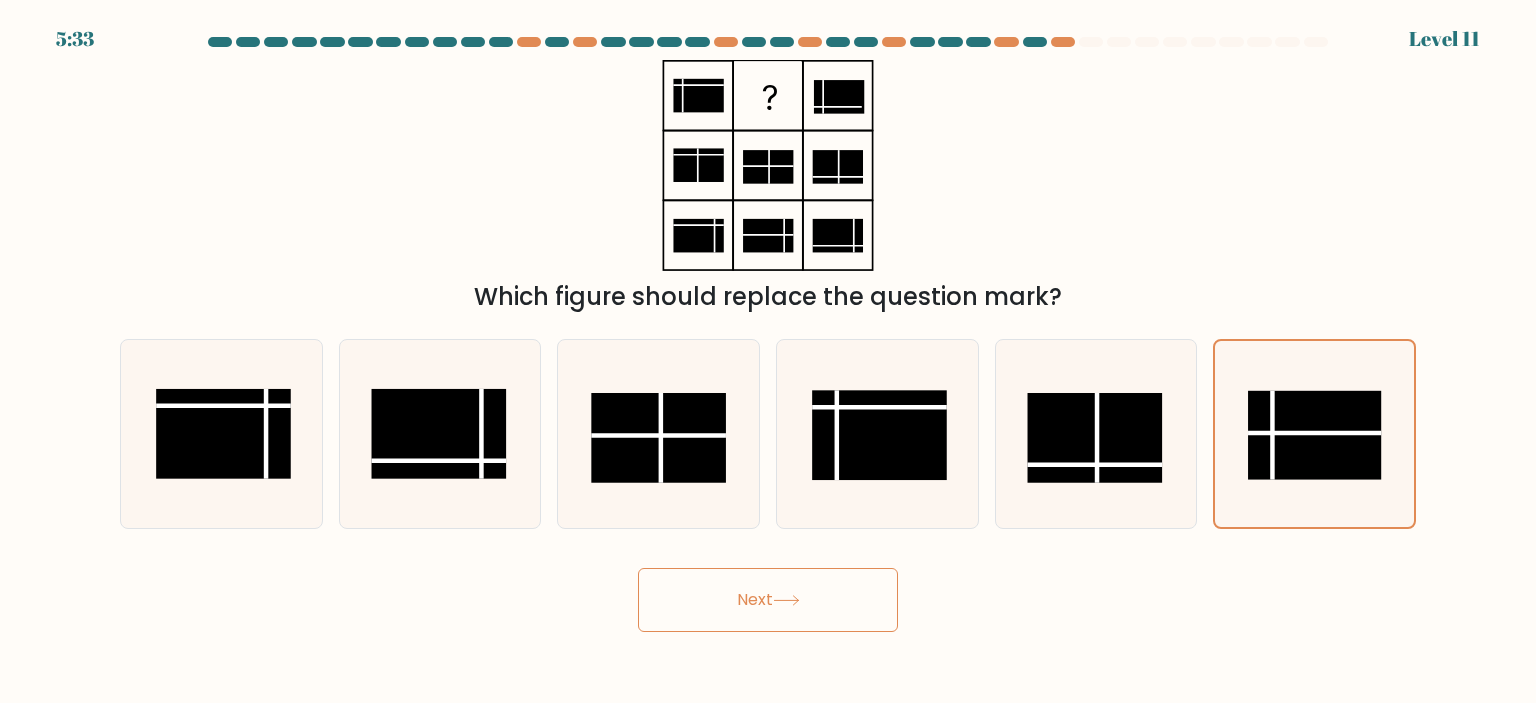 click on "Next" at bounding box center (768, 600) 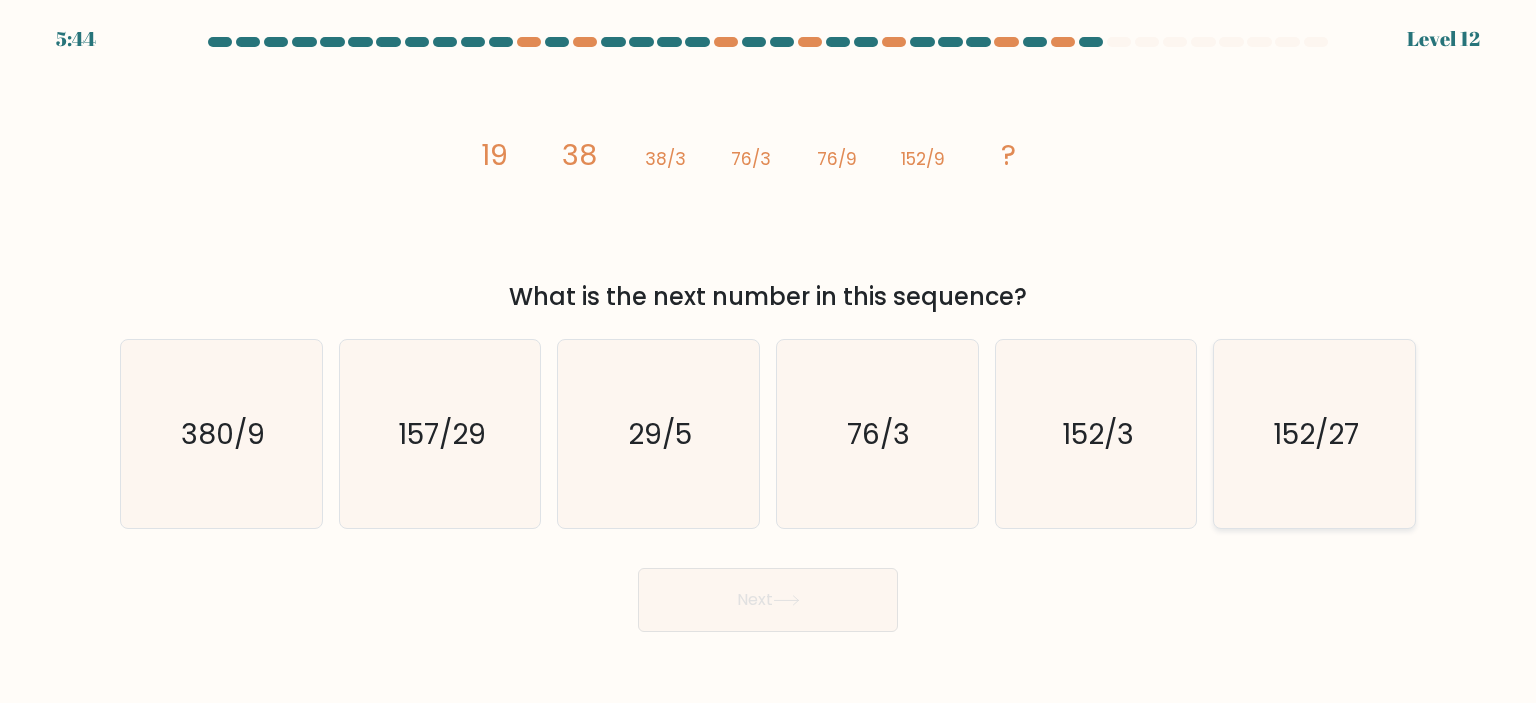 click on "152/27" 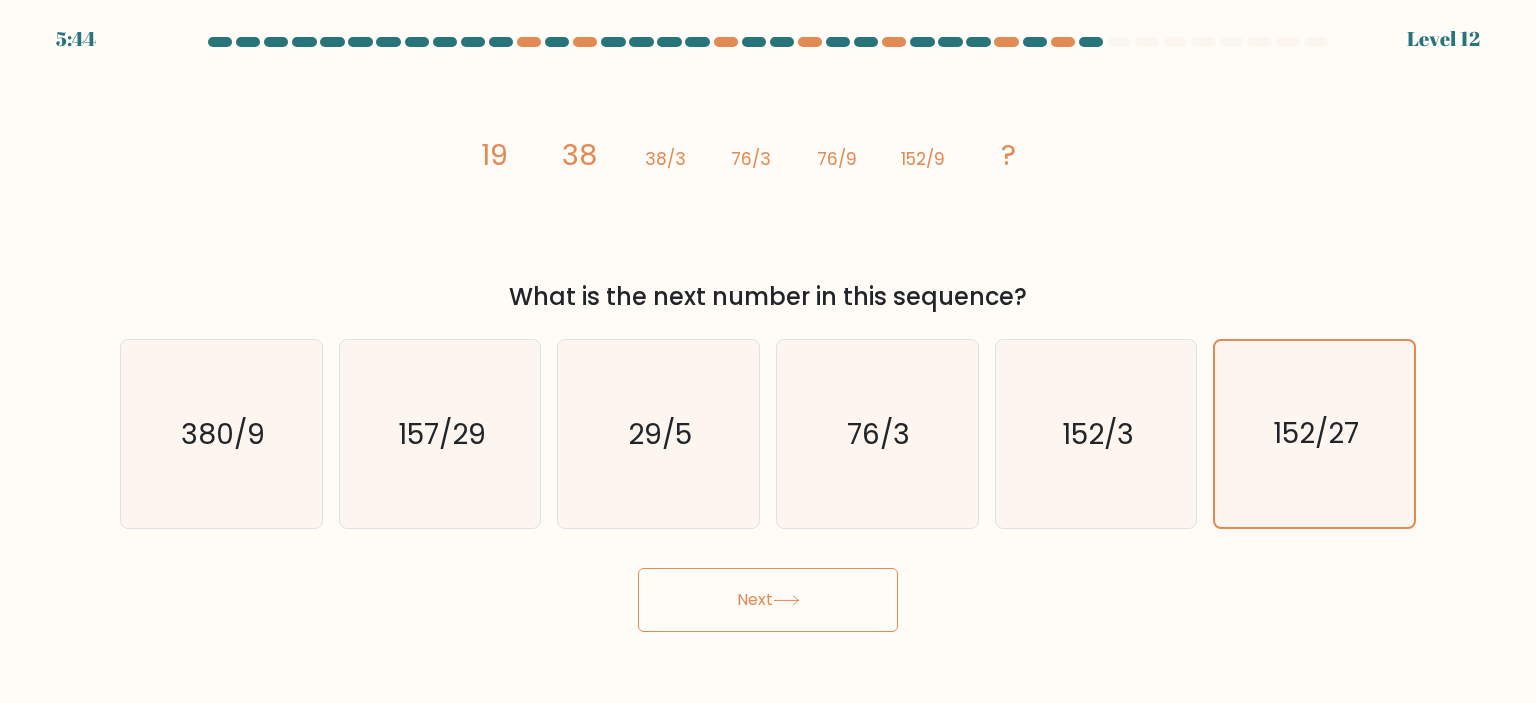 click on "Next" at bounding box center (768, 600) 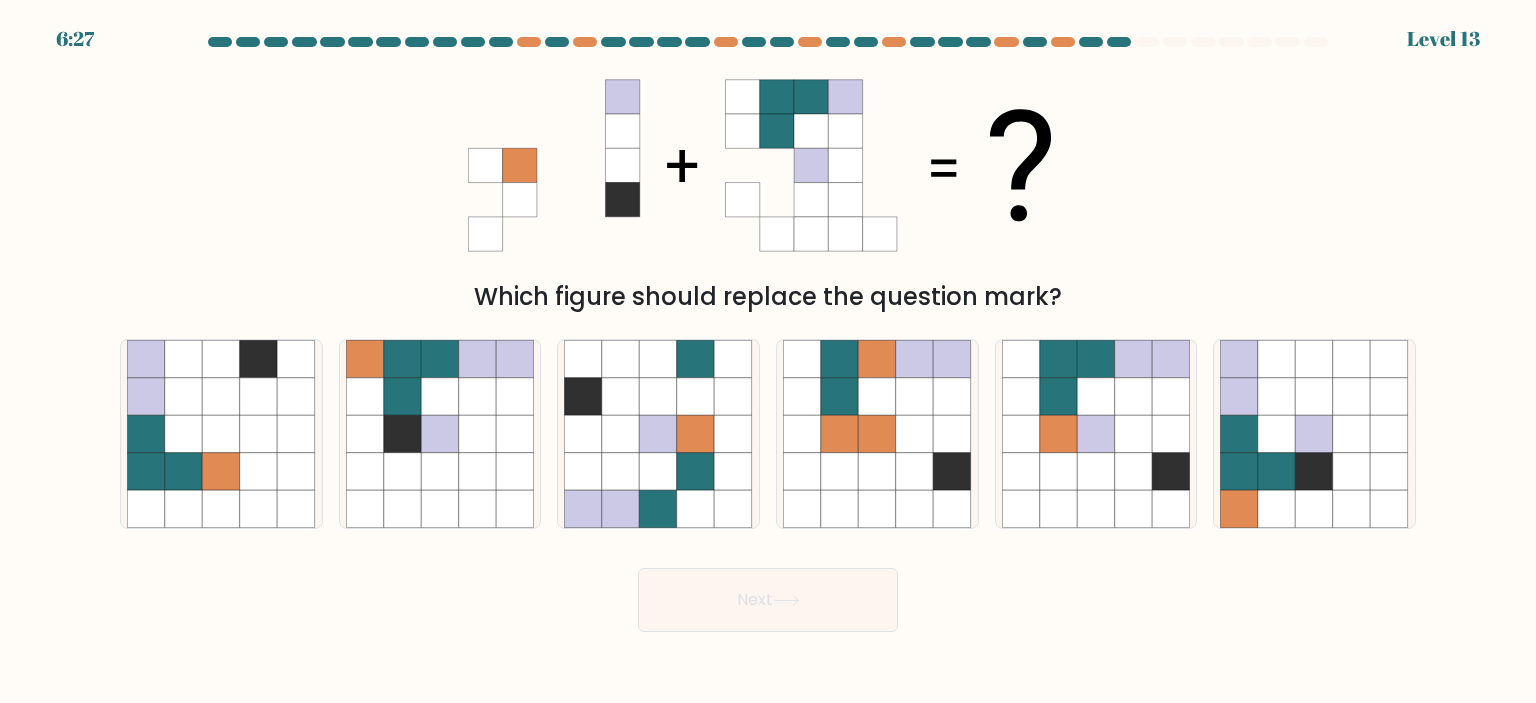 click on "Which figure should replace the question mark?" at bounding box center [768, 187] 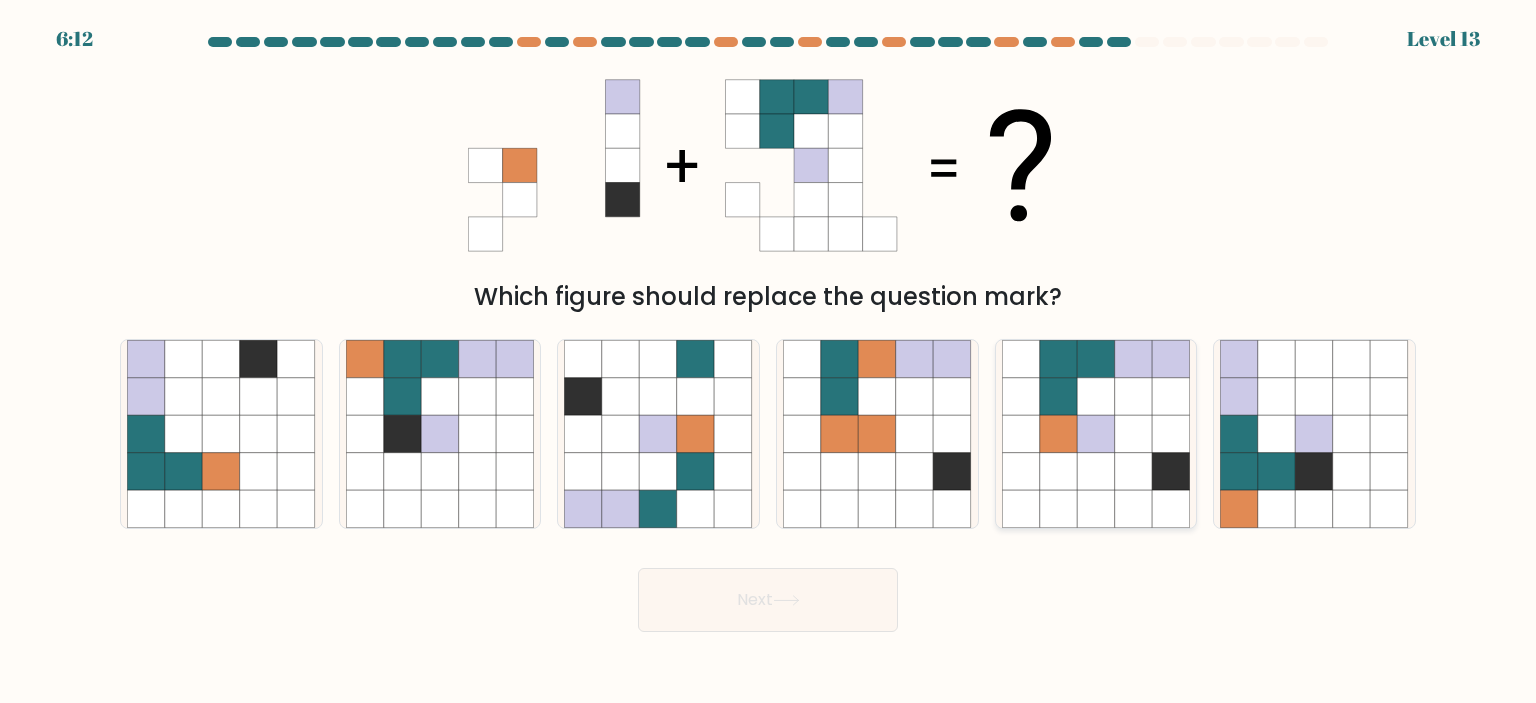 click 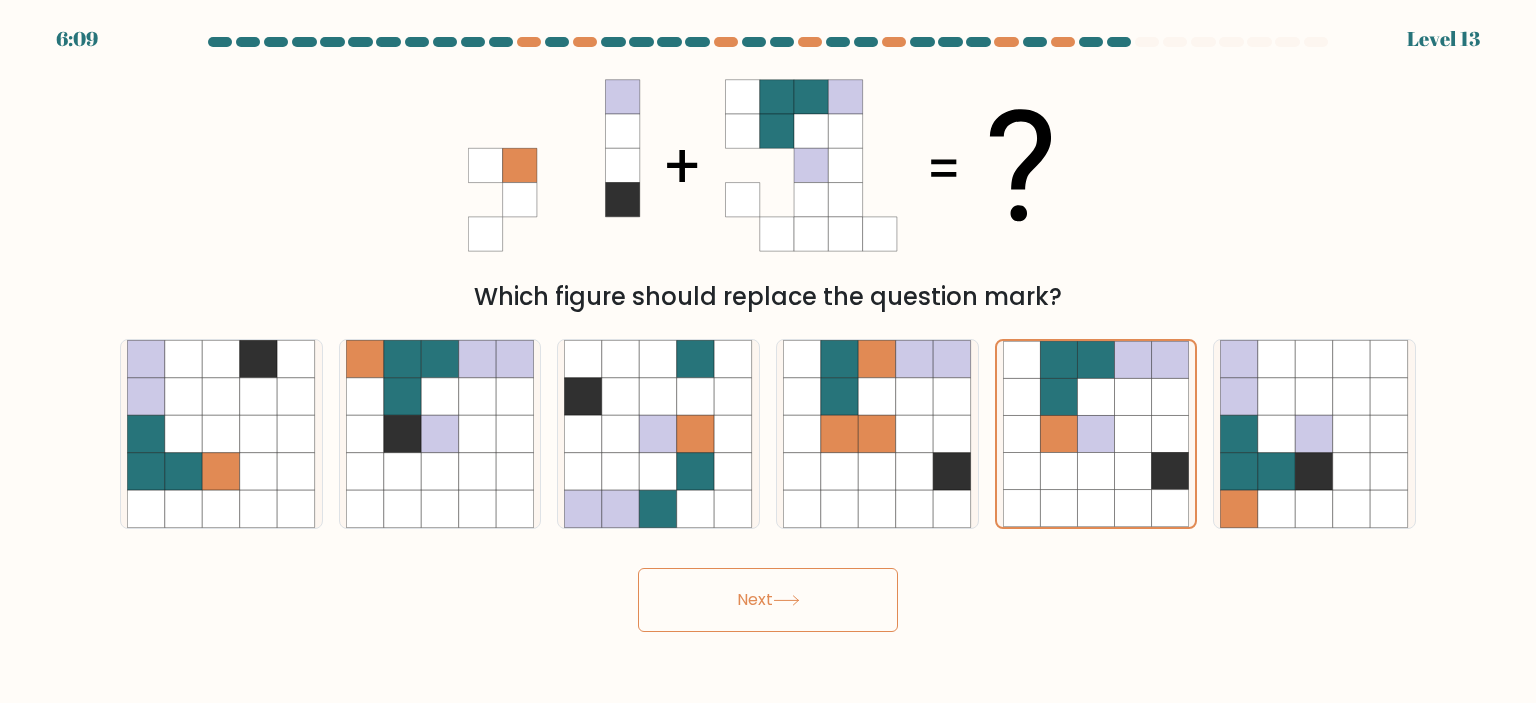 click on "Next" at bounding box center [768, 600] 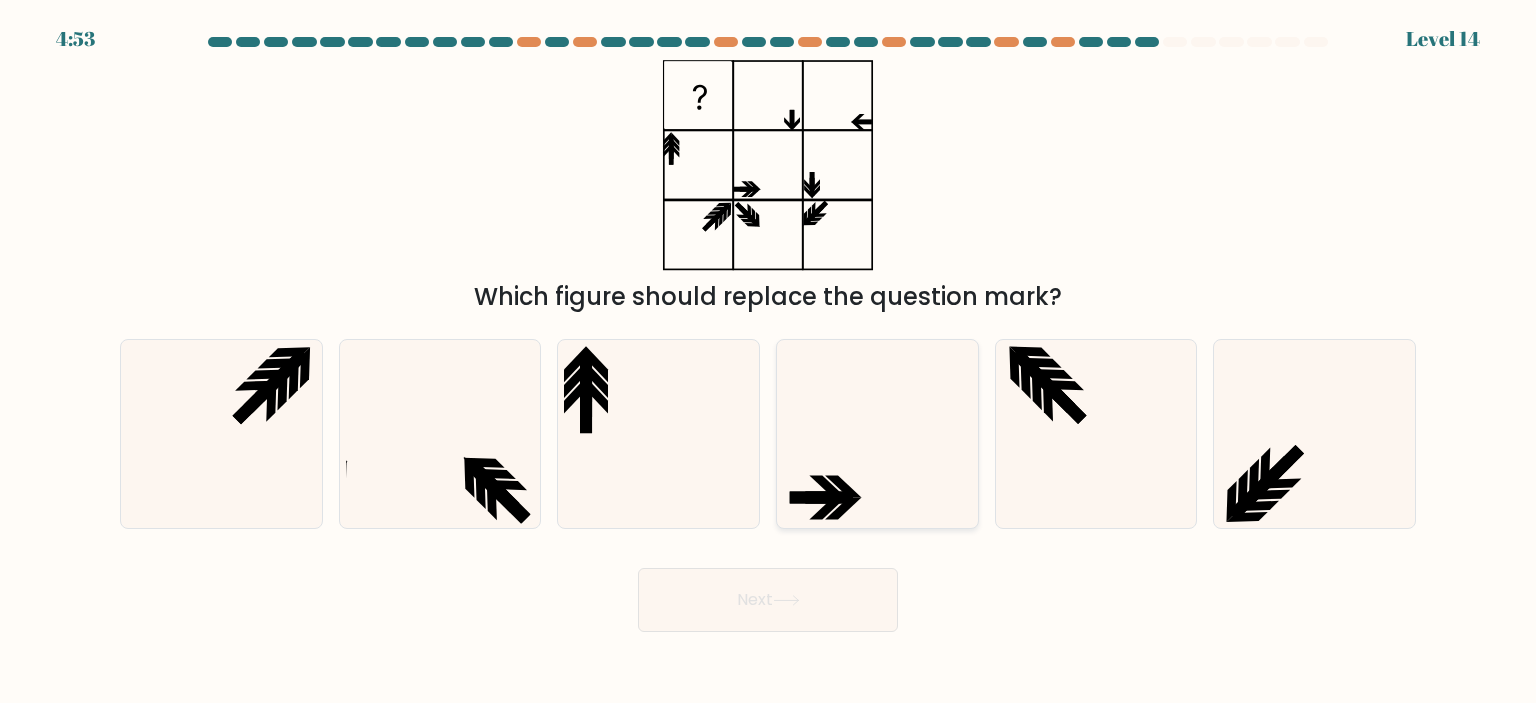 click 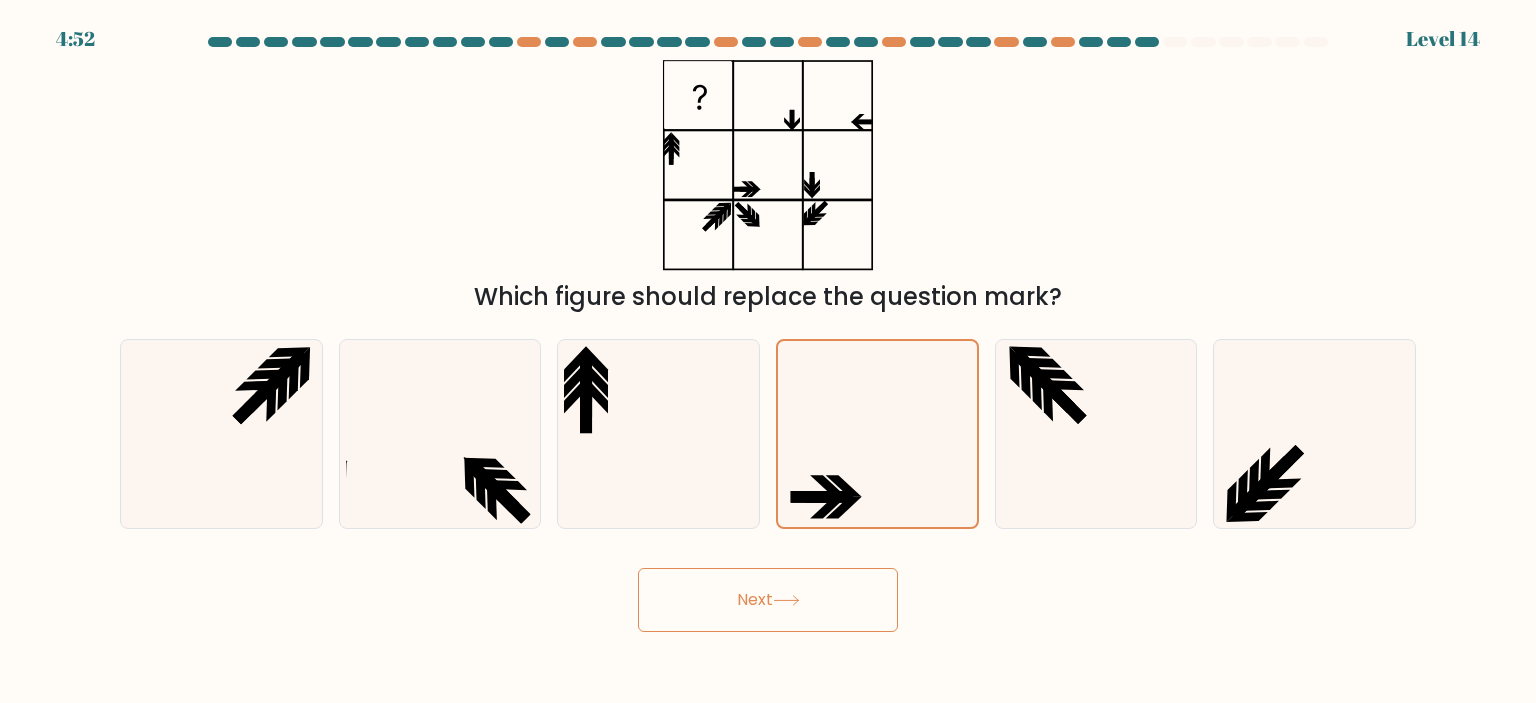 click on "Next" at bounding box center (768, 600) 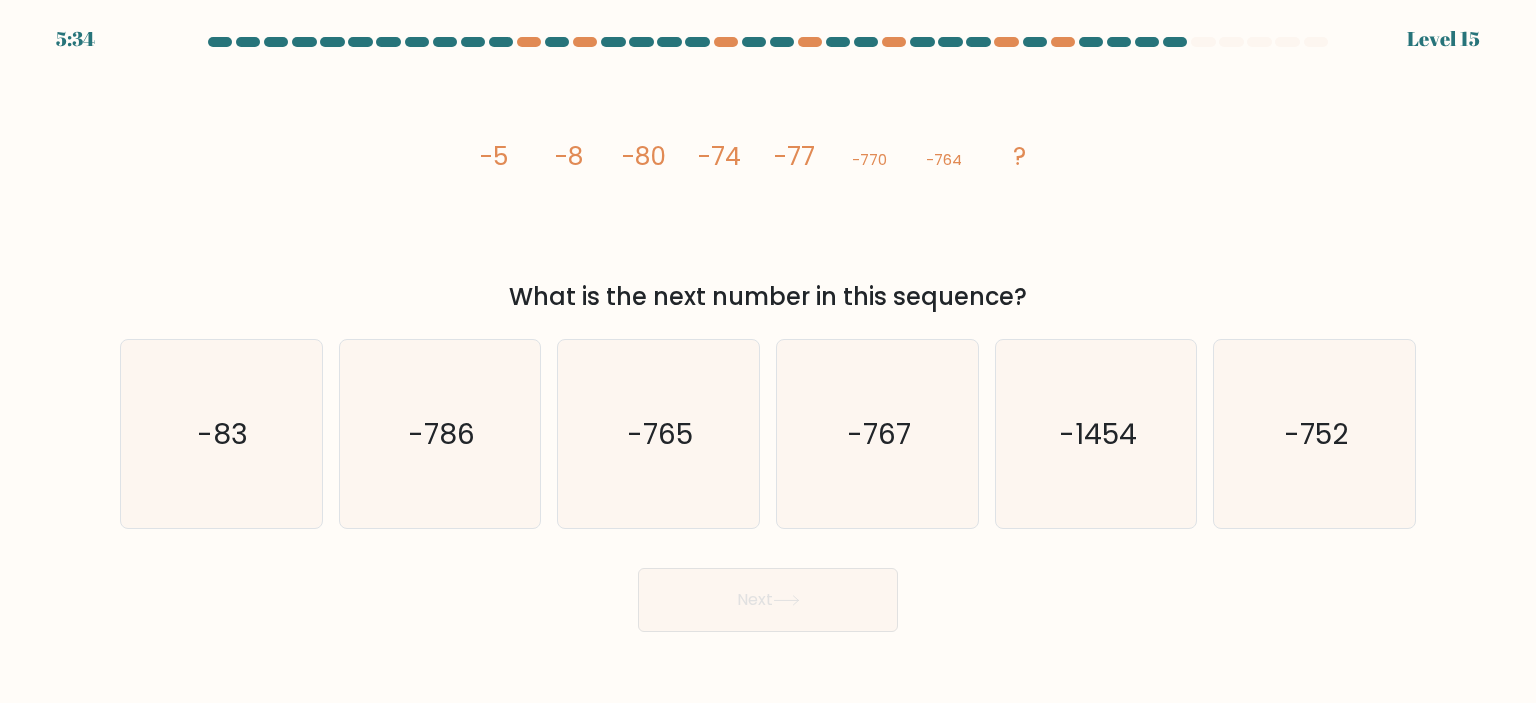 click on "image/svg+xml
-5
-8
-80
-74
-77
-770
-764
?" 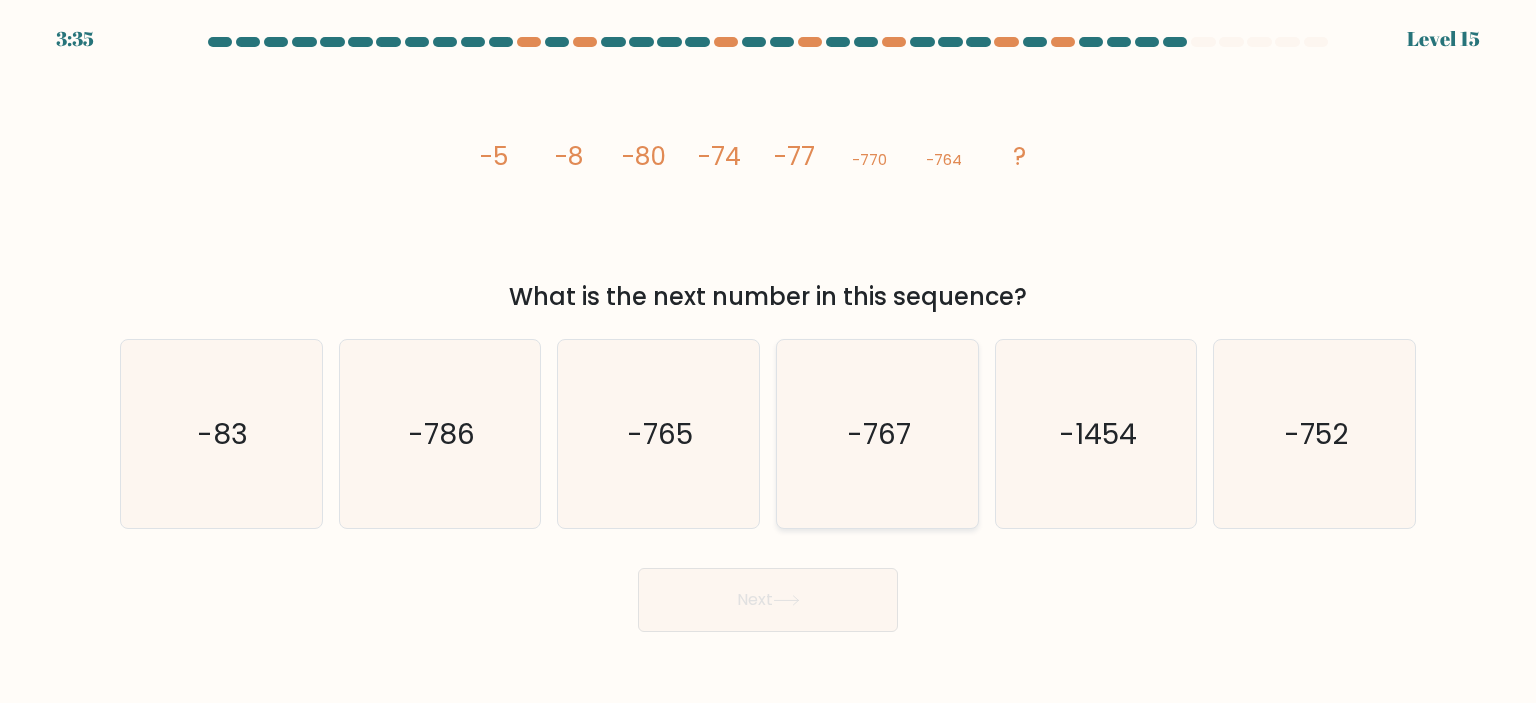 click on "-767" 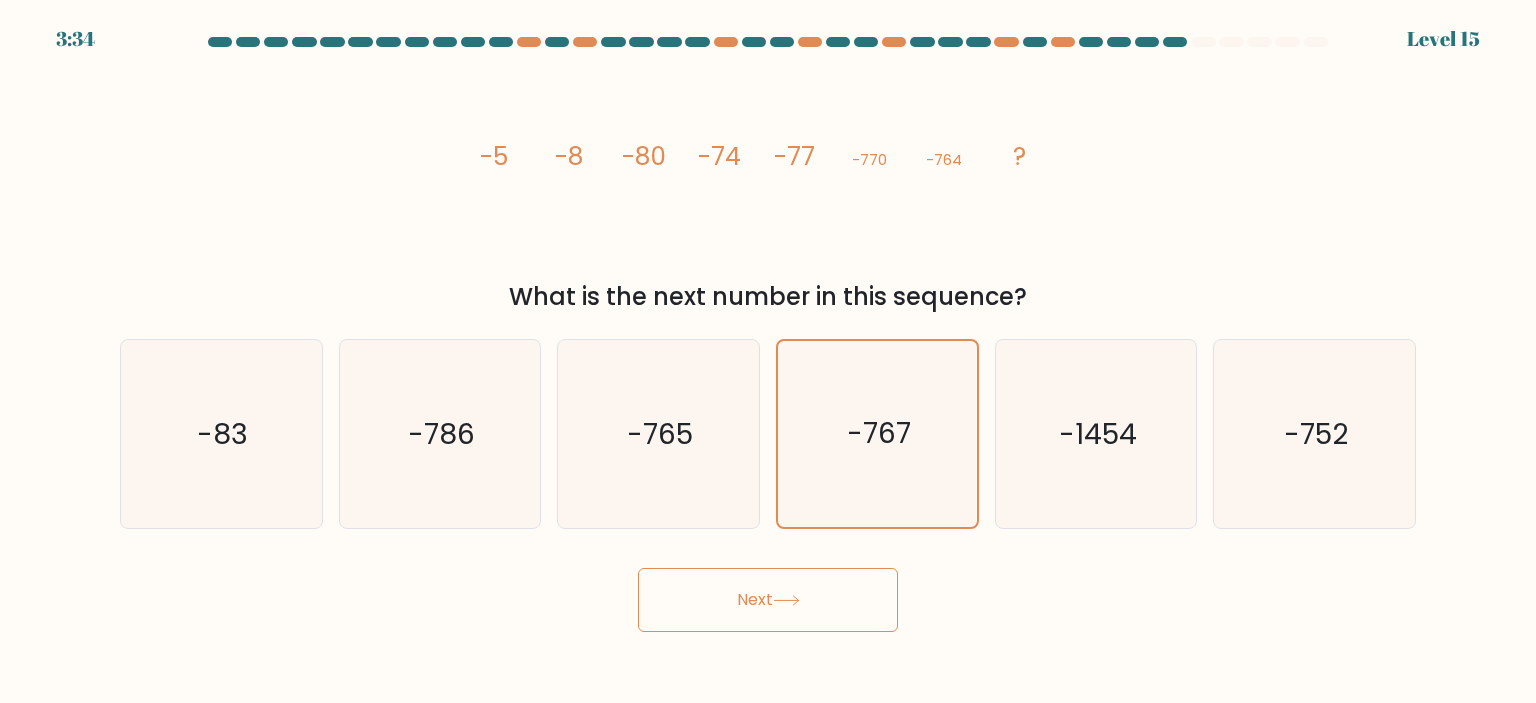 click on "Next" at bounding box center (768, 600) 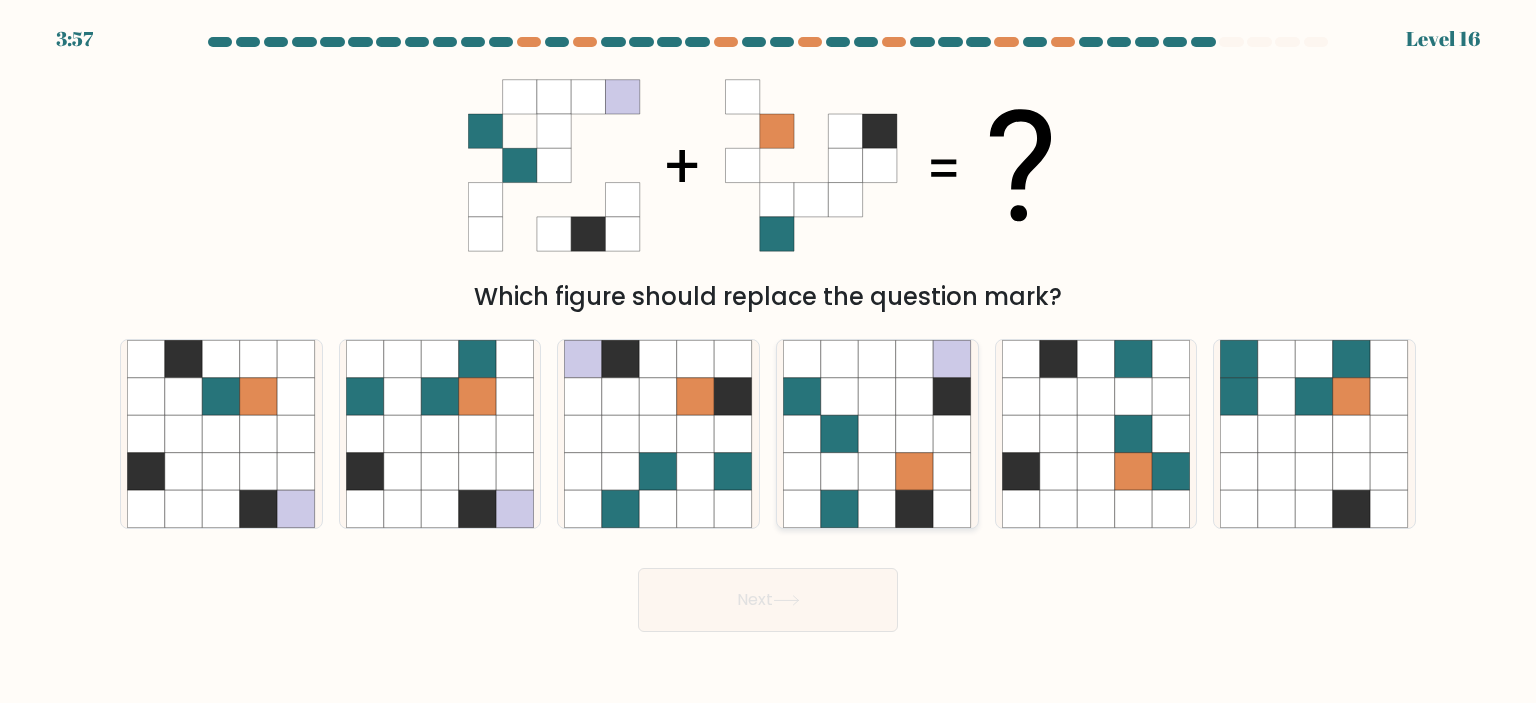 click 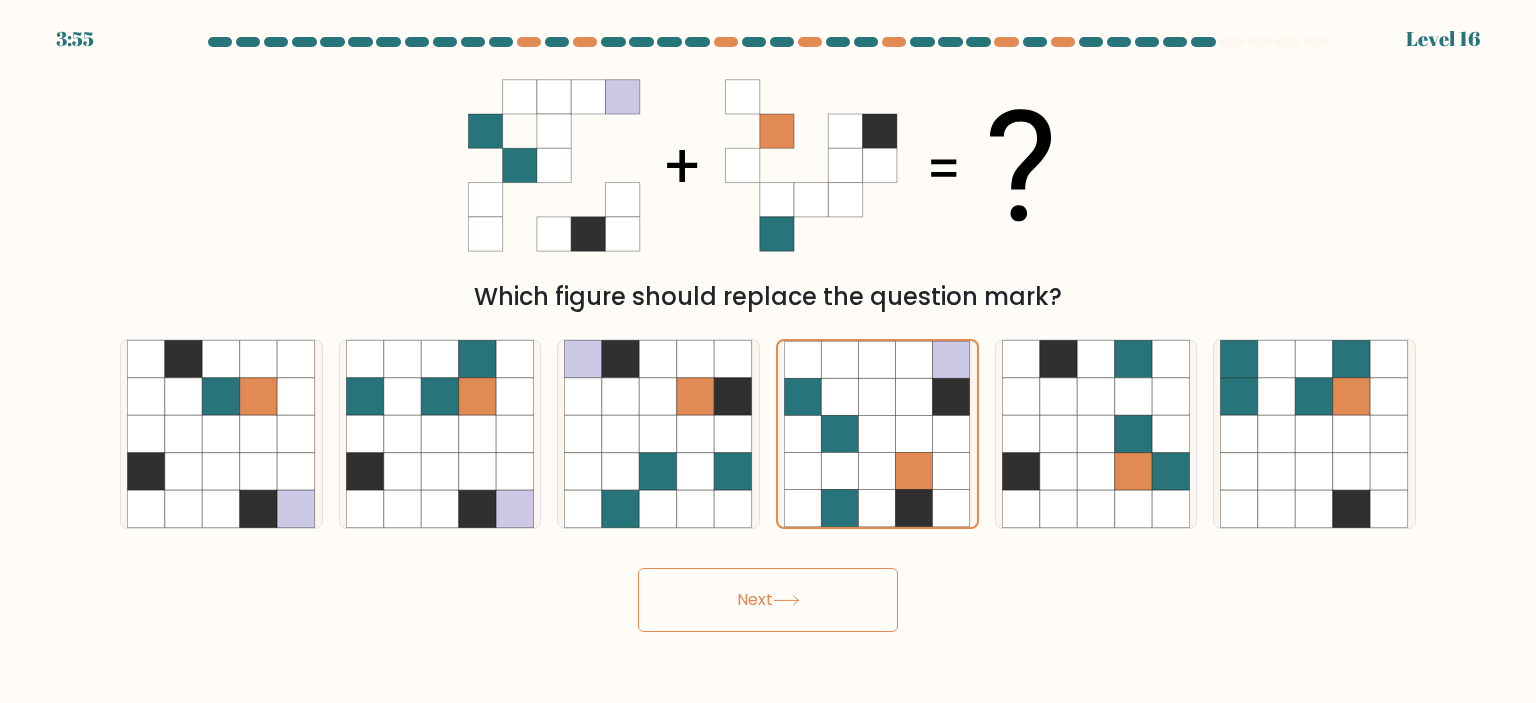 click 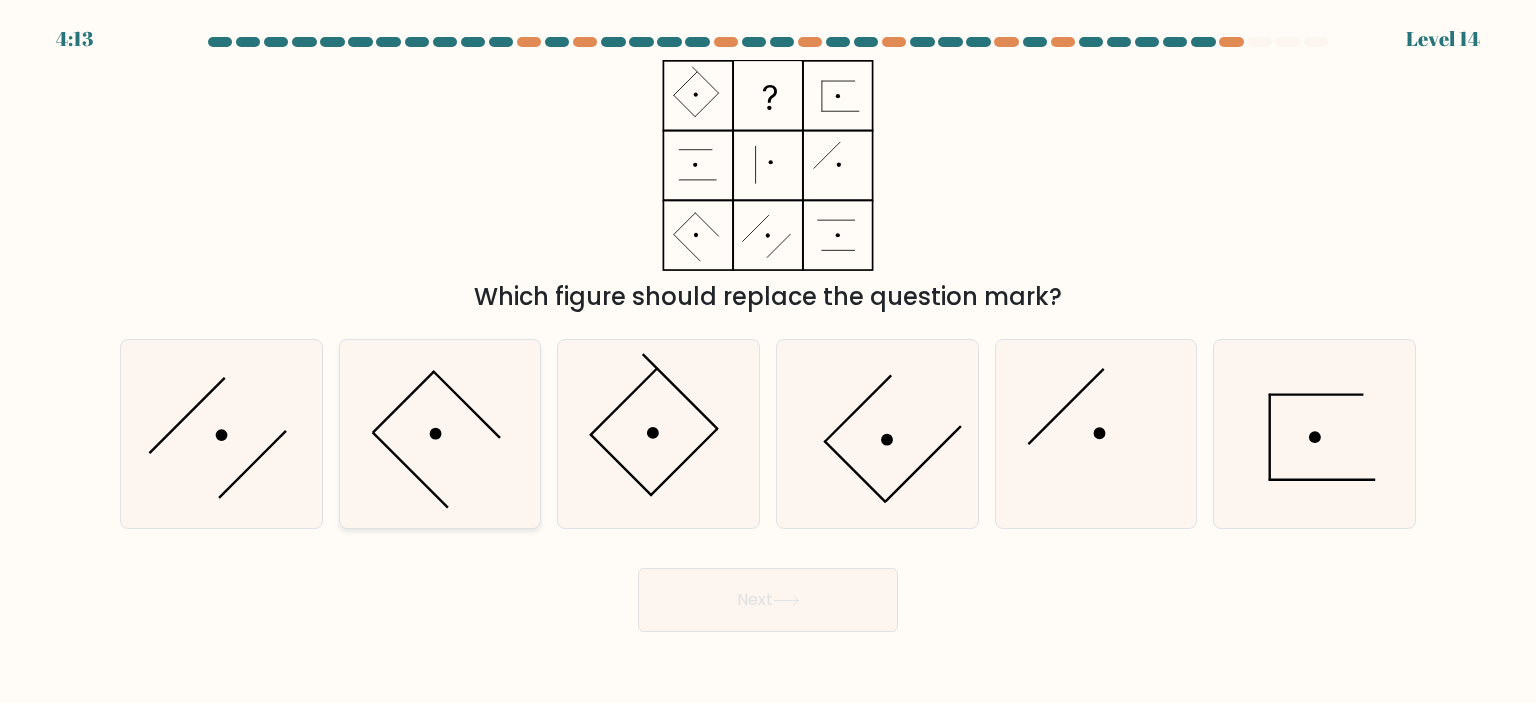 click 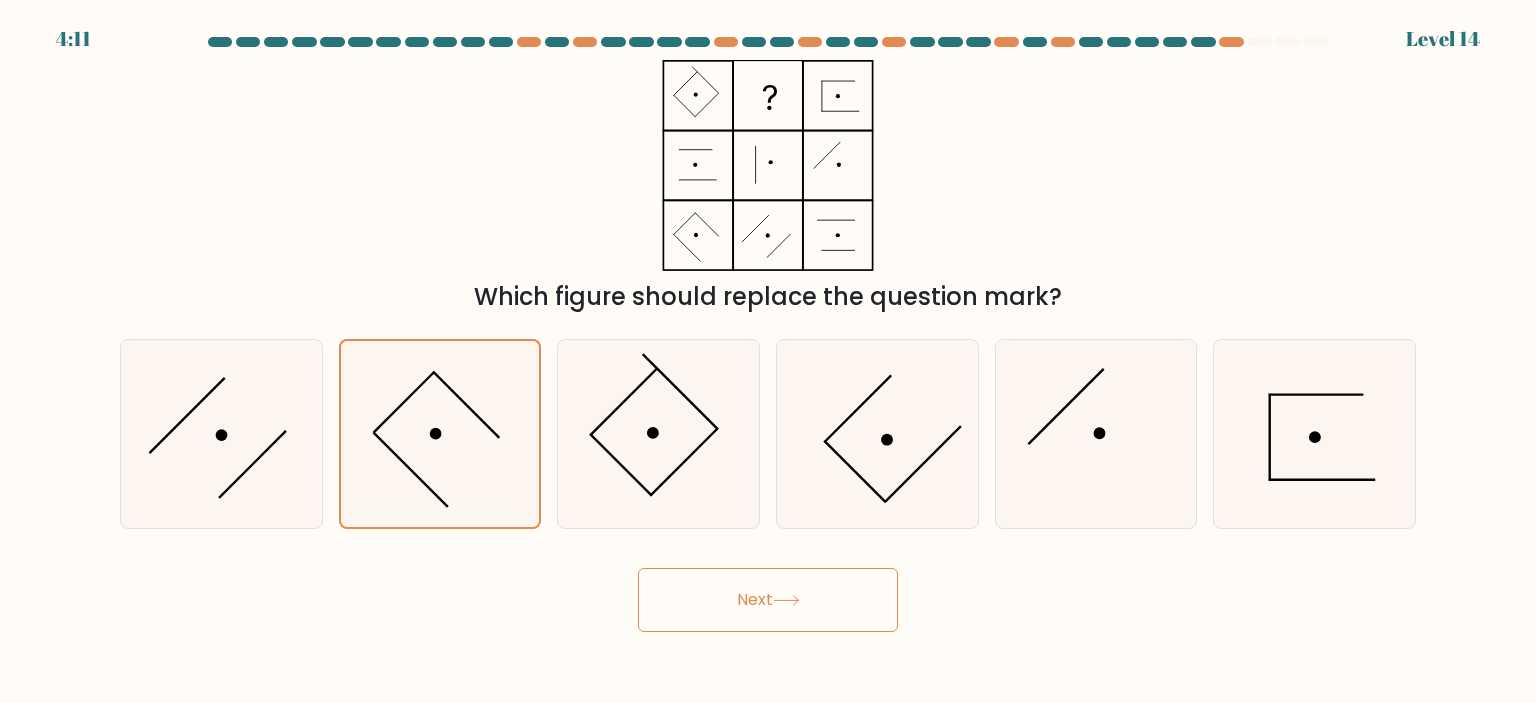 click on "Next" at bounding box center (768, 600) 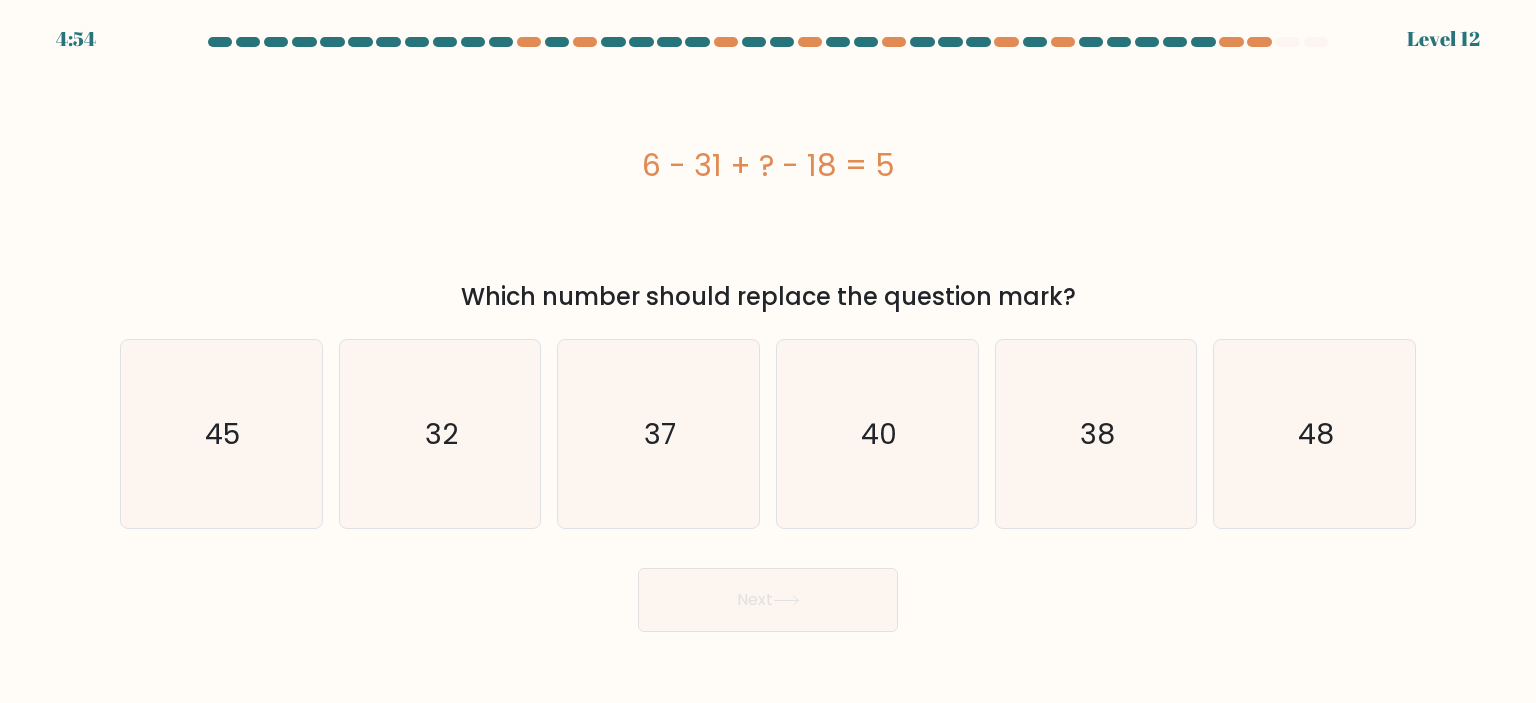 click on "6 - 31 + ? - 18 = 5" at bounding box center [768, 165] 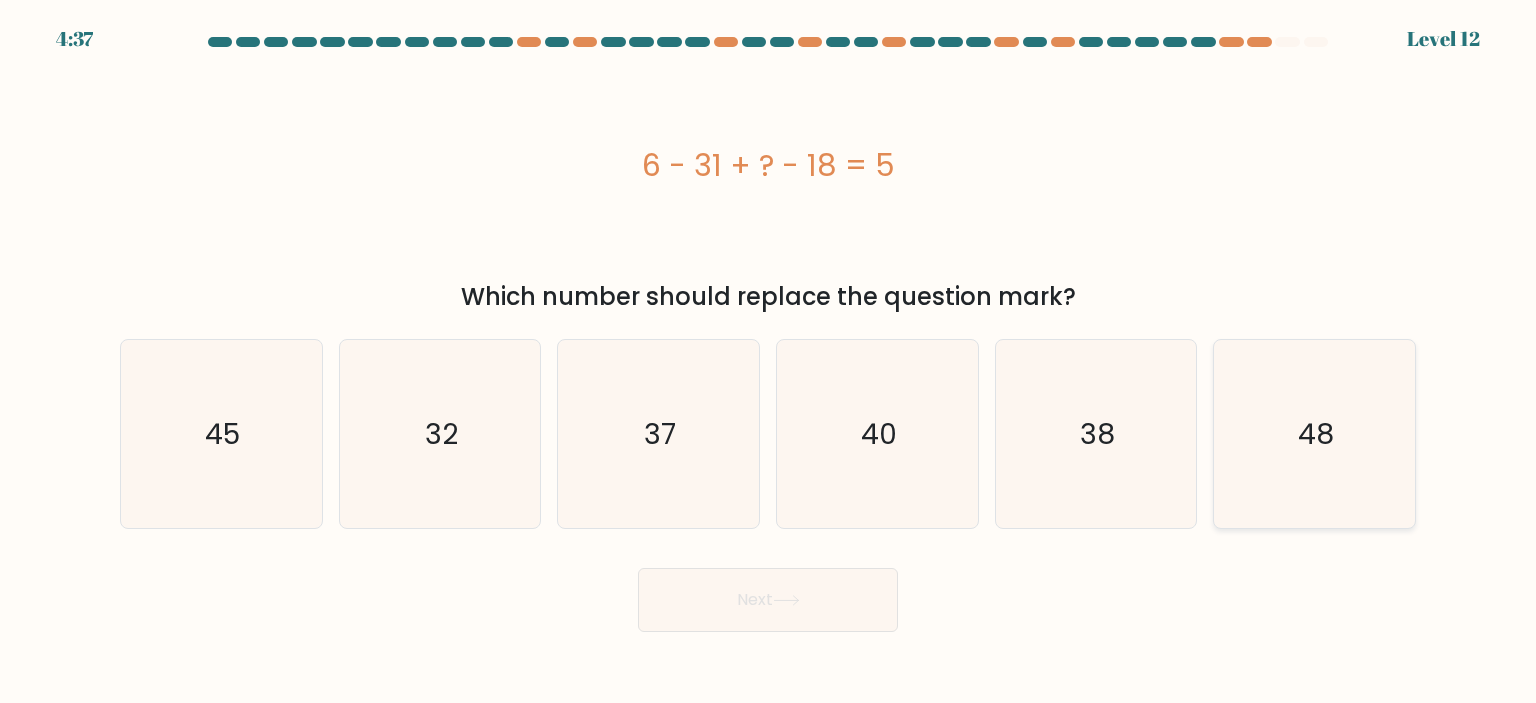 click on "48" 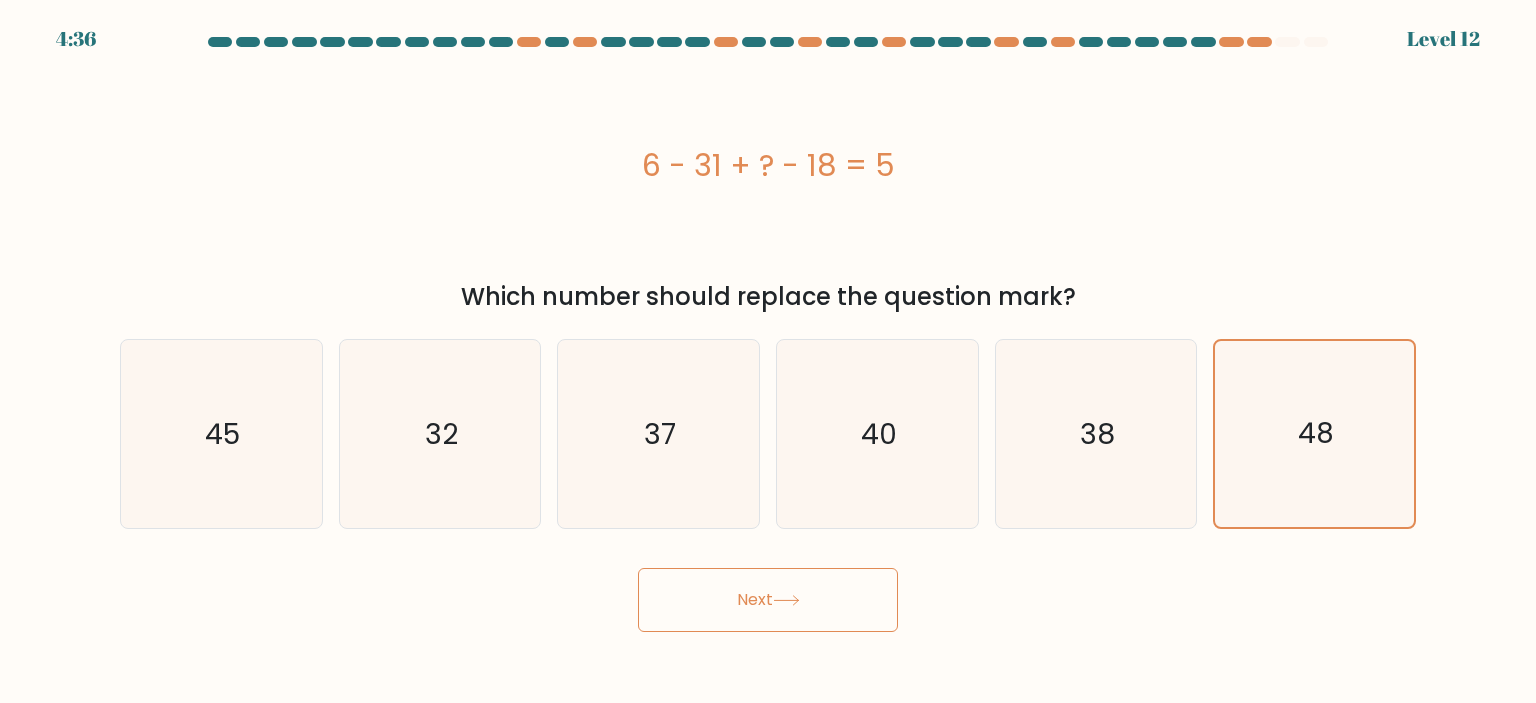 click on "Next" at bounding box center (768, 600) 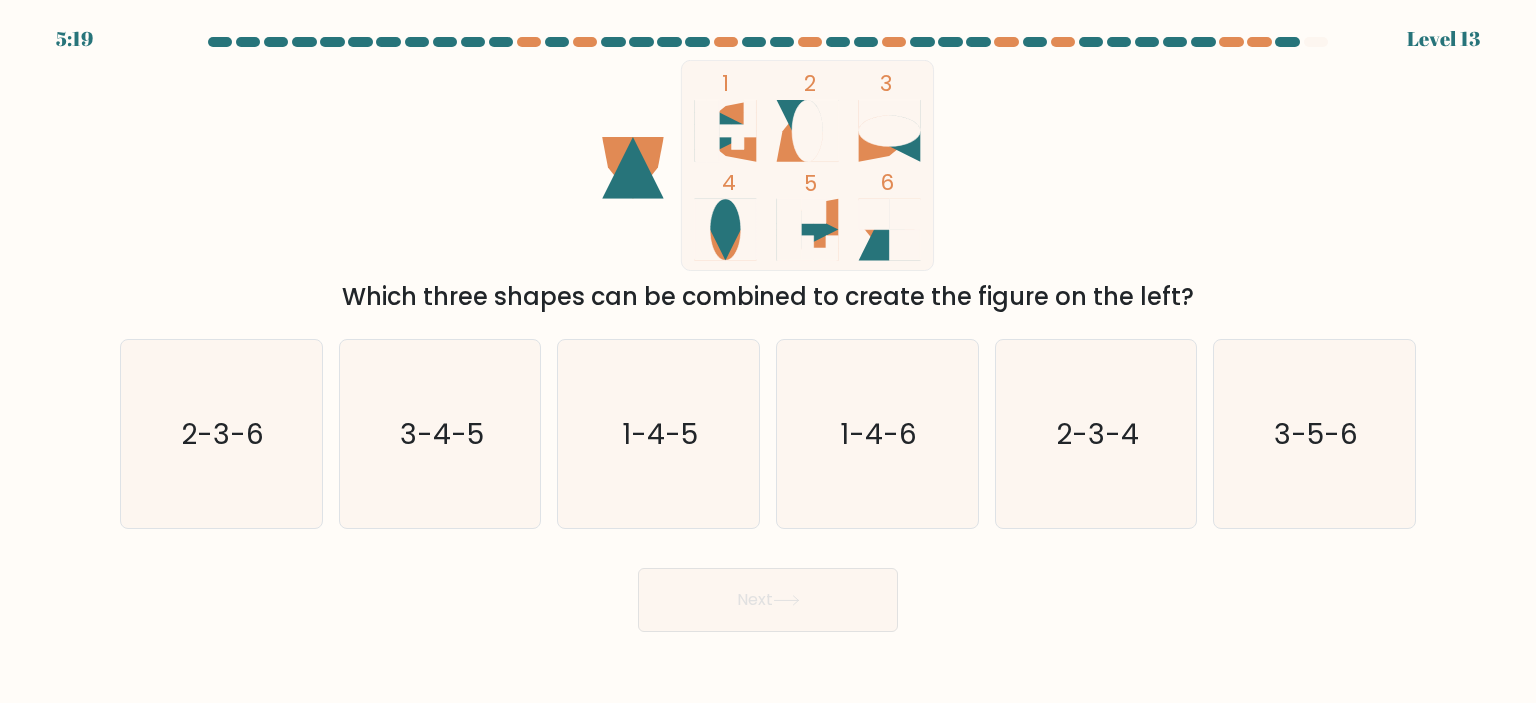 click on "1
2
3
4
5
6
Which three shapes can be combined to create the figure on the left?" at bounding box center (768, 187) 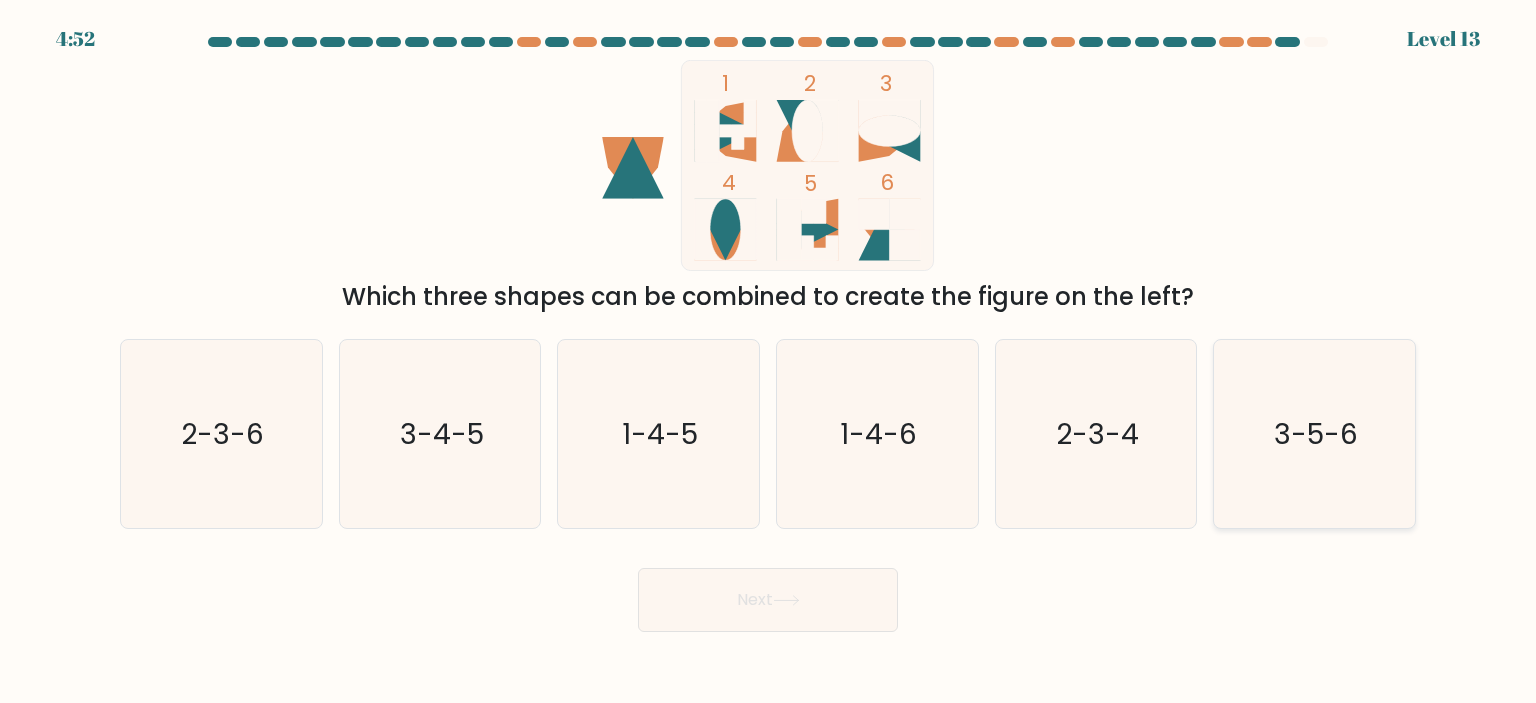 click on "3-5-6" 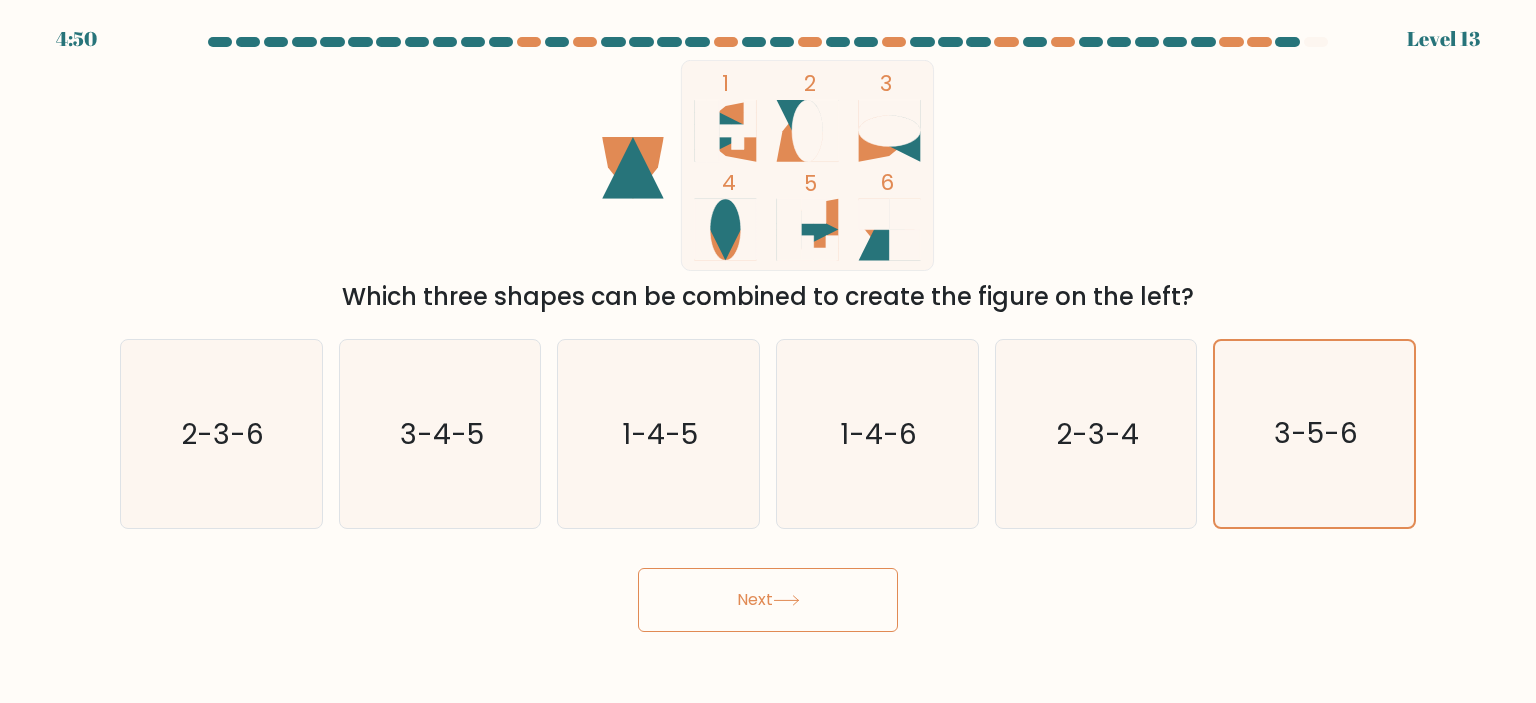click 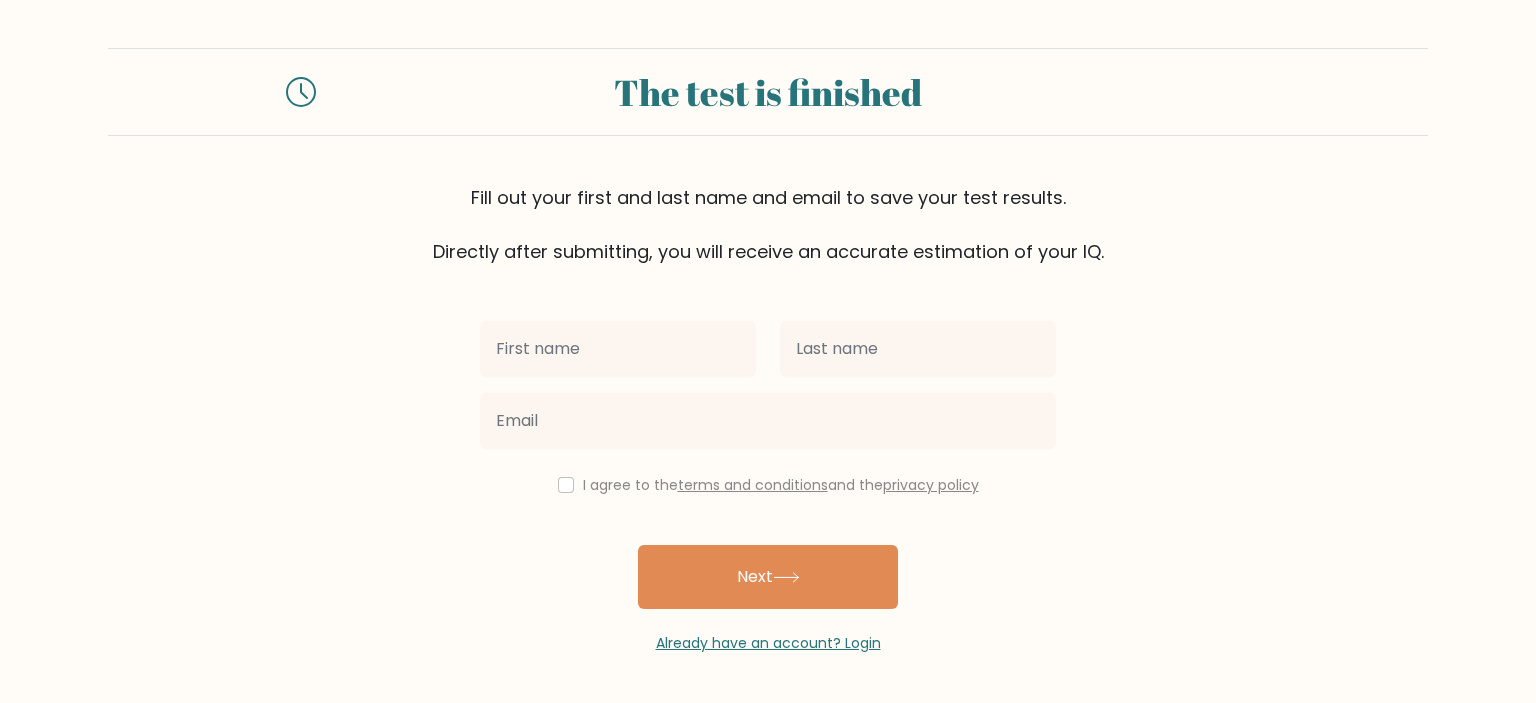 scroll, scrollTop: 0, scrollLeft: 0, axis: both 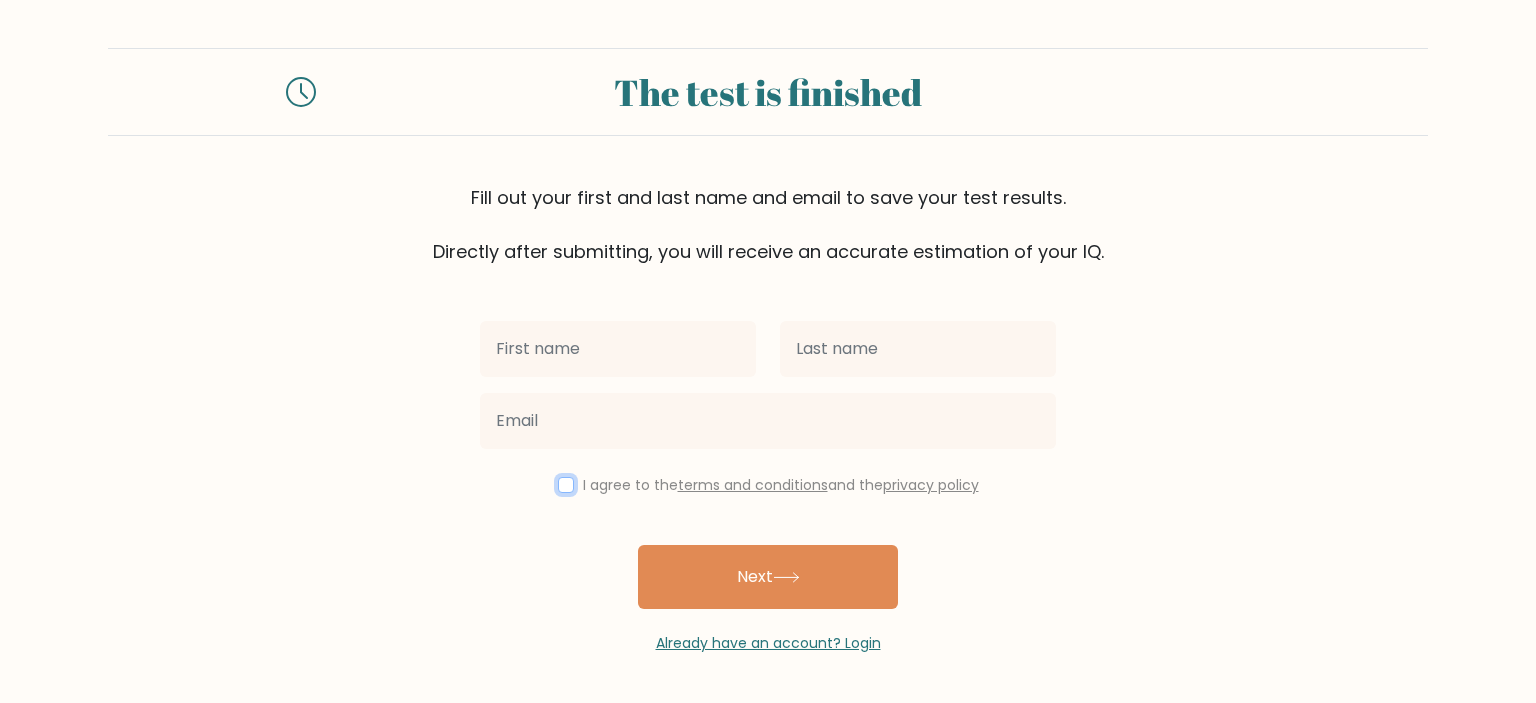click at bounding box center (566, 485) 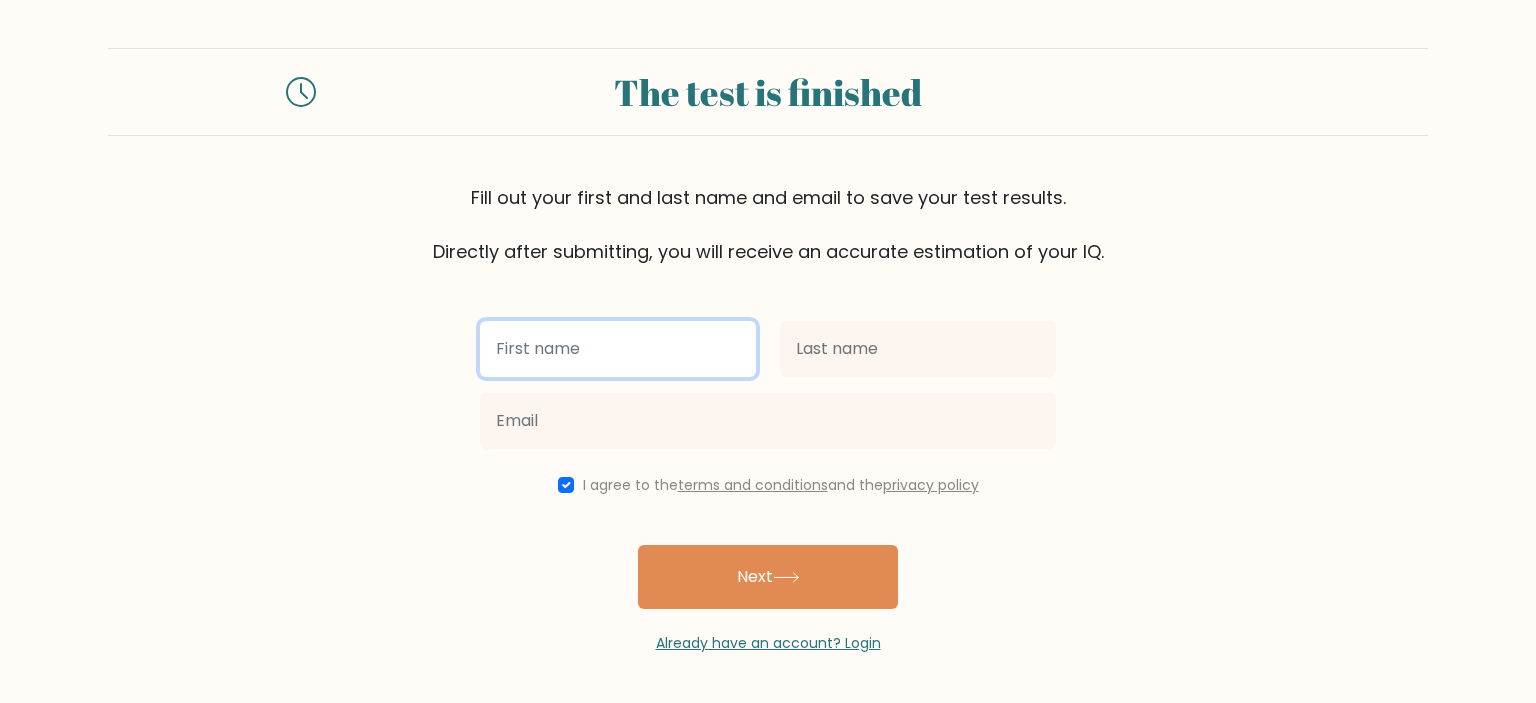 click at bounding box center [618, 349] 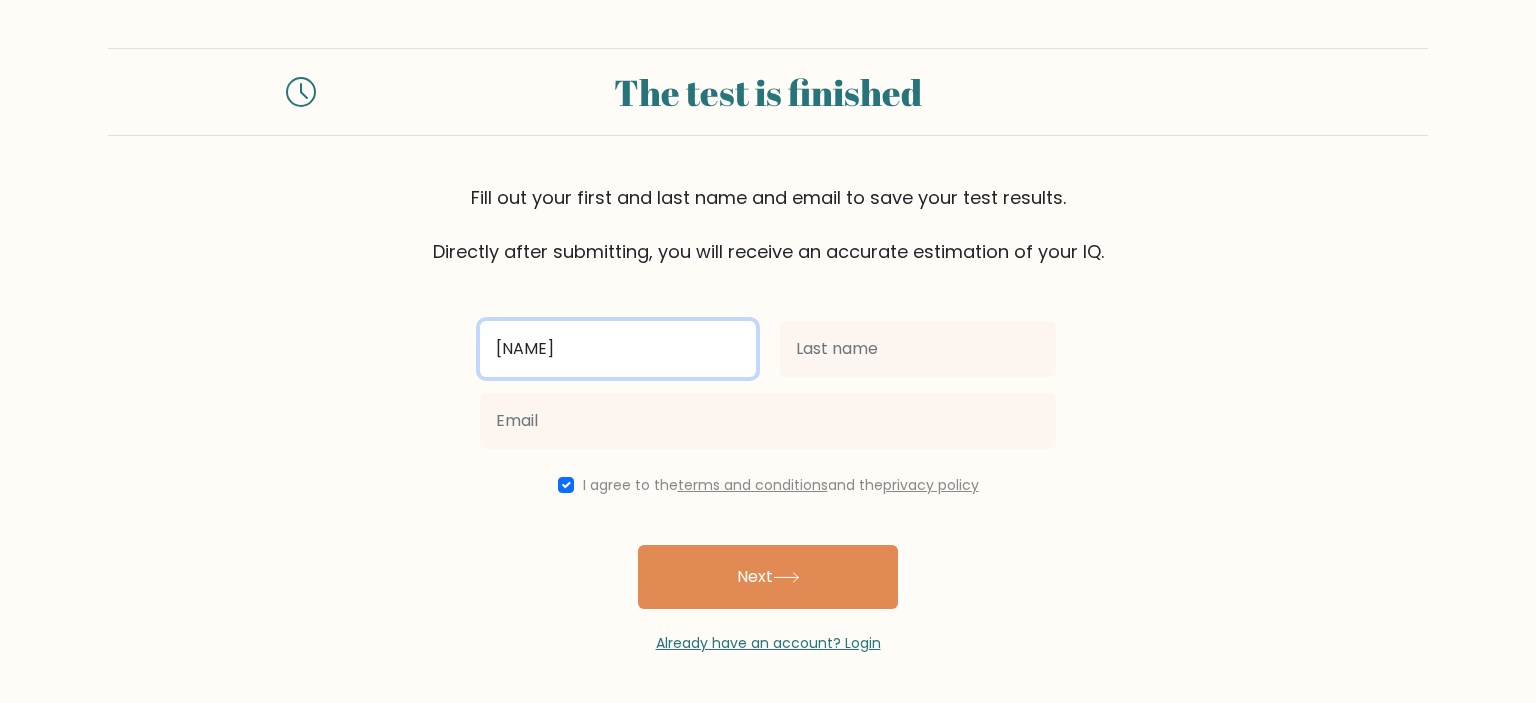 type on "TUYEN" 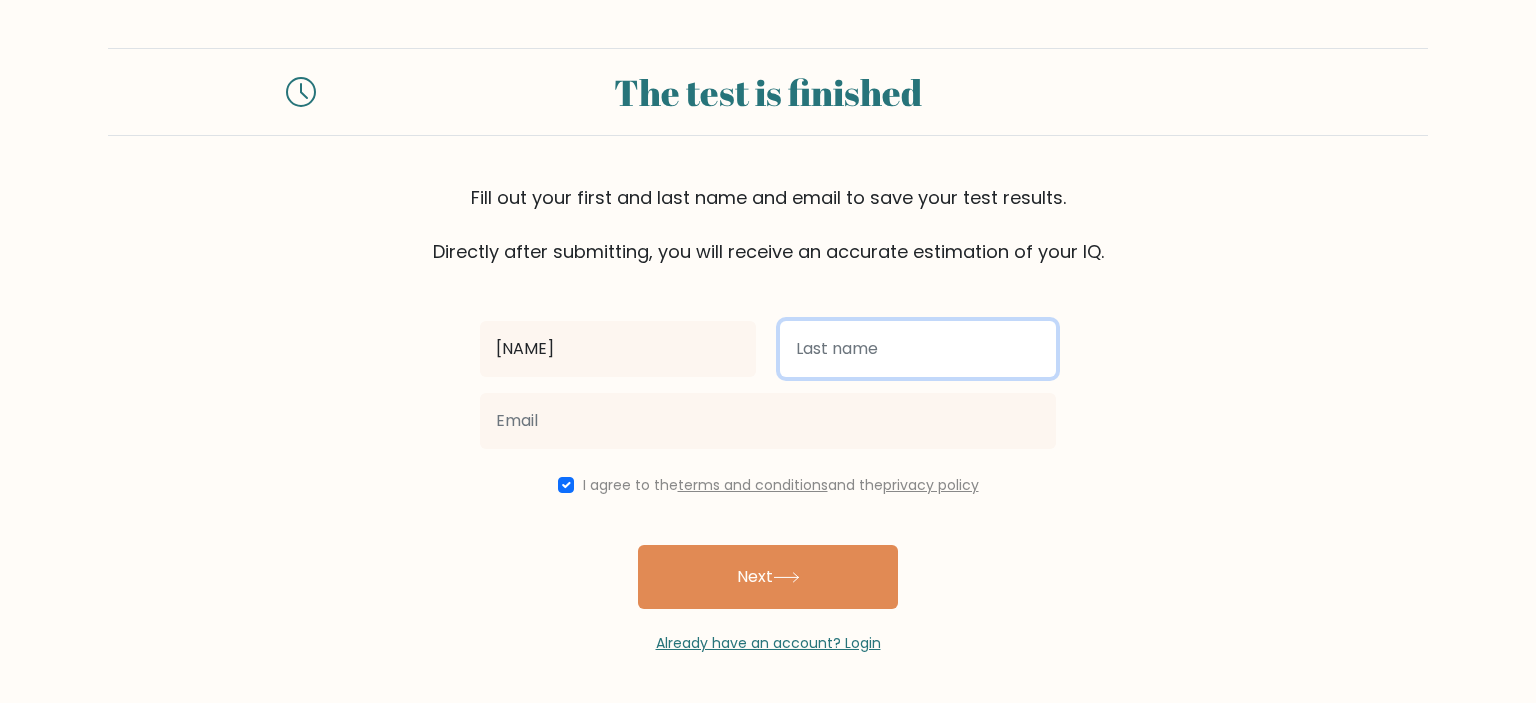 click at bounding box center (918, 349) 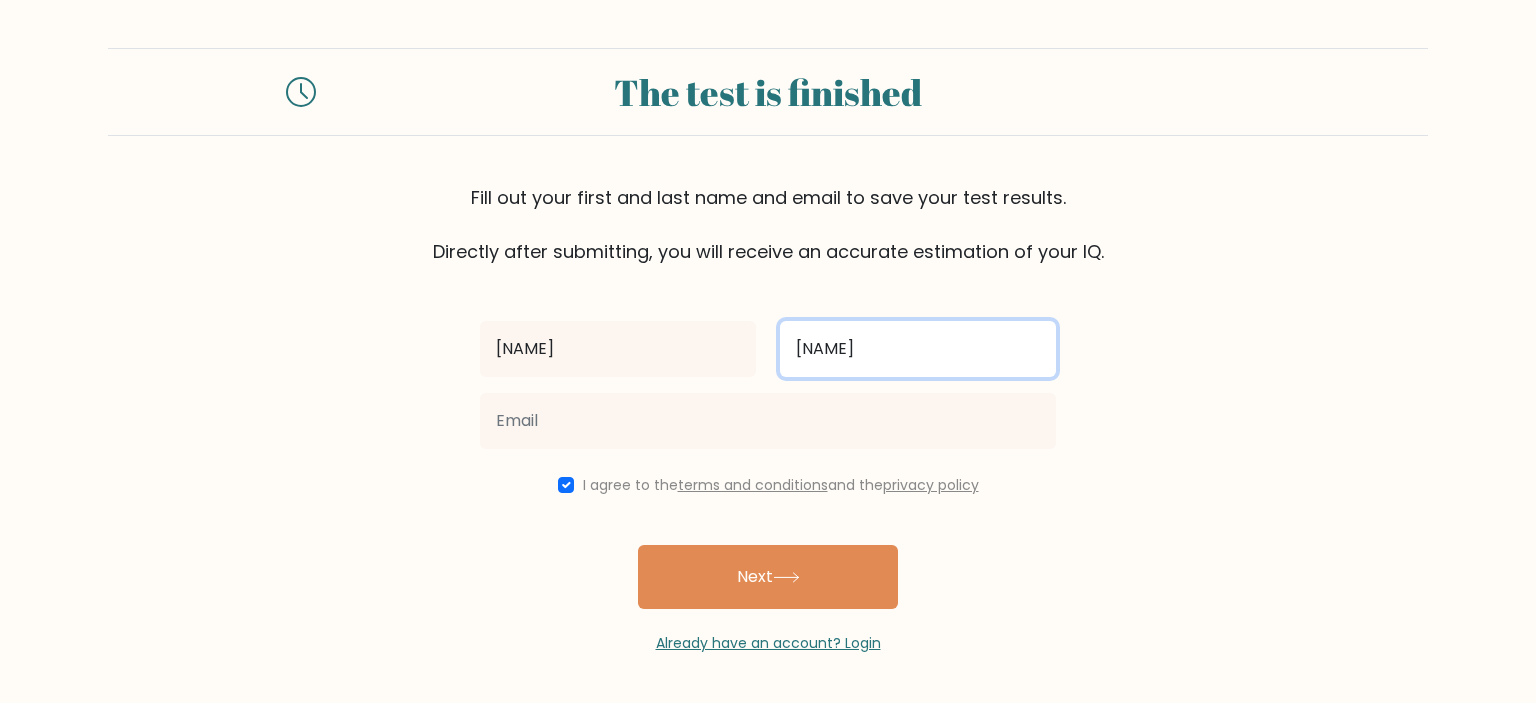type on "NGUYEN" 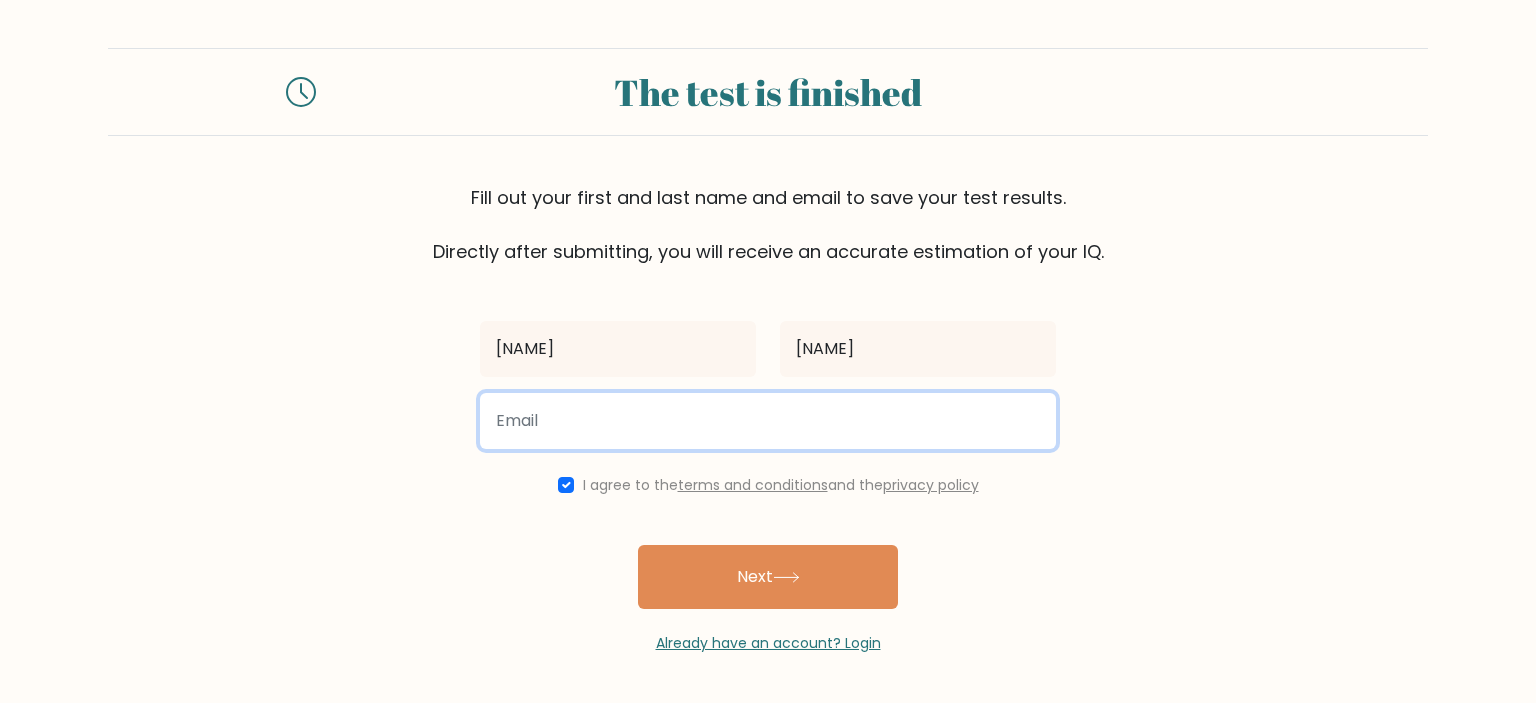 click at bounding box center [768, 421] 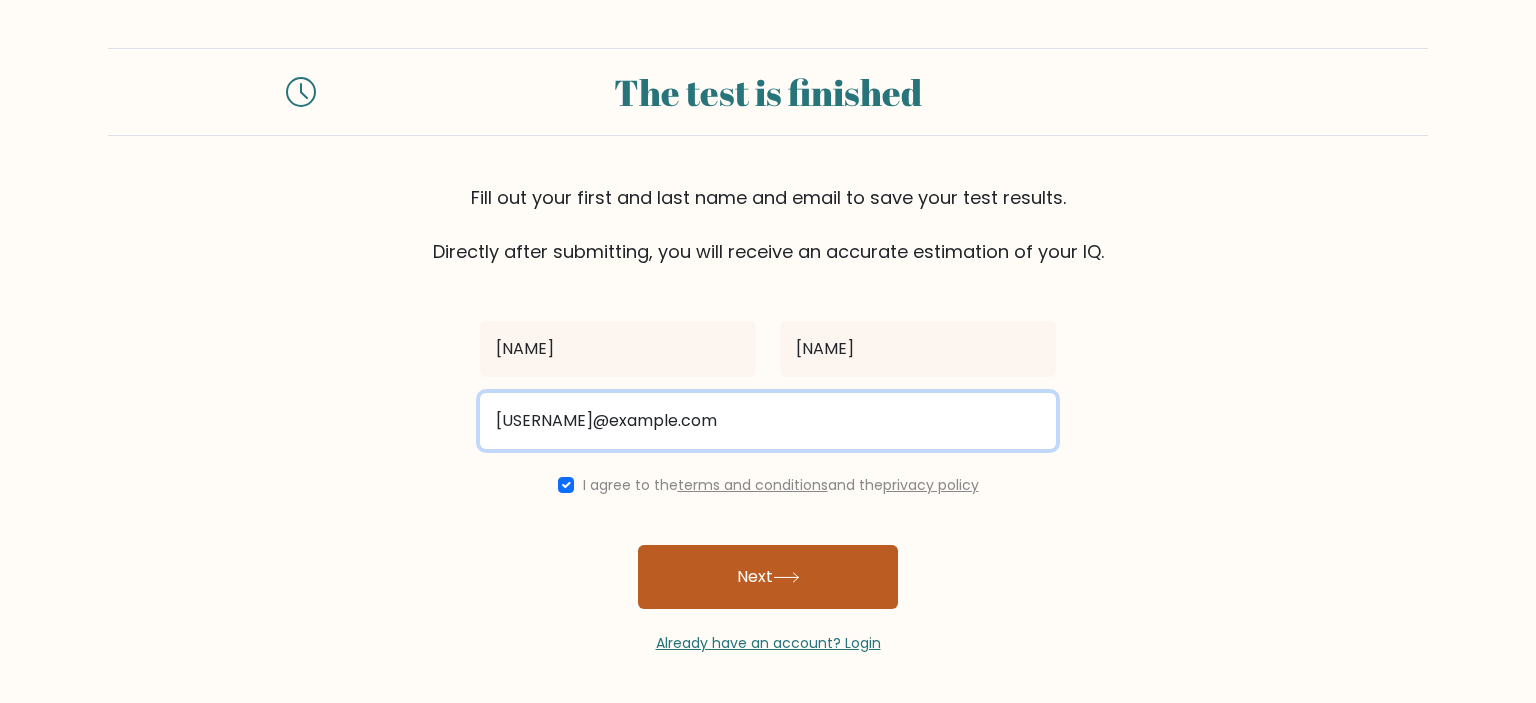 type on "nguyendactuyenhy2001@gmail.com" 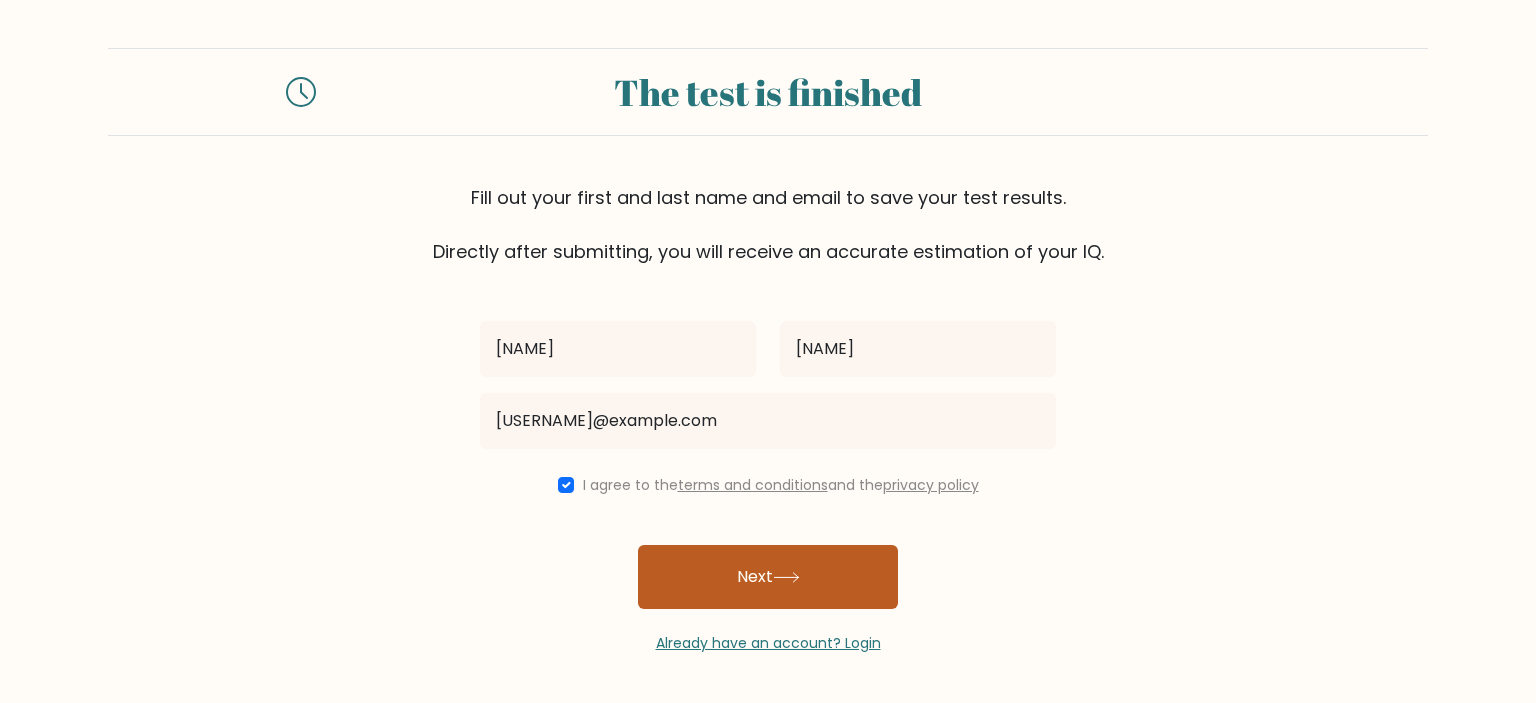 click on "Next" at bounding box center [768, 577] 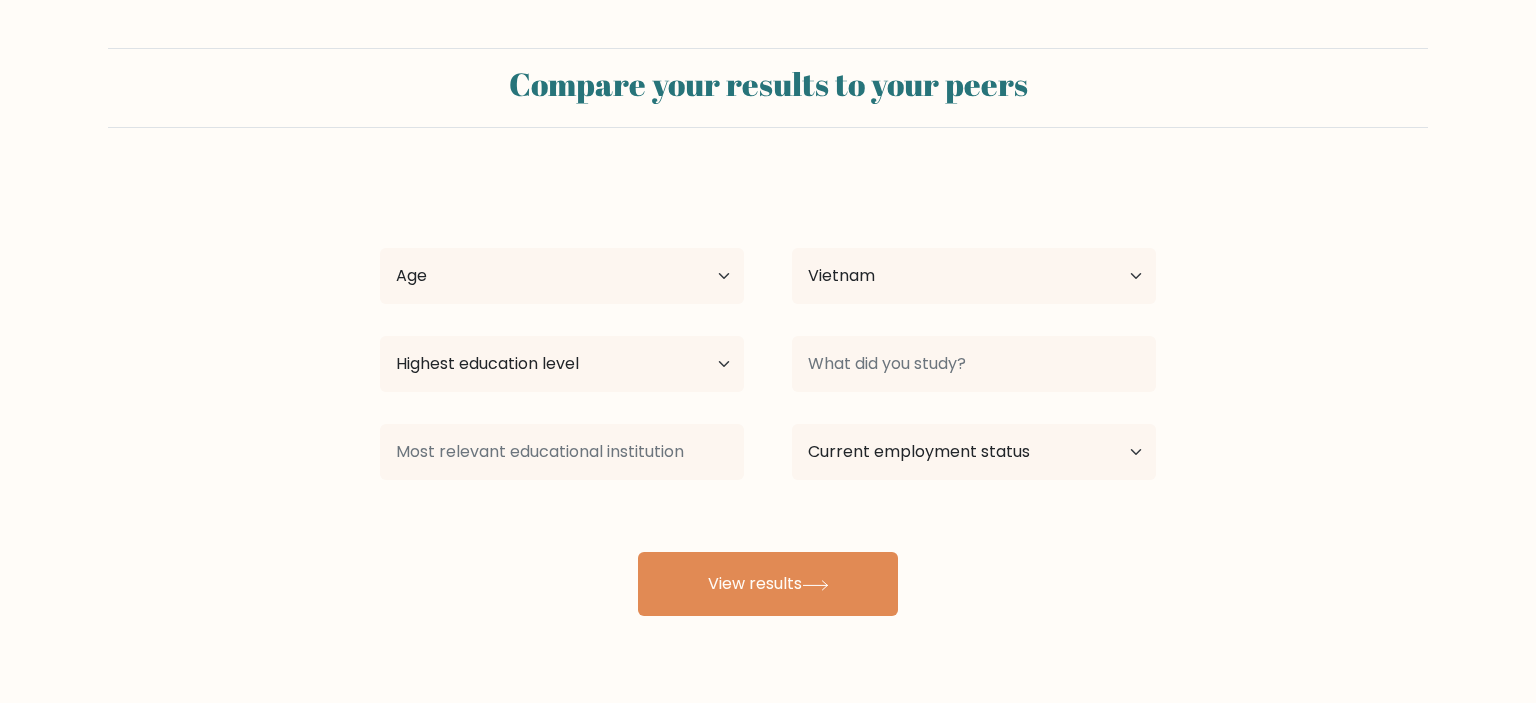 select on "VN" 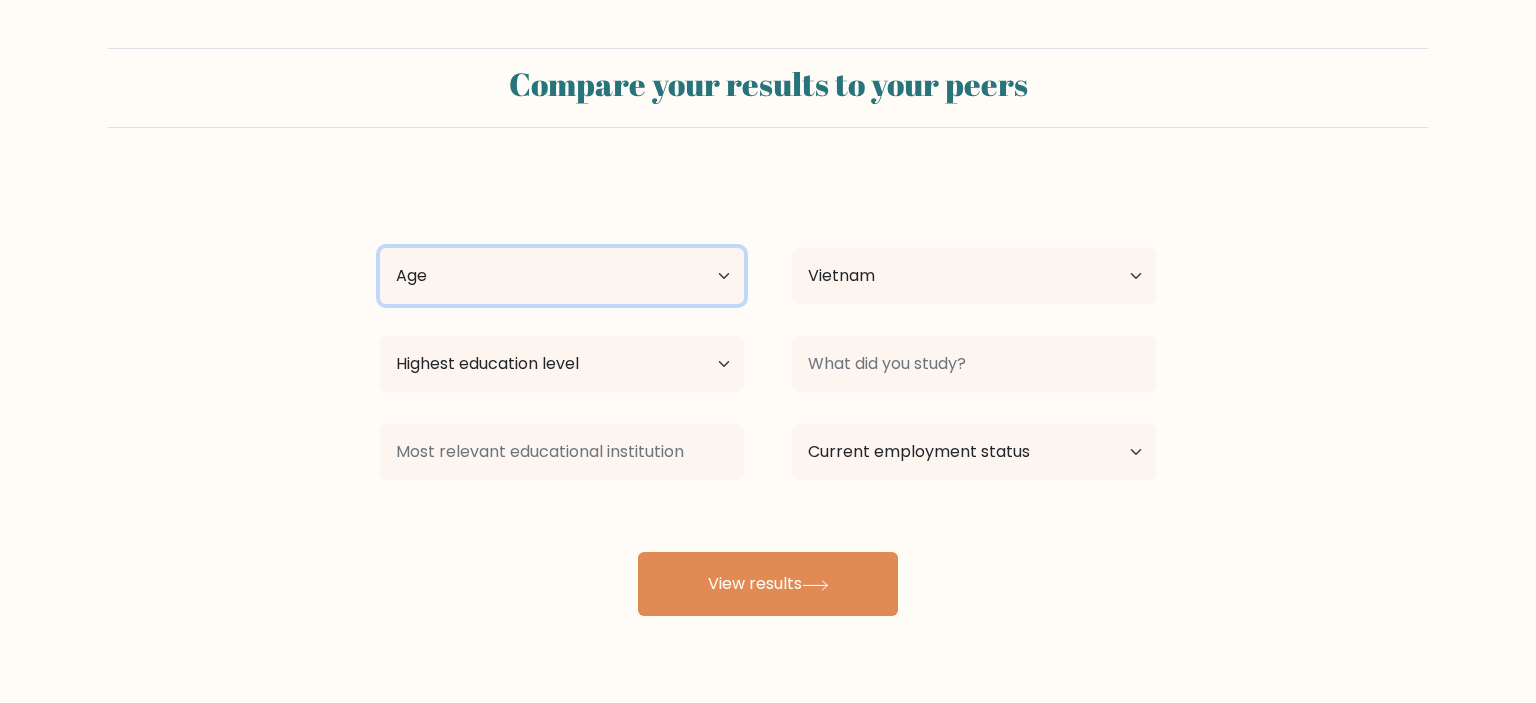 select on "18_24" 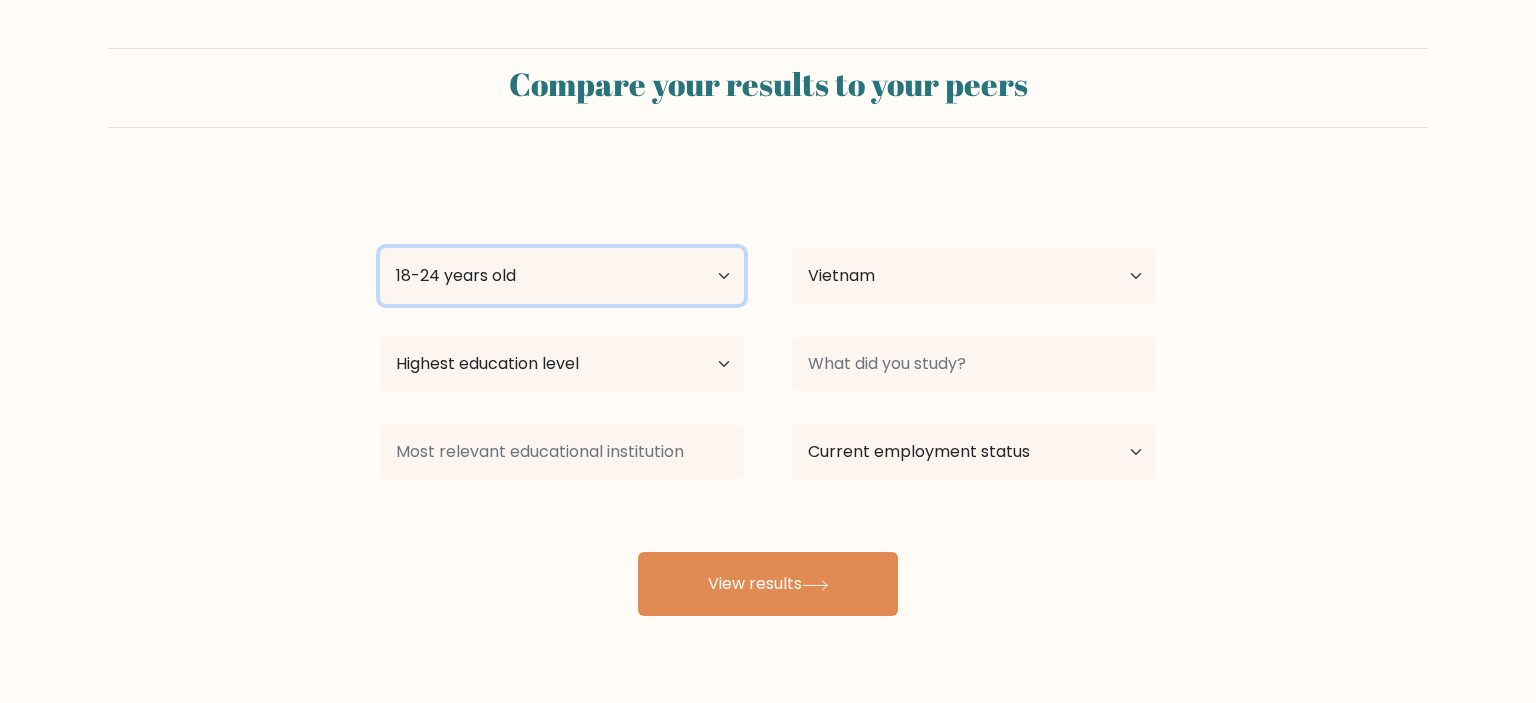 click on "18-24 years old" at bounding box center [0, 0] 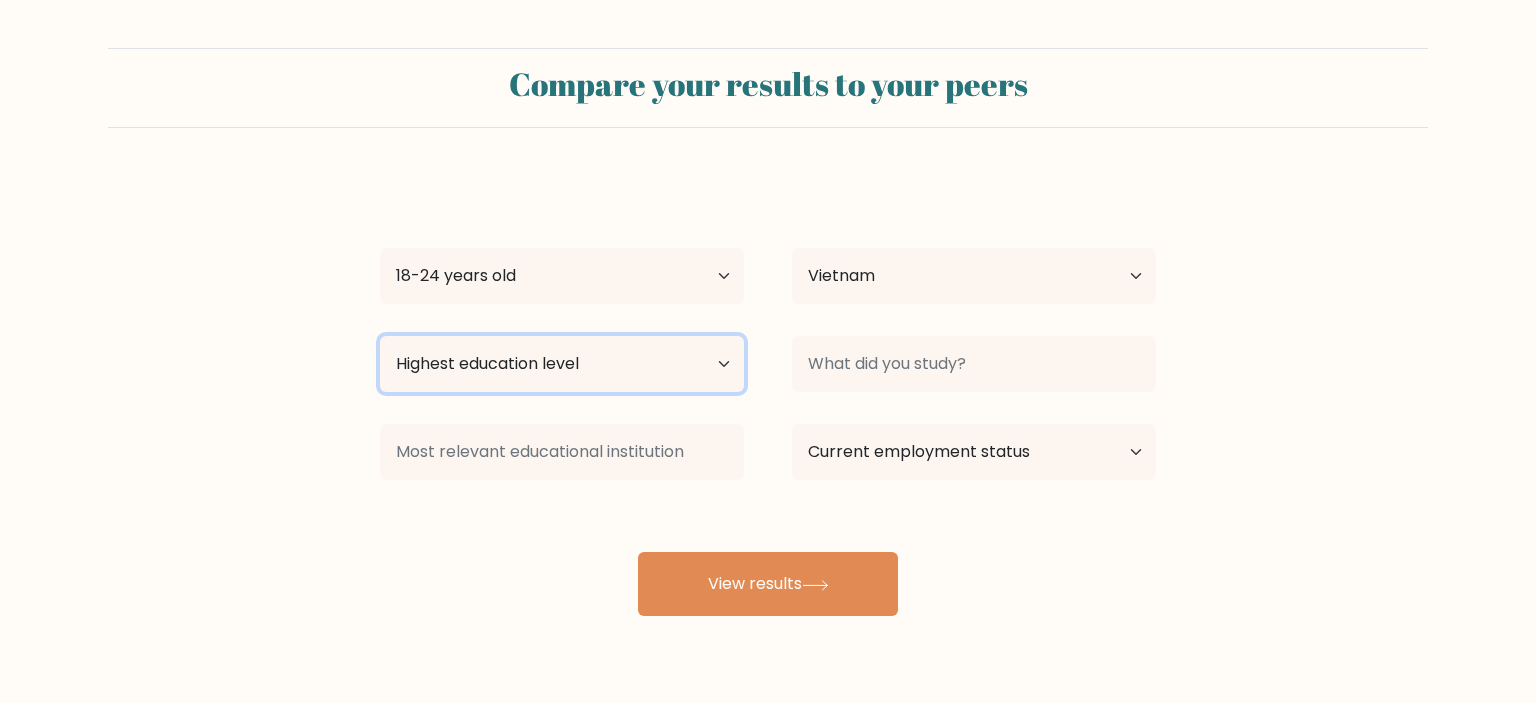 click on "Highest education level
No schooling
Primary
Lower Secondary
Upper Secondary
Occupation Specific
Bachelor's degree
Master's degree
Doctoral degree" at bounding box center (562, 364) 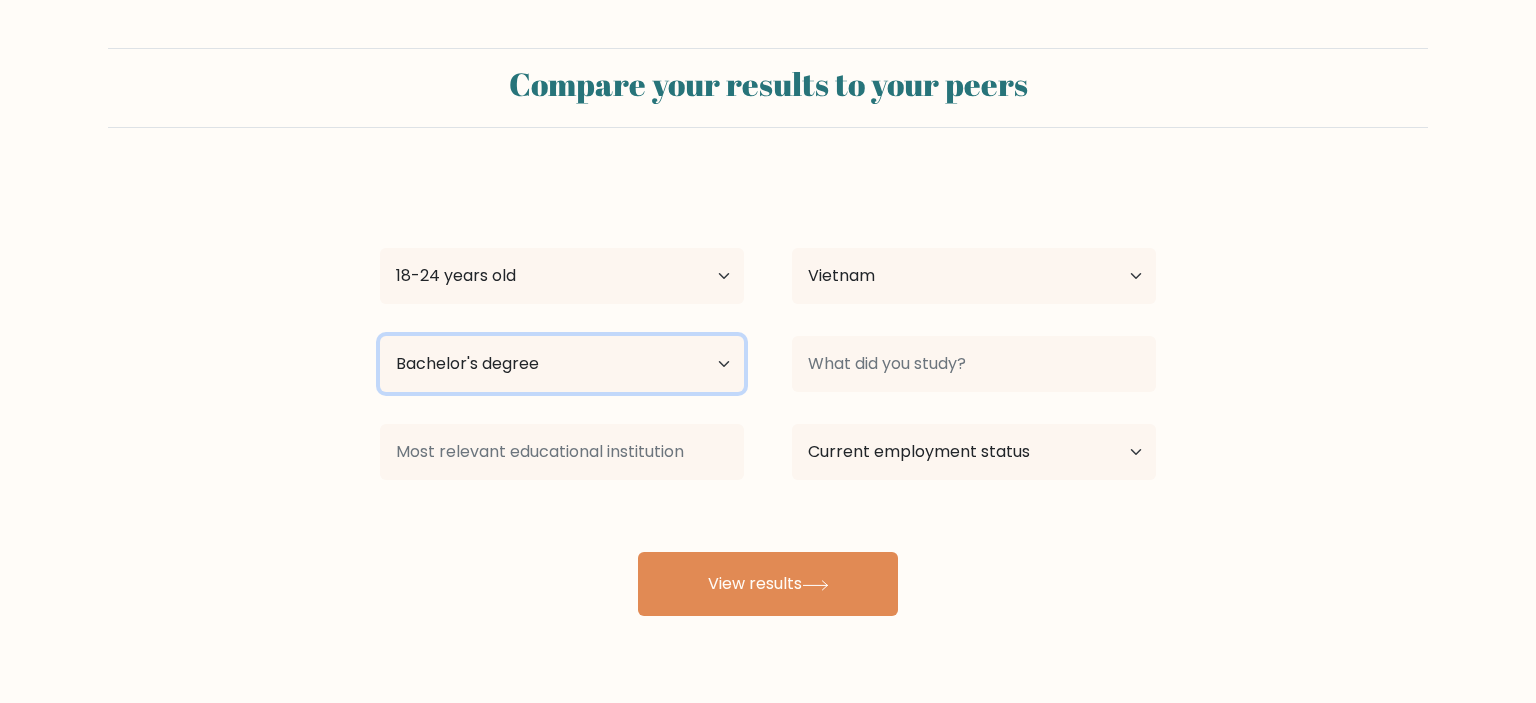 click on "Bachelor's degree" at bounding box center [0, 0] 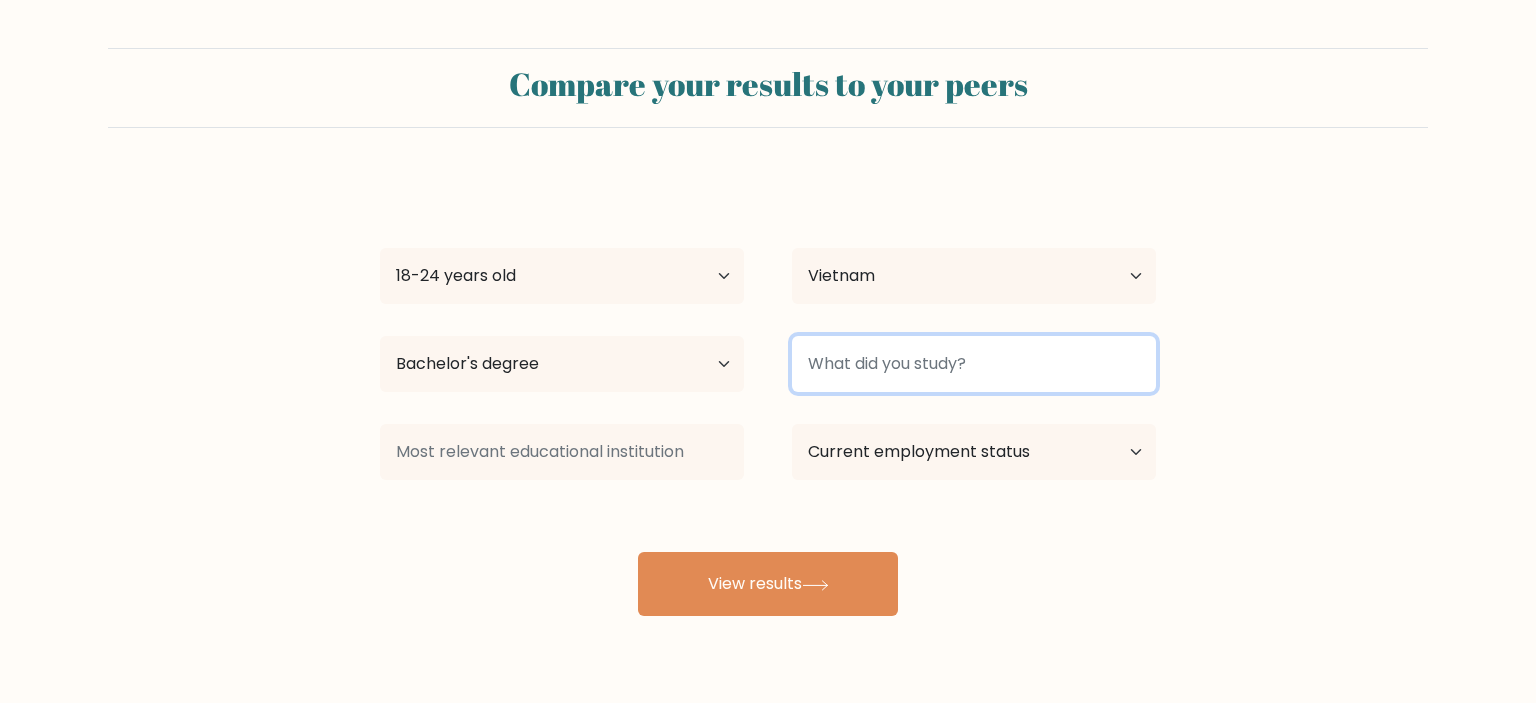 click at bounding box center [974, 364] 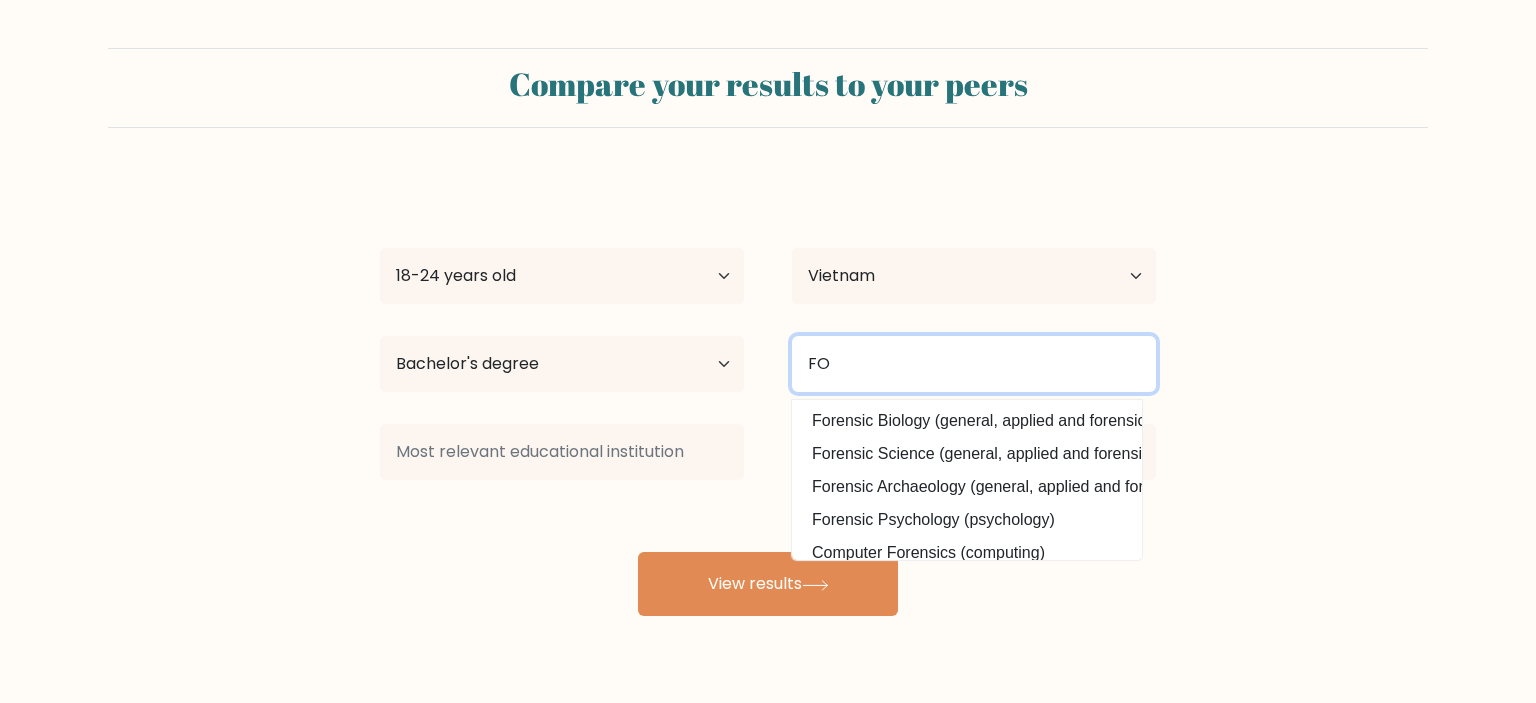 type on "F" 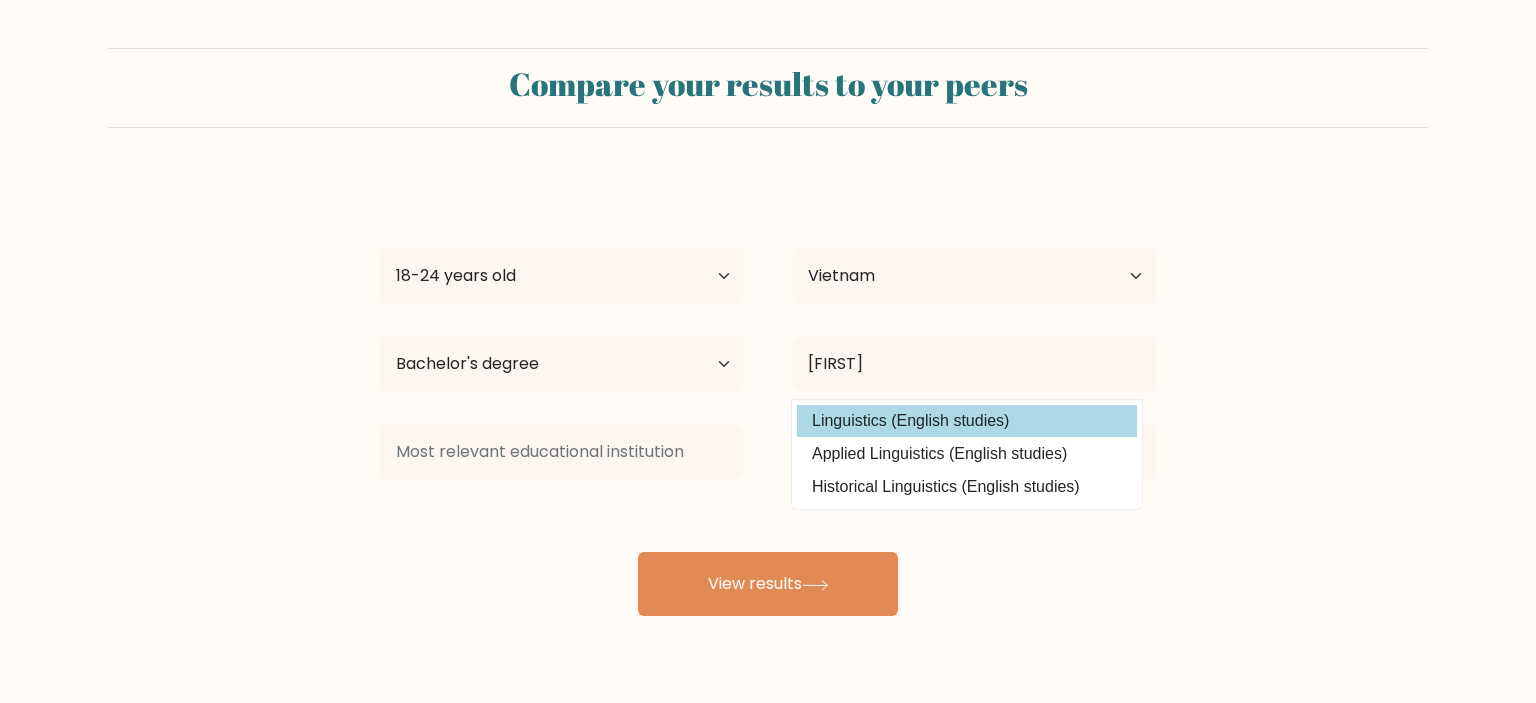 click on "Linguistics (English studies)" at bounding box center (967, 421) 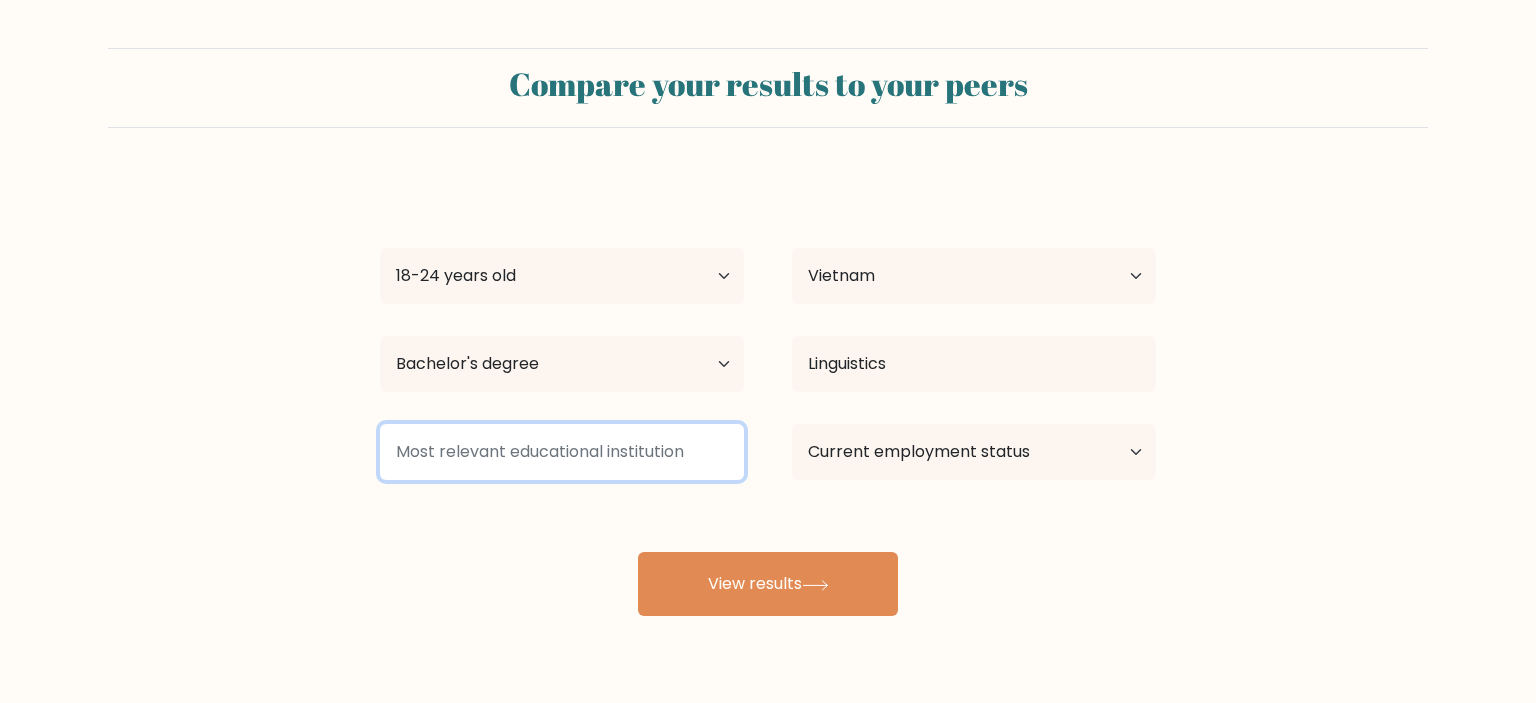 click at bounding box center (562, 452) 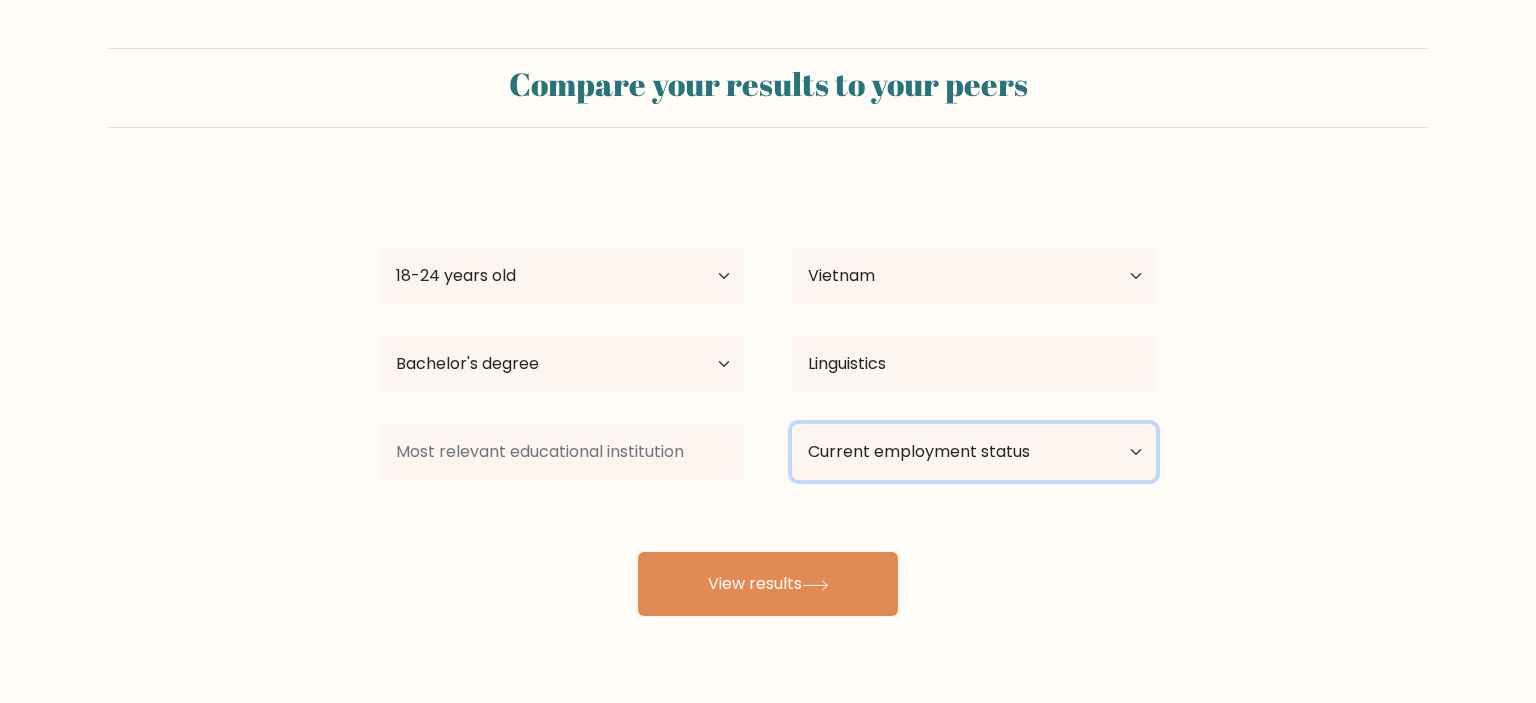 click on "Current employment status
Employed
Student
Retired
Other / prefer not to answer" at bounding box center [974, 452] 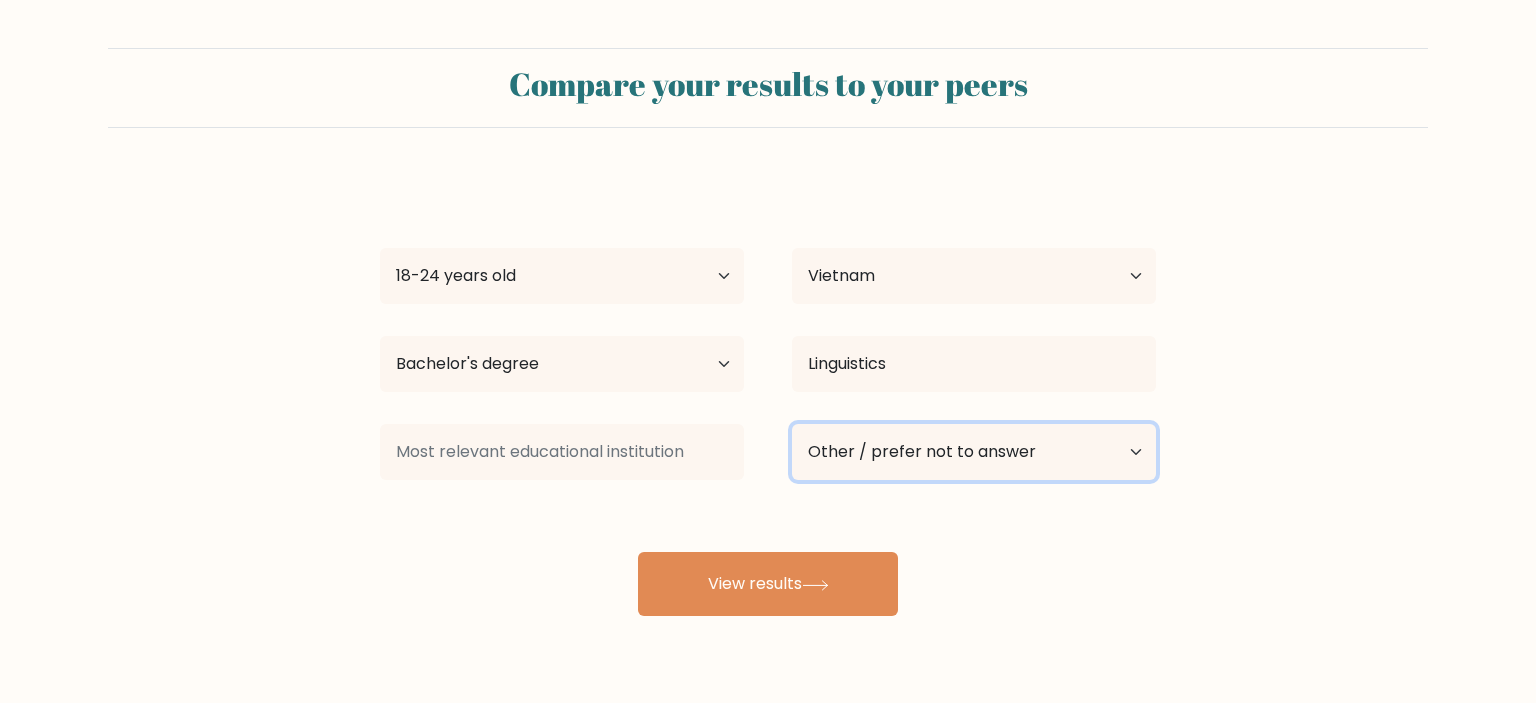 click on "Other / prefer not to answer" at bounding box center [0, 0] 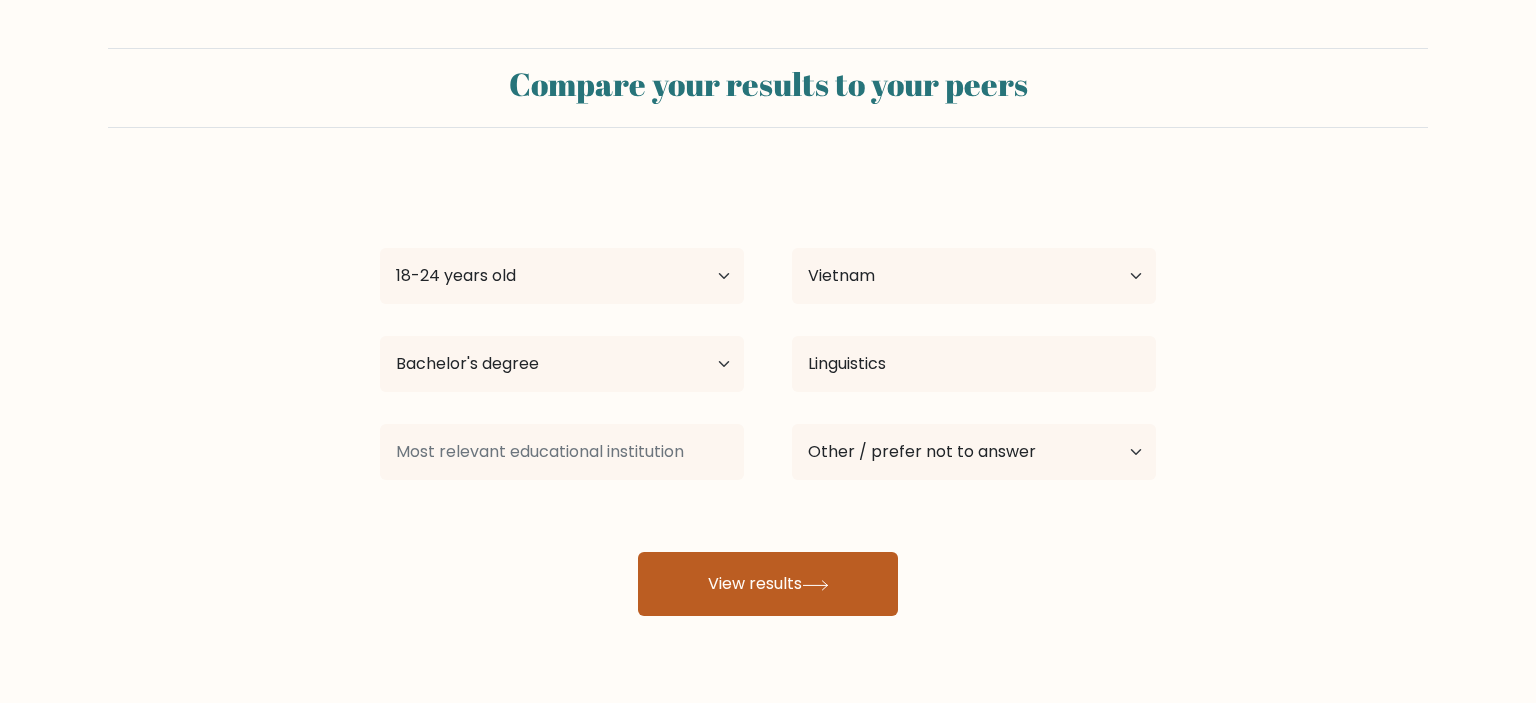 click on "View results" at bounding box center [768, 584] 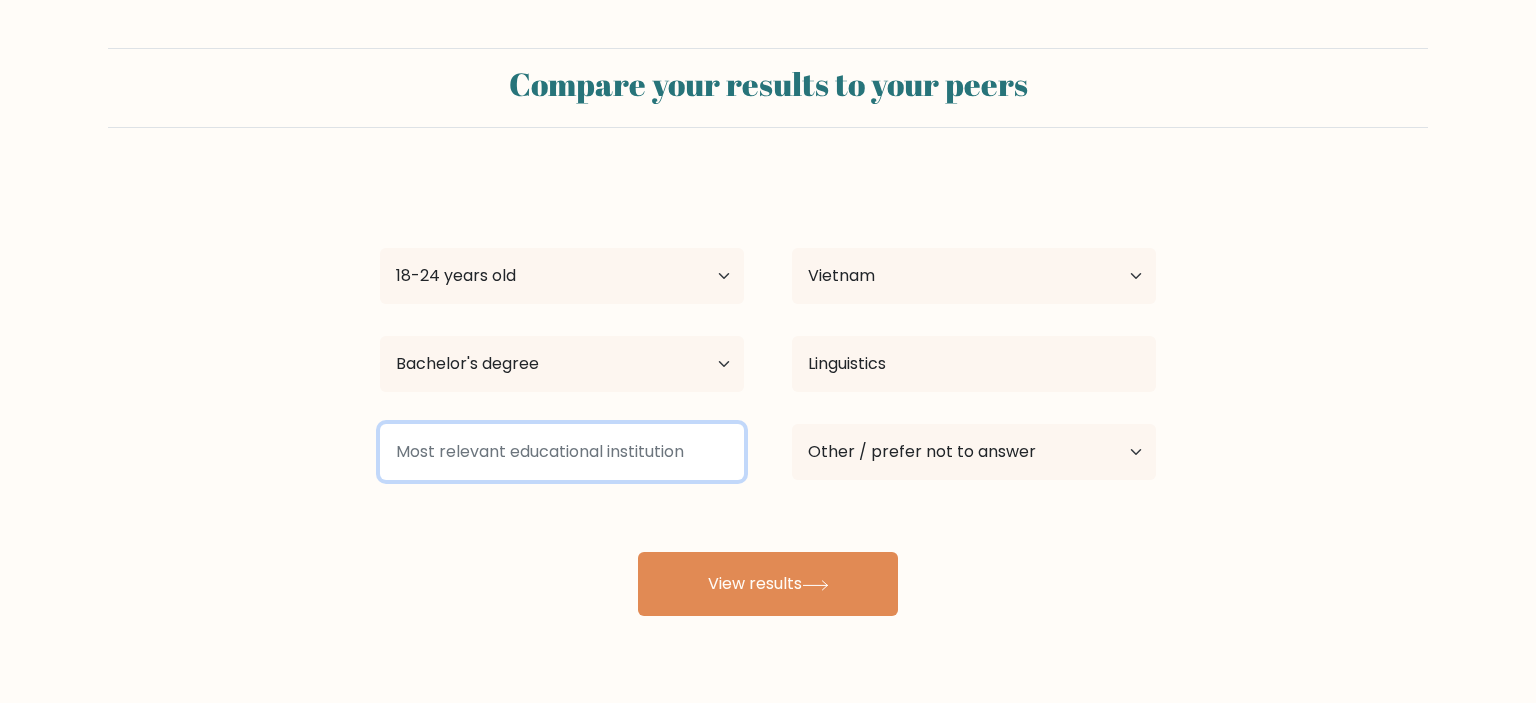 click at bounding box center (562, 452) 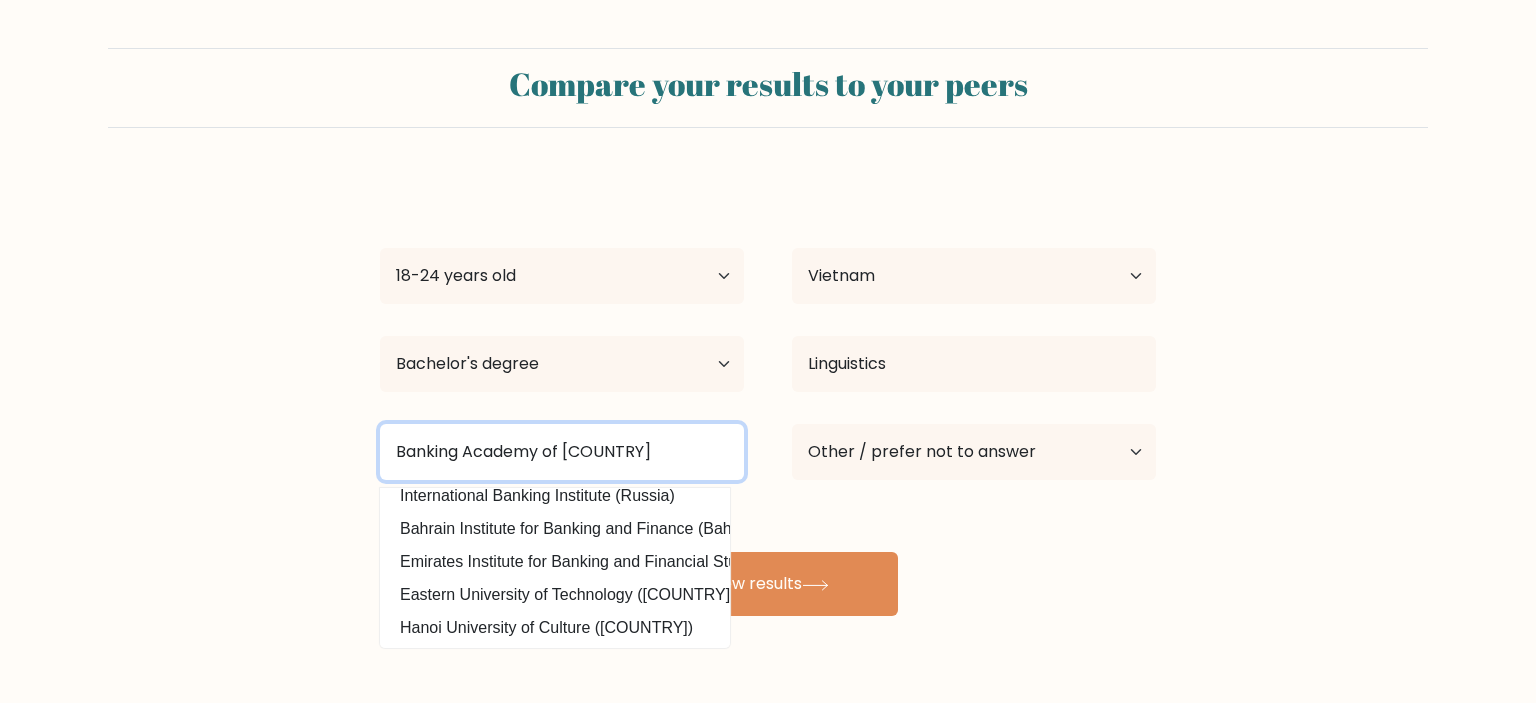 scroll, scrollTop: 180, scrollLeft: 0, axis: vertical 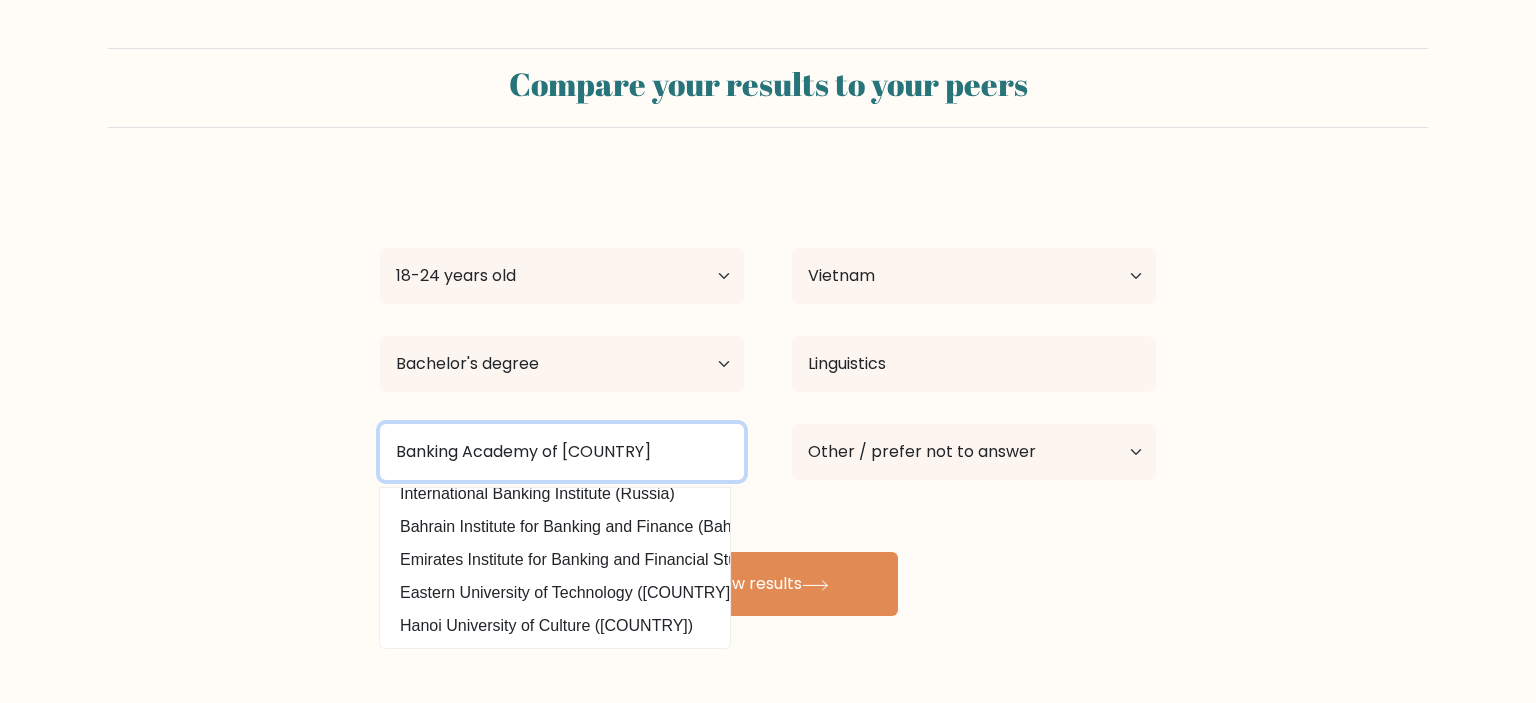 type on "Banking Academy of Vietnam" 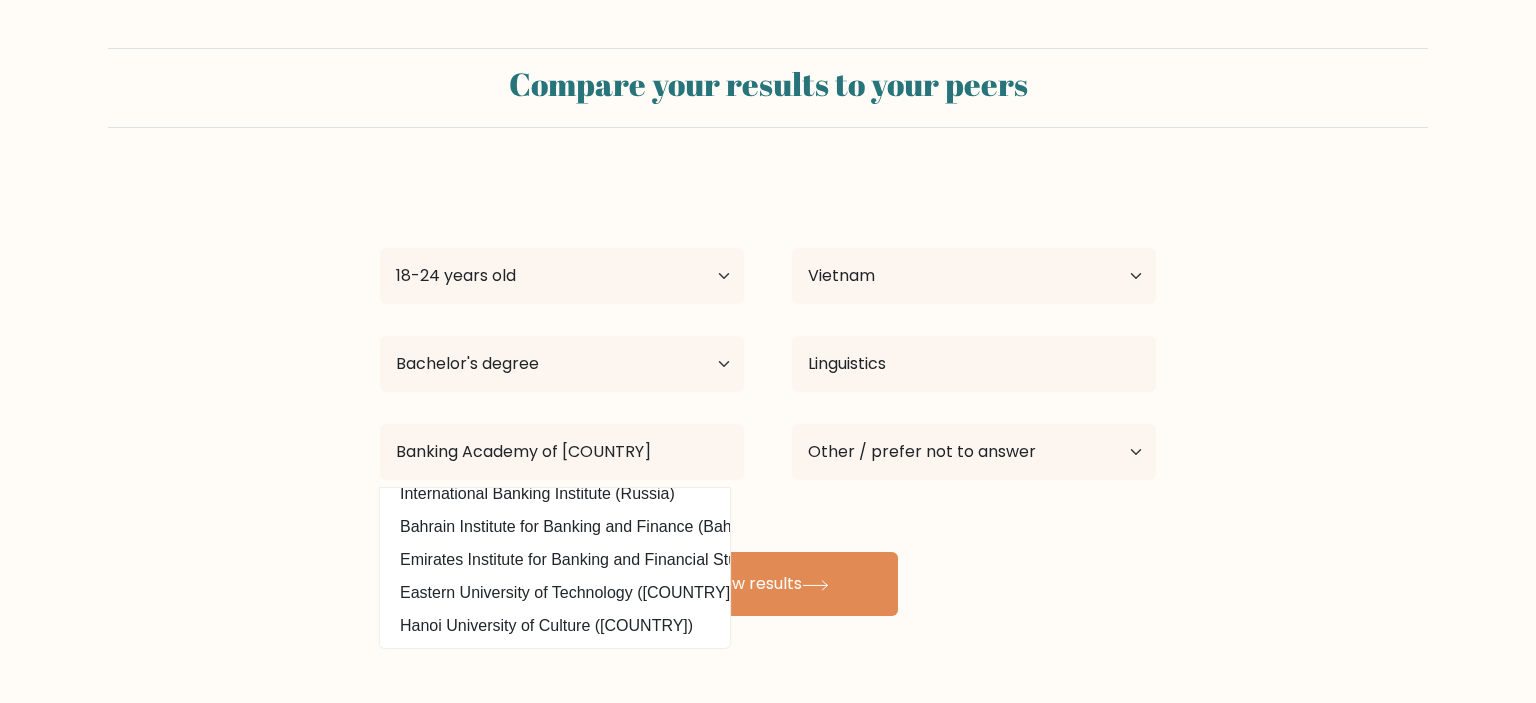 click on "Compare your results to your peers
TUYEN
NGUYEN
Age
Under 18 years old
18-24 years old
25-34 years old
35-44 years old
45-54 years old
55-64 years old
65 years old and above
Country
Afghanistan
Albania
Algeria
American Samoa
Andorra
Angola
Anguilla
Antarctica
Antigua and Barbuda
Argentina
Armenia
Aruba" at bounding box center (768, 379) 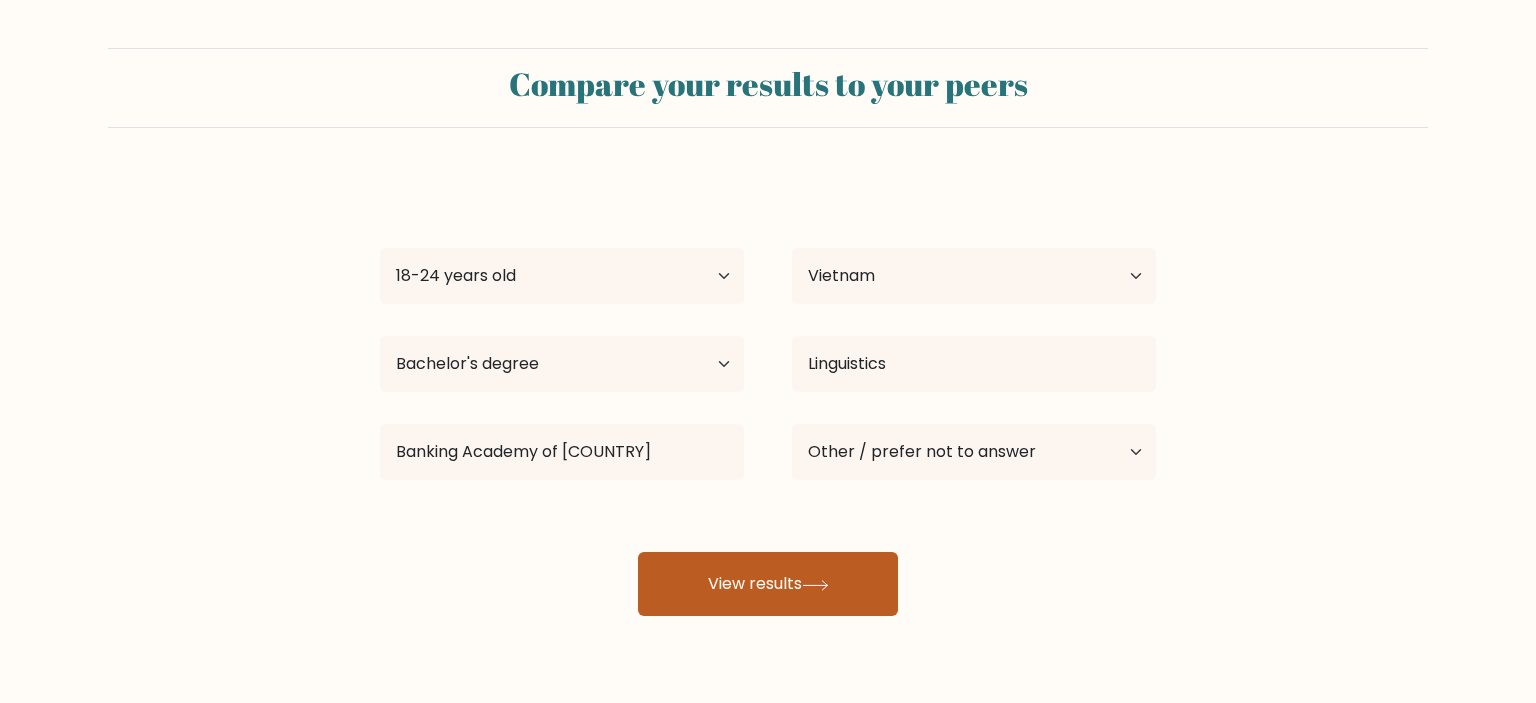 click on "View results" at bounding box center (768, 584) 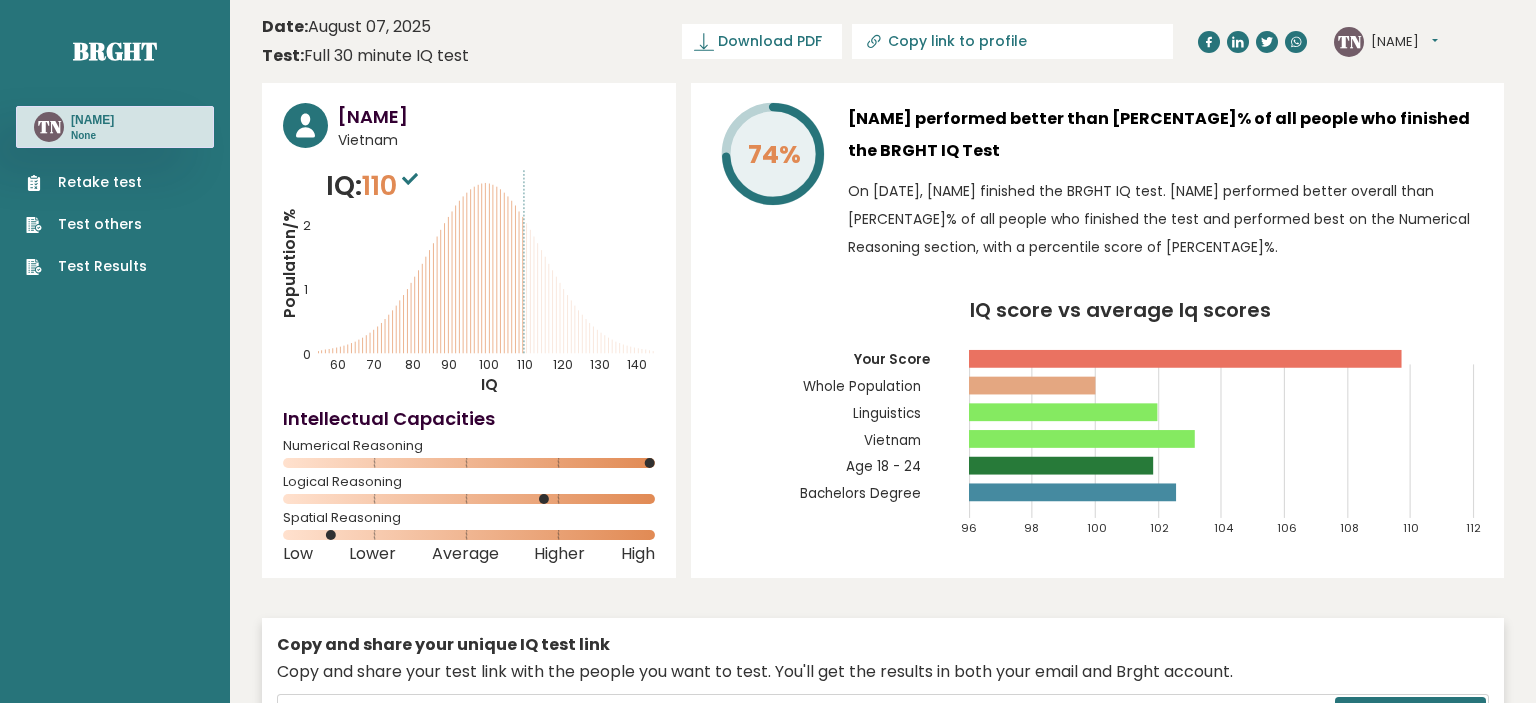 scroll, scrollTop: 0, scrollLeft: 0, axis: both 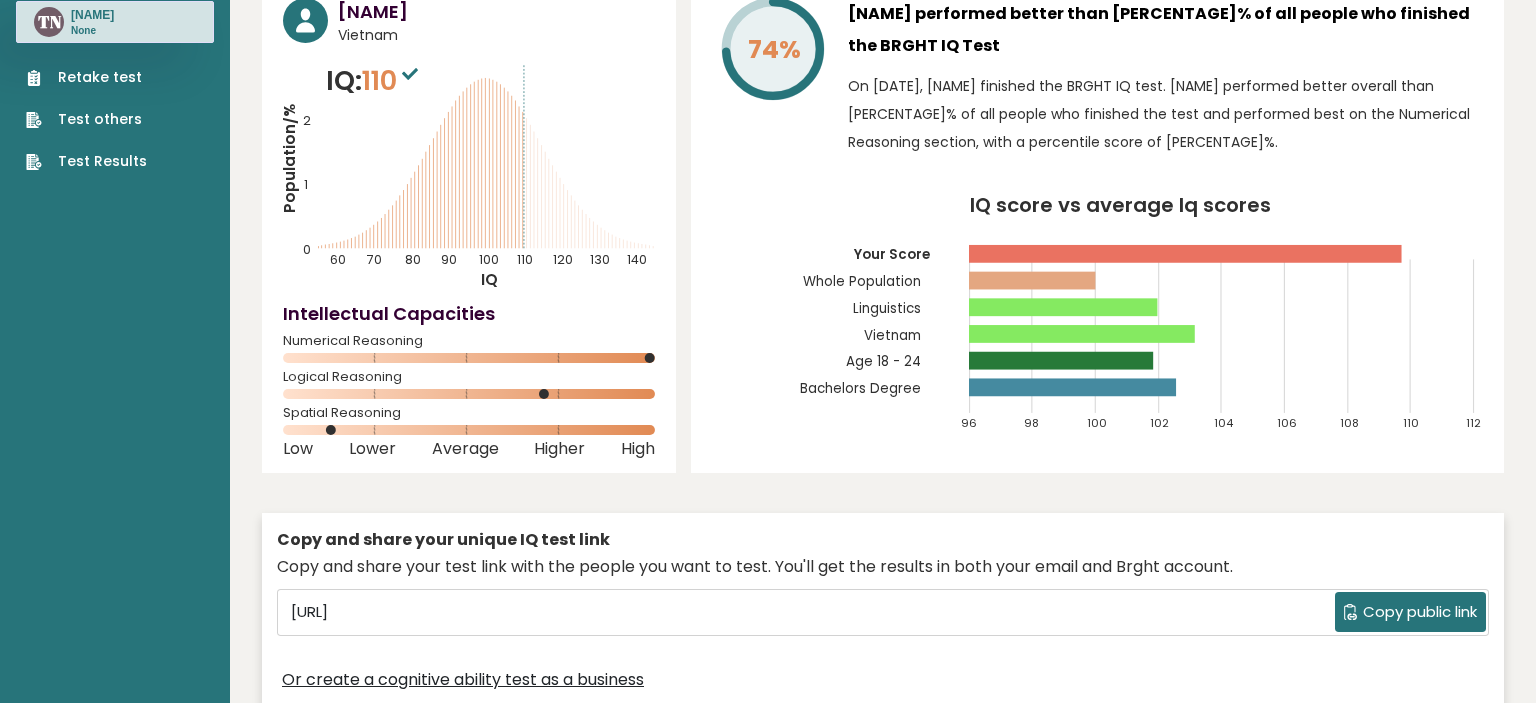 click 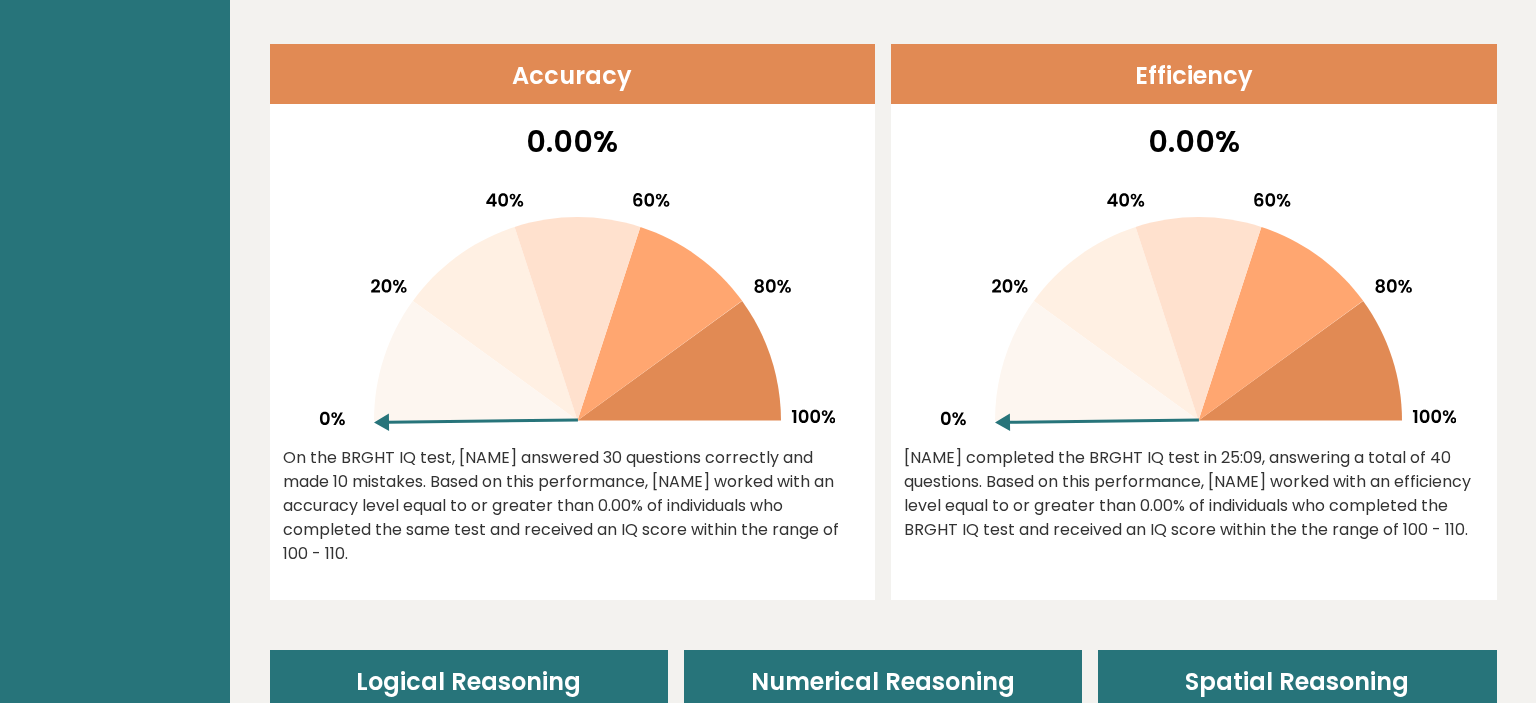 scroll, scrollTop: 792, scrollLeft: 0, axis: vertical 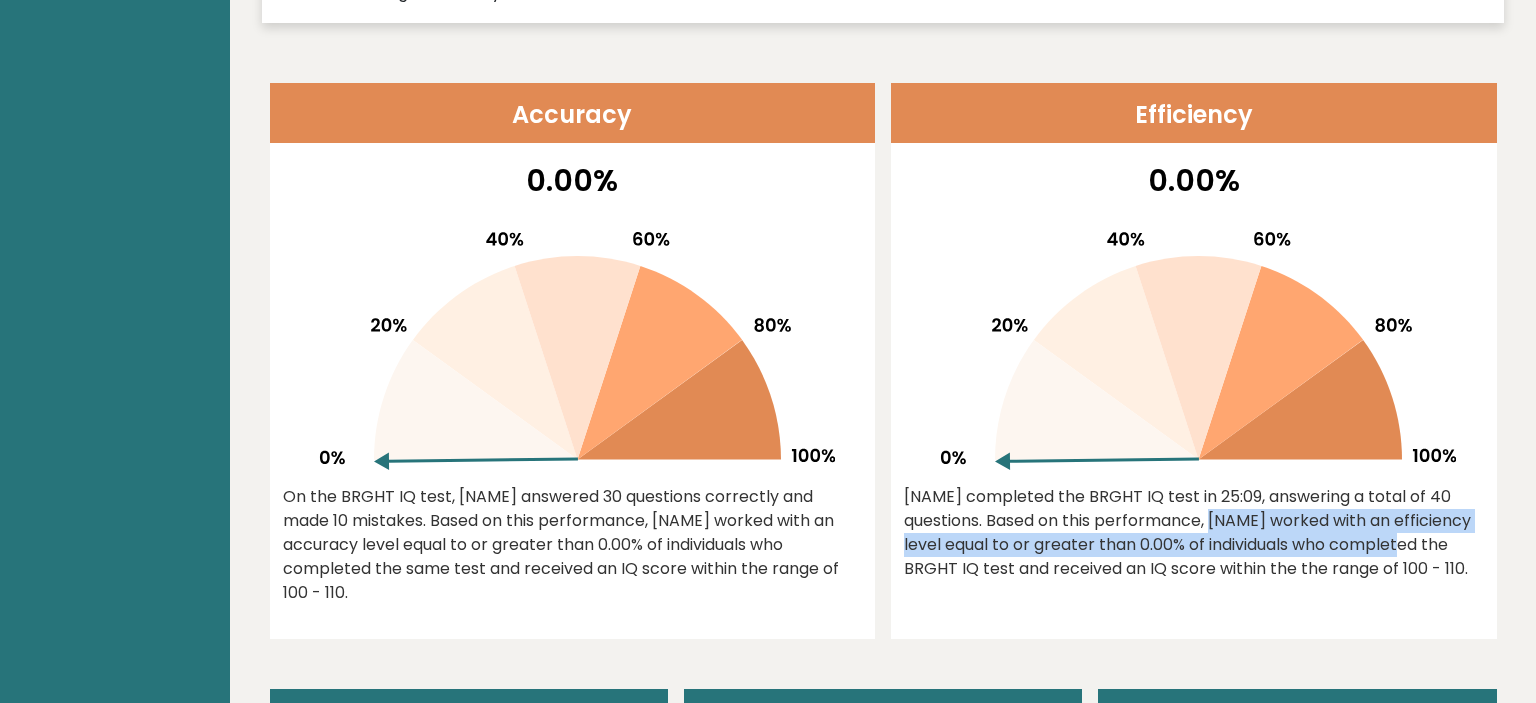 drag, startPoint x: 1075, startPoint y: 518, endPoint x: 1260, endPoint y: 536, distance: 185.87361 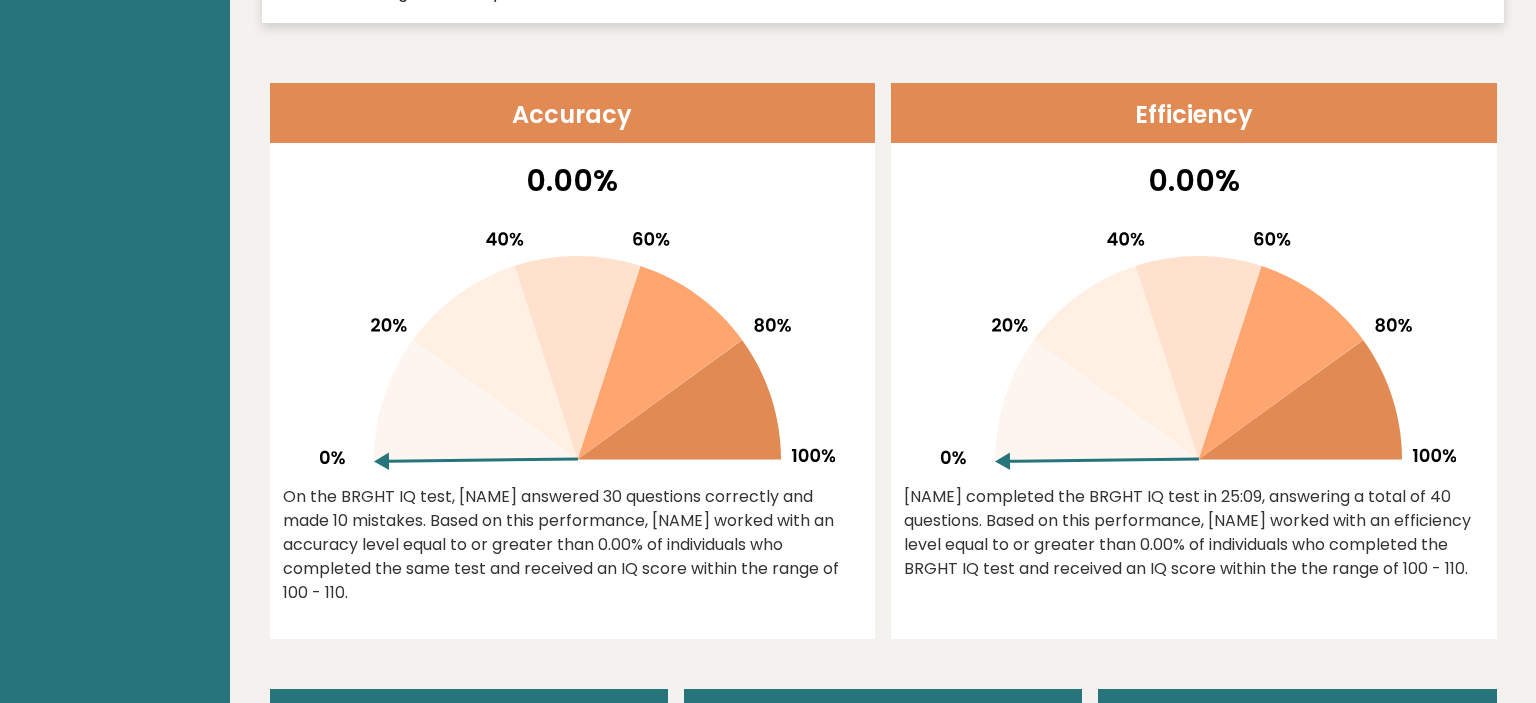 click on "On the BRGHT IQ test, [NAME] answered 30 questions correctly and made 10 mistakes. Based on this performance,
[NAME] worked with an accuracy level equal to or greater than 0.00% of individuals who completed the same test and received an IQ score within the range of 100 - 110." at bounding box center [573, 545] 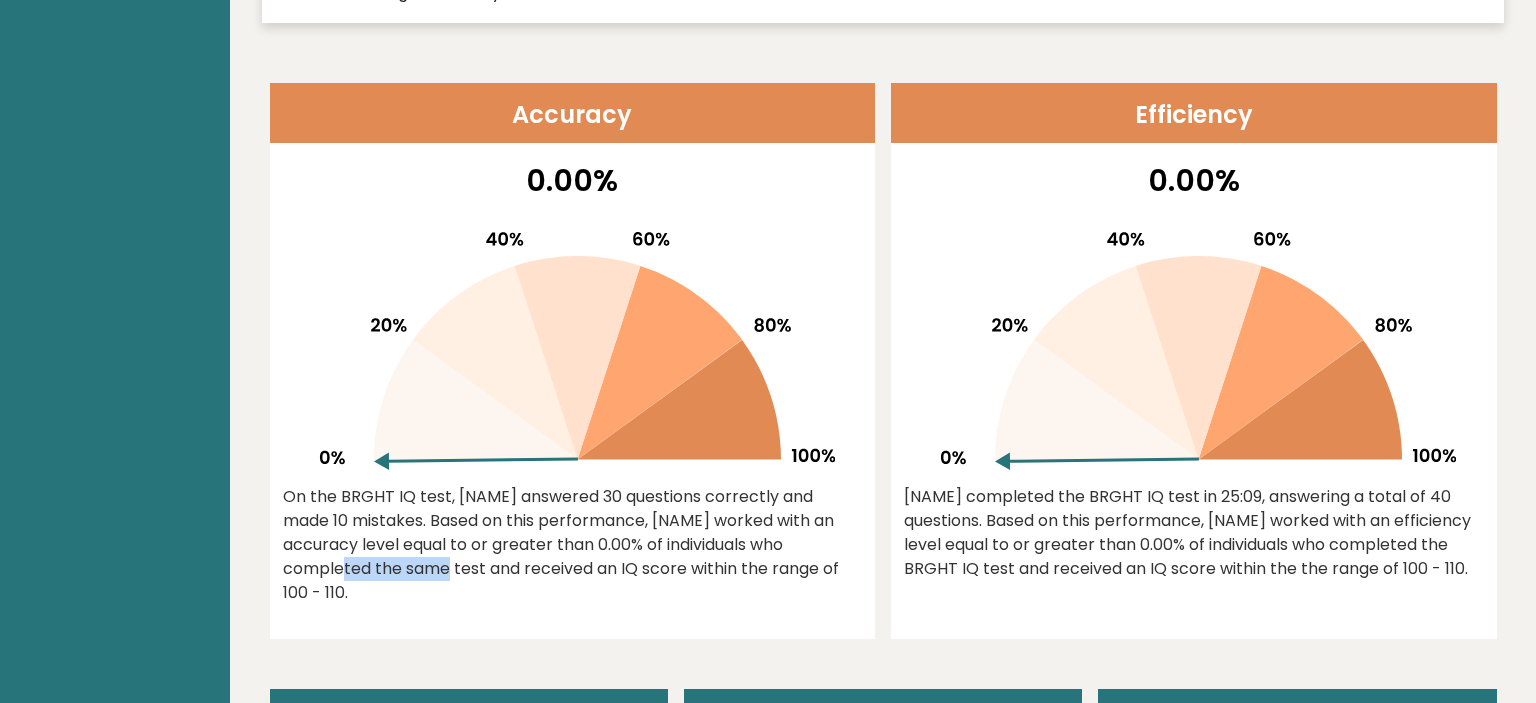 click on "On the BRGHT IQ test, [NAME] answered 30 questions correctly and made 10 mistakes. Based on this performance,
[NAME] worked with an accuracy level equal to or greater than 0.00% of individuals who completed the same test and received an IQ score within the range of 100 - 110." at bounding box center (573, 545) 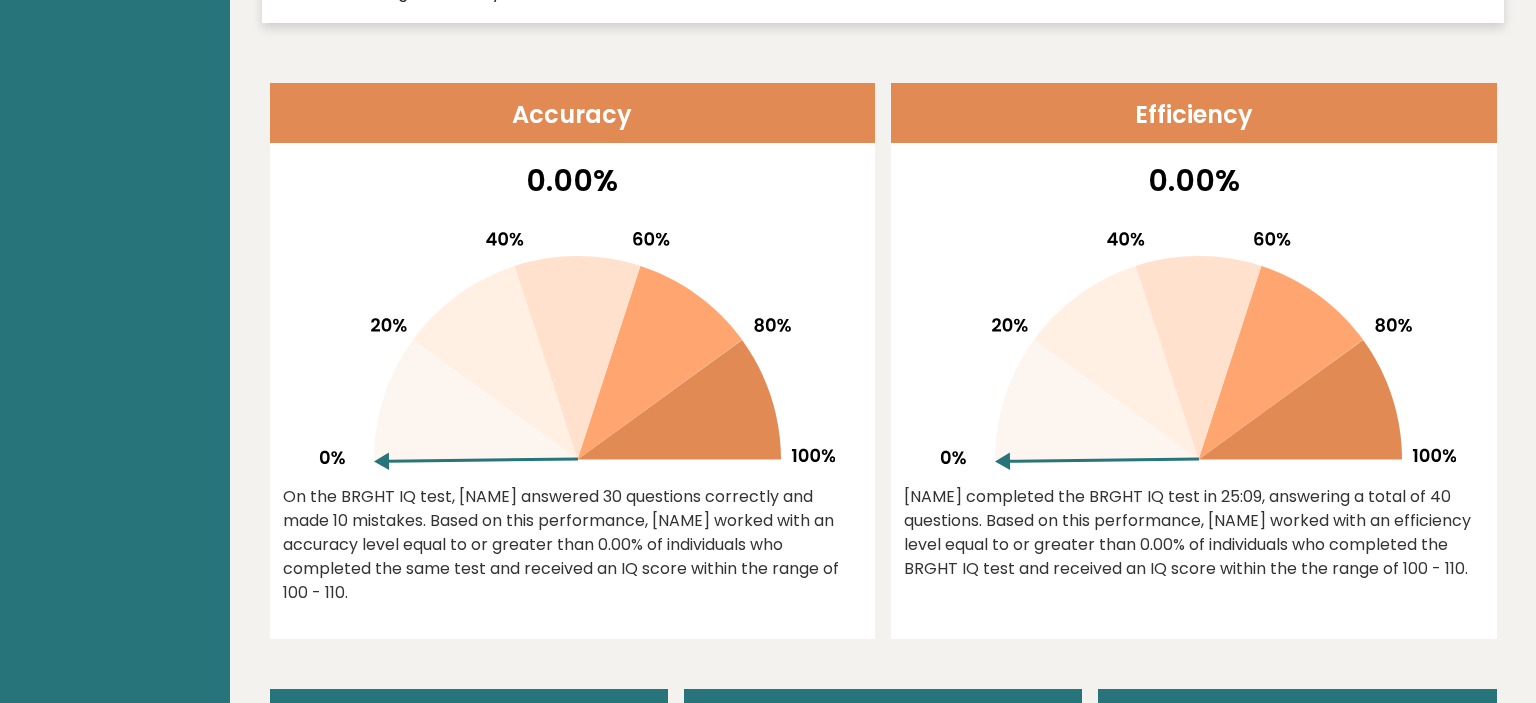 click on "On the BRGHT IQ test, [NAME] answered 30 questions correctly and made 10 mistakes. Based on this performance,
[NAME] worked with an accuracy level equal to or greater than 0.00% of individuals who completed the same test and received an IQ score within the range of 100 - 110." at bounding box center [573, 545] 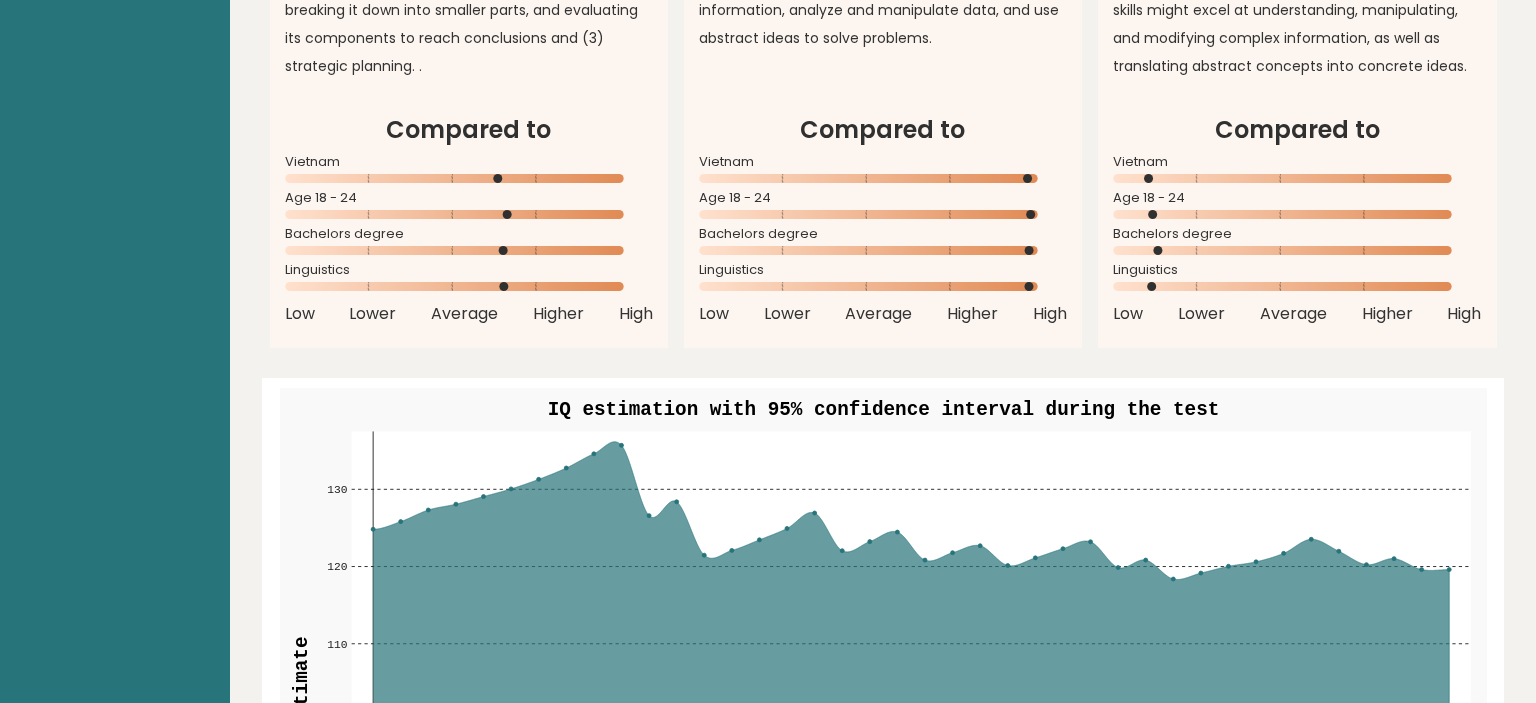 scroll, scrollTop: 2006, scrollLeft: 0, axis: vertical 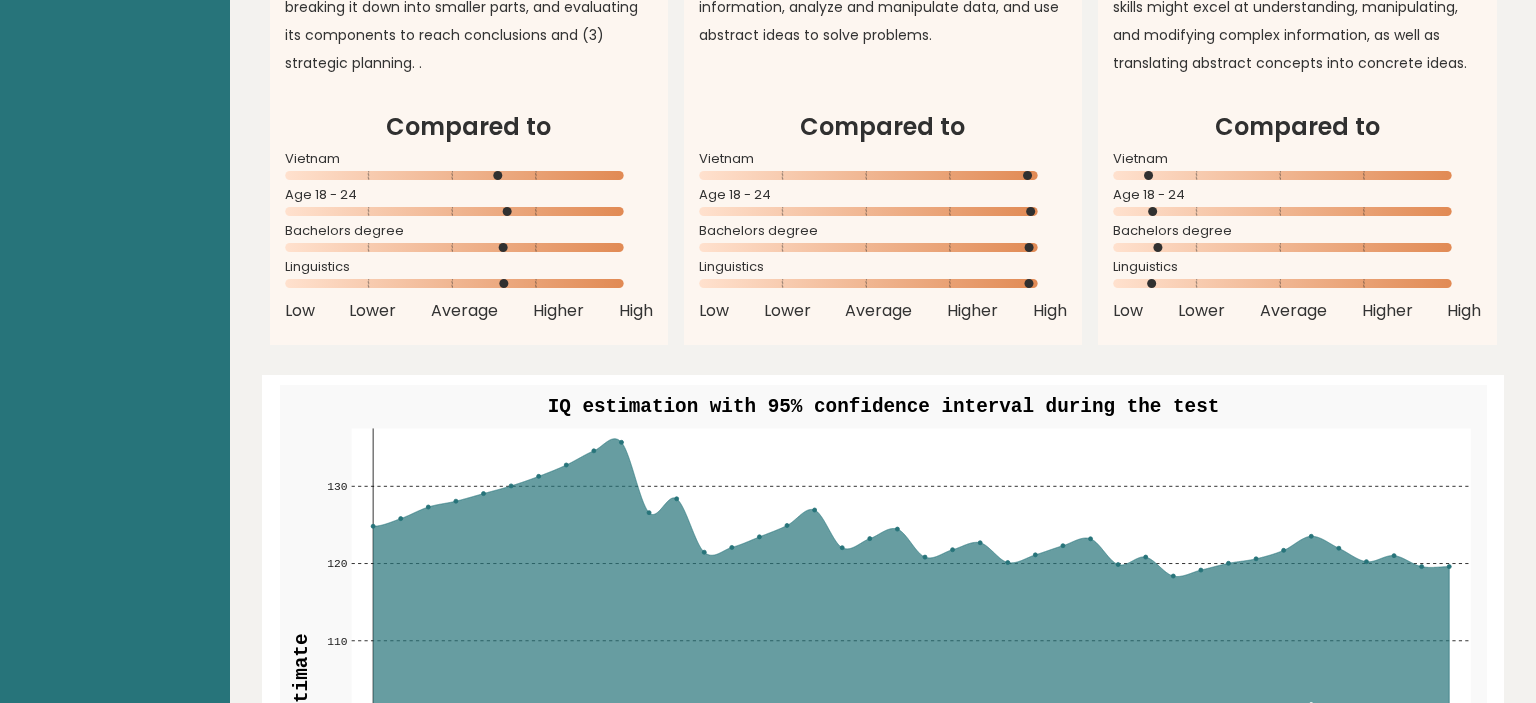 click 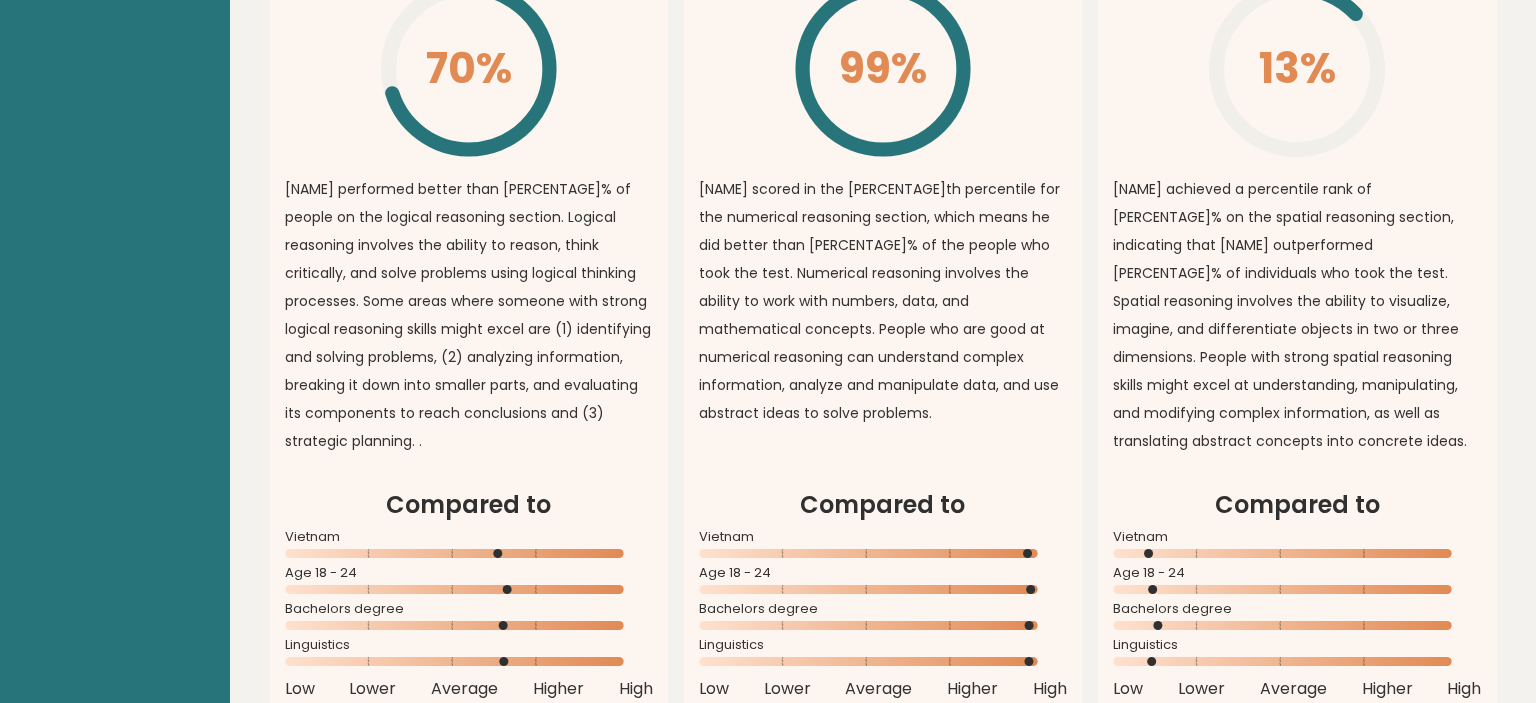 scroll, scrollTop: 1584, scrollLeft: 0, axis: vertical 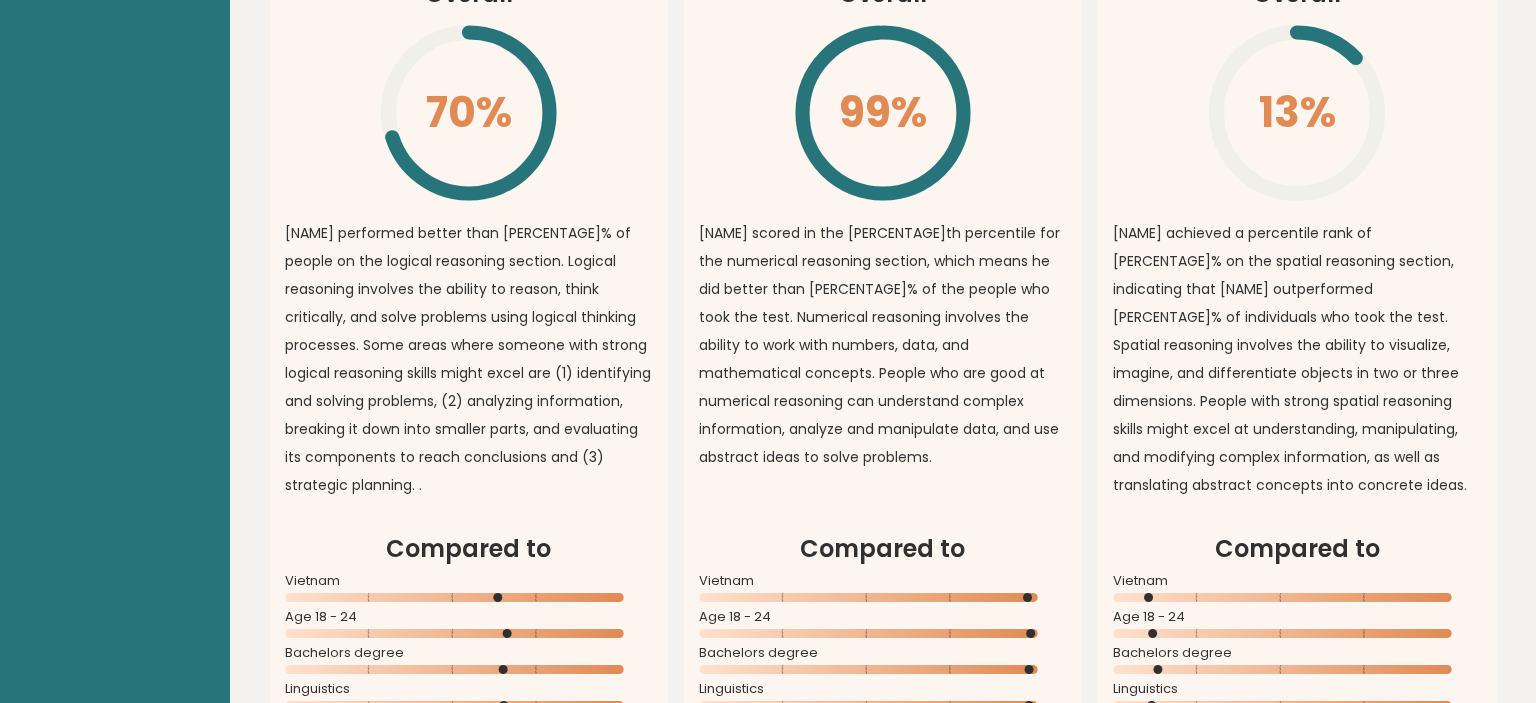 click on "[NAME] achieved a percentile rank of [PERCENTAGE]% on the spatial reasoning section, indicating that [NAME] outperformed [PERCENTAGE]% of individuals who took the test. Spatial reasoning involves the ability to visualize, imagine, and differentiate objects in two or three dimensions. People with strong spatial reasoning skills might excel at understanding, manipulating, and modifying complex information, as well as translating abstract concepts into concrete ideas." at bounding box center (1297, 359) 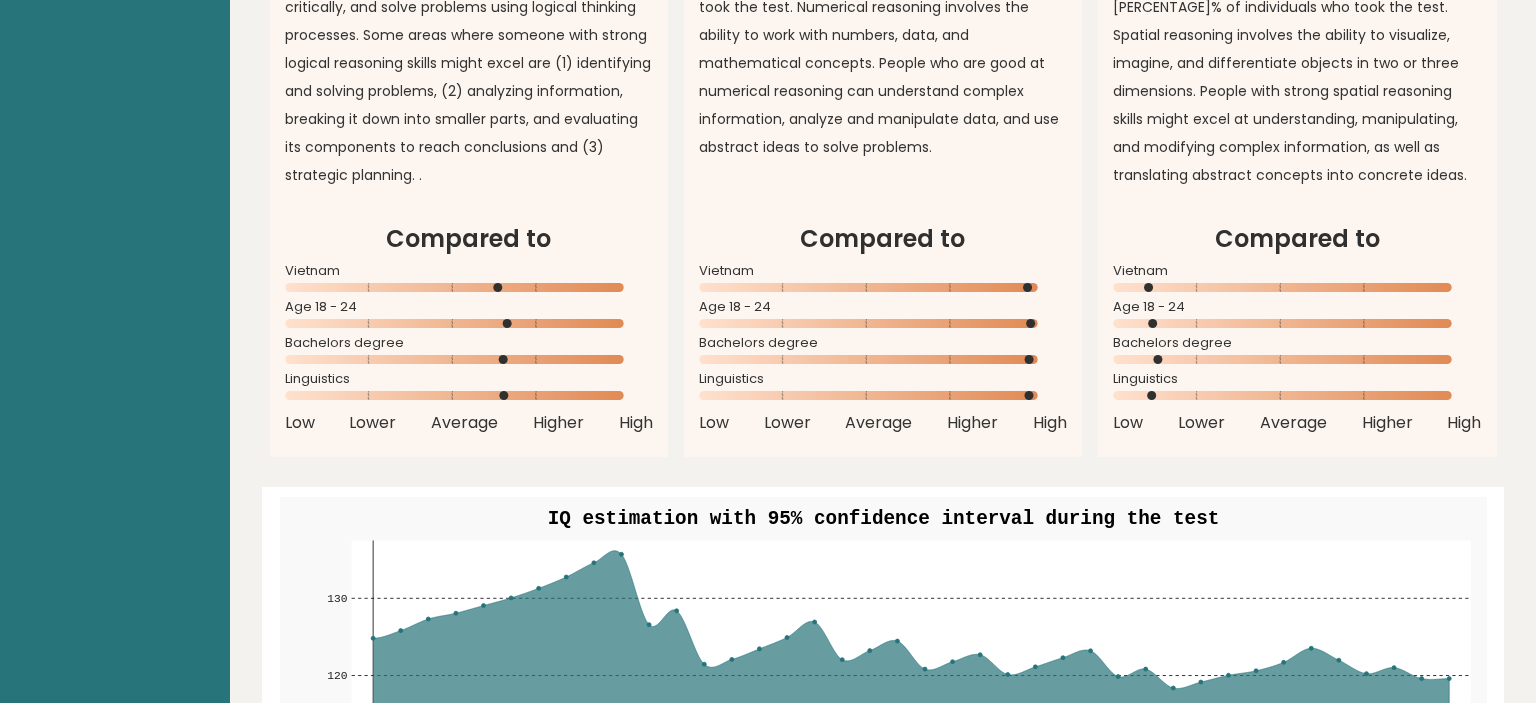scroll, scrollTop: 1900, scrollLeft: 0, axis: vertical 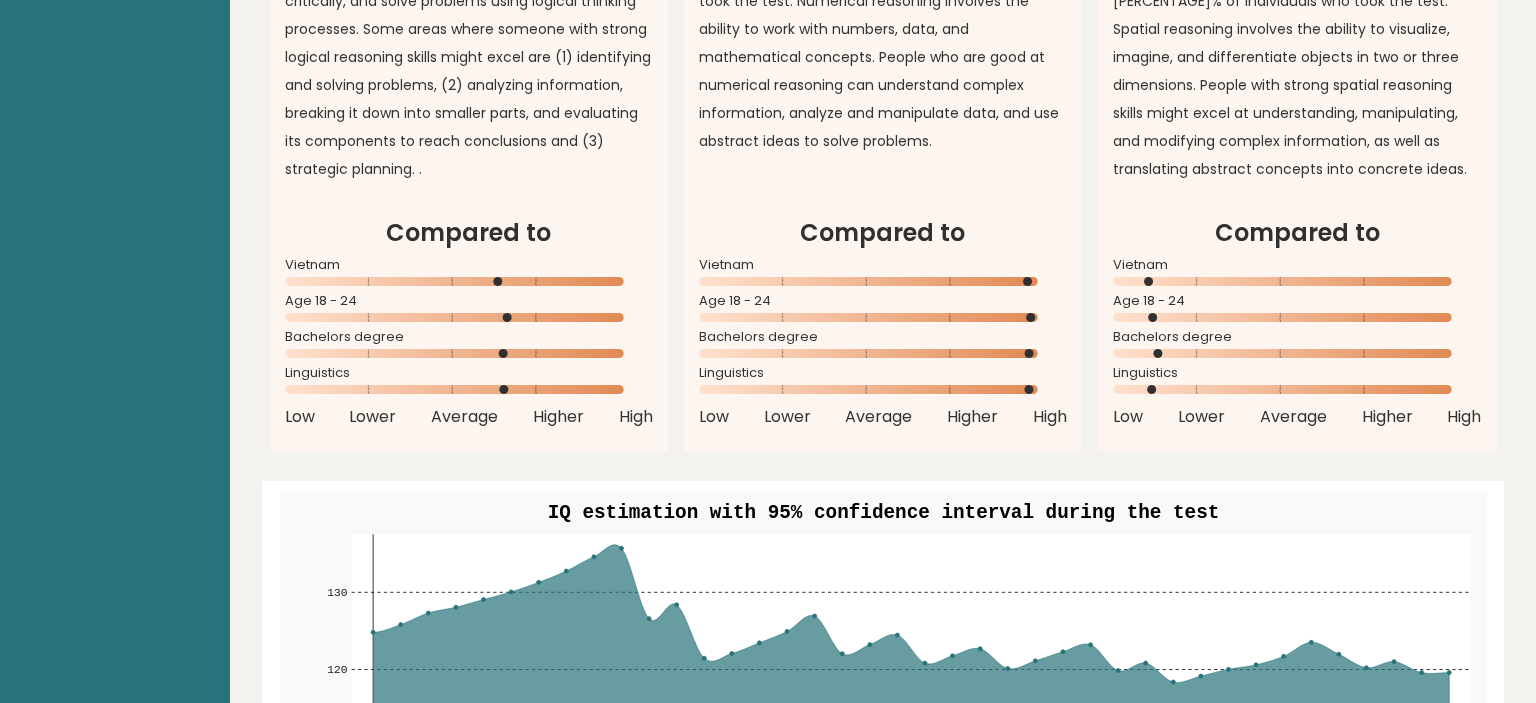 click on "Vietnam" at bounding box center [883, 265] 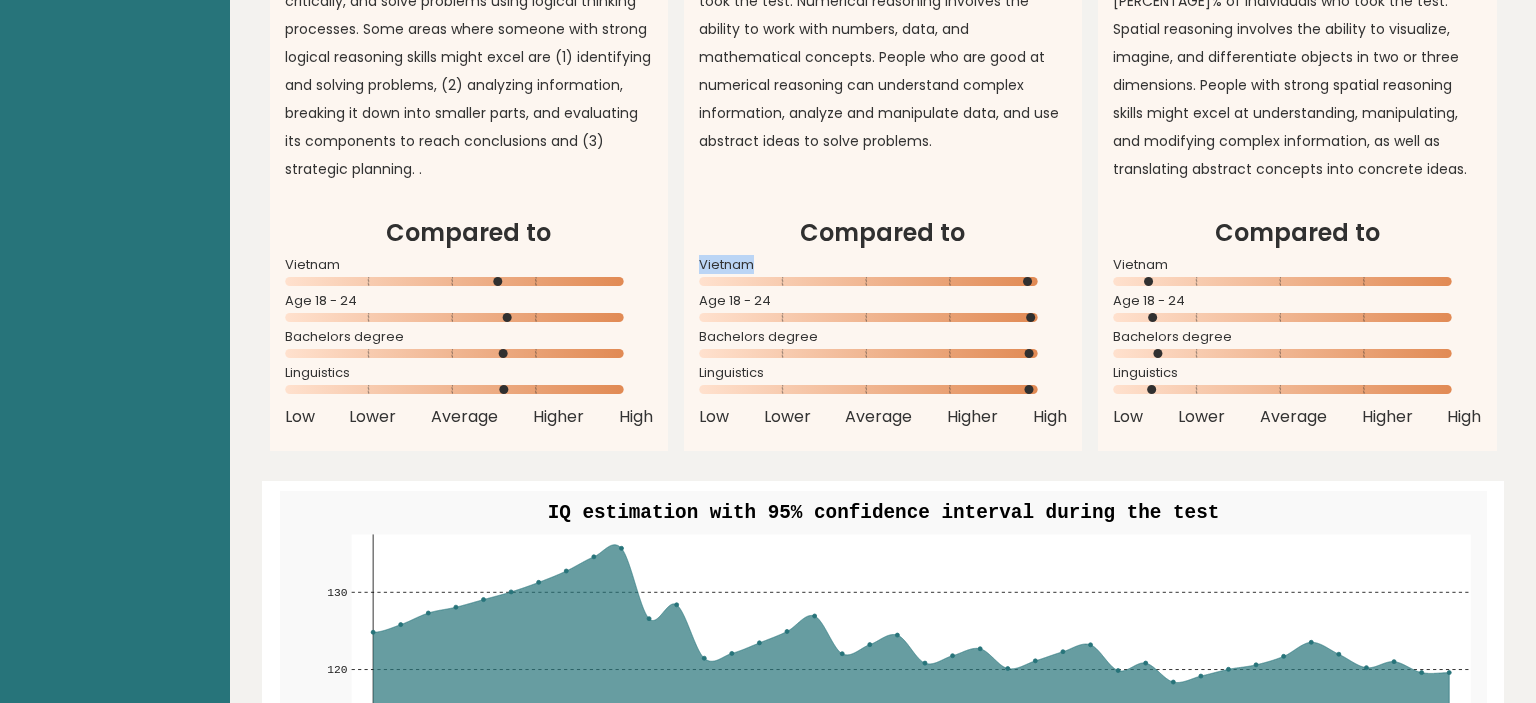 click on "Vietnam" at bounding box center [883, 265] 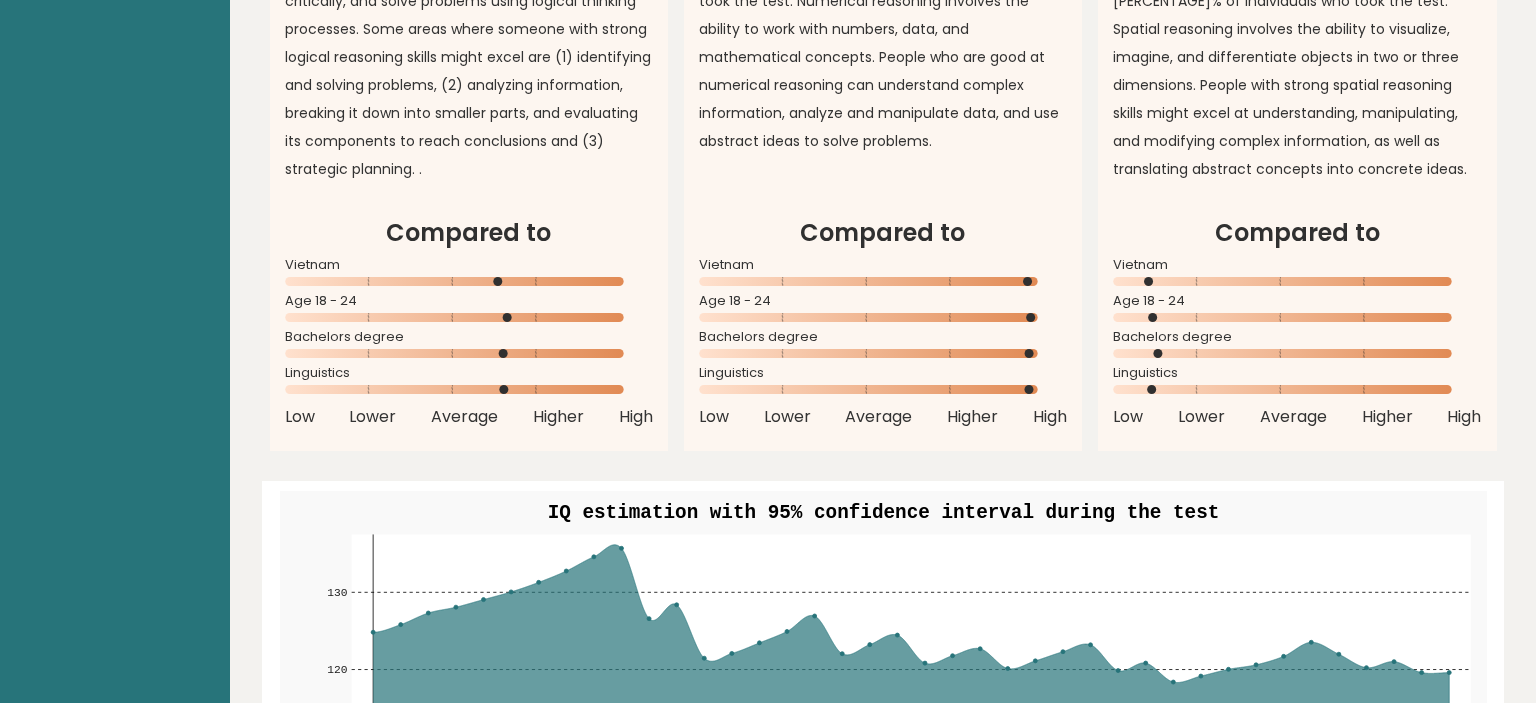 click on "Vietnam" at bounding box center [883, 265] 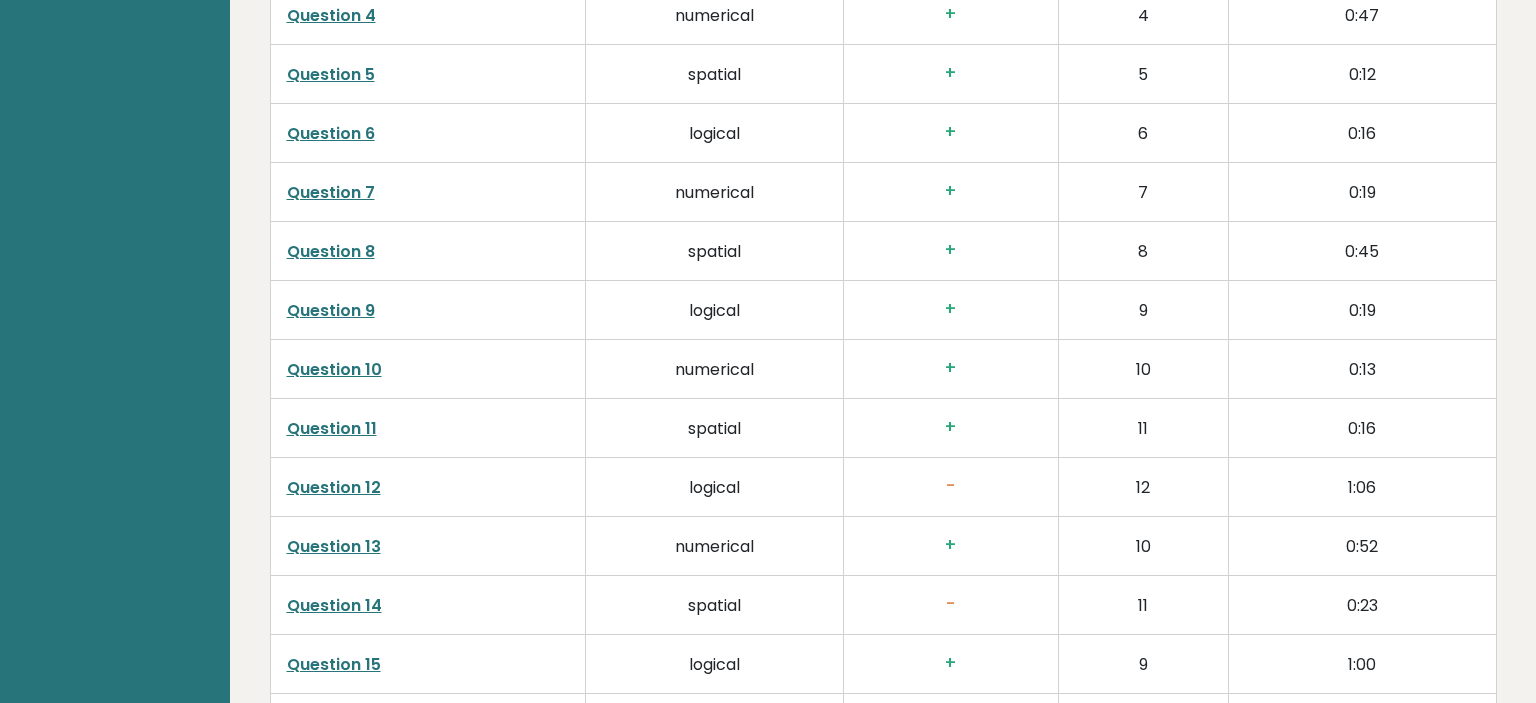 scroll, scrollTop: 3484, scrollLeft: 0, axis: vertical 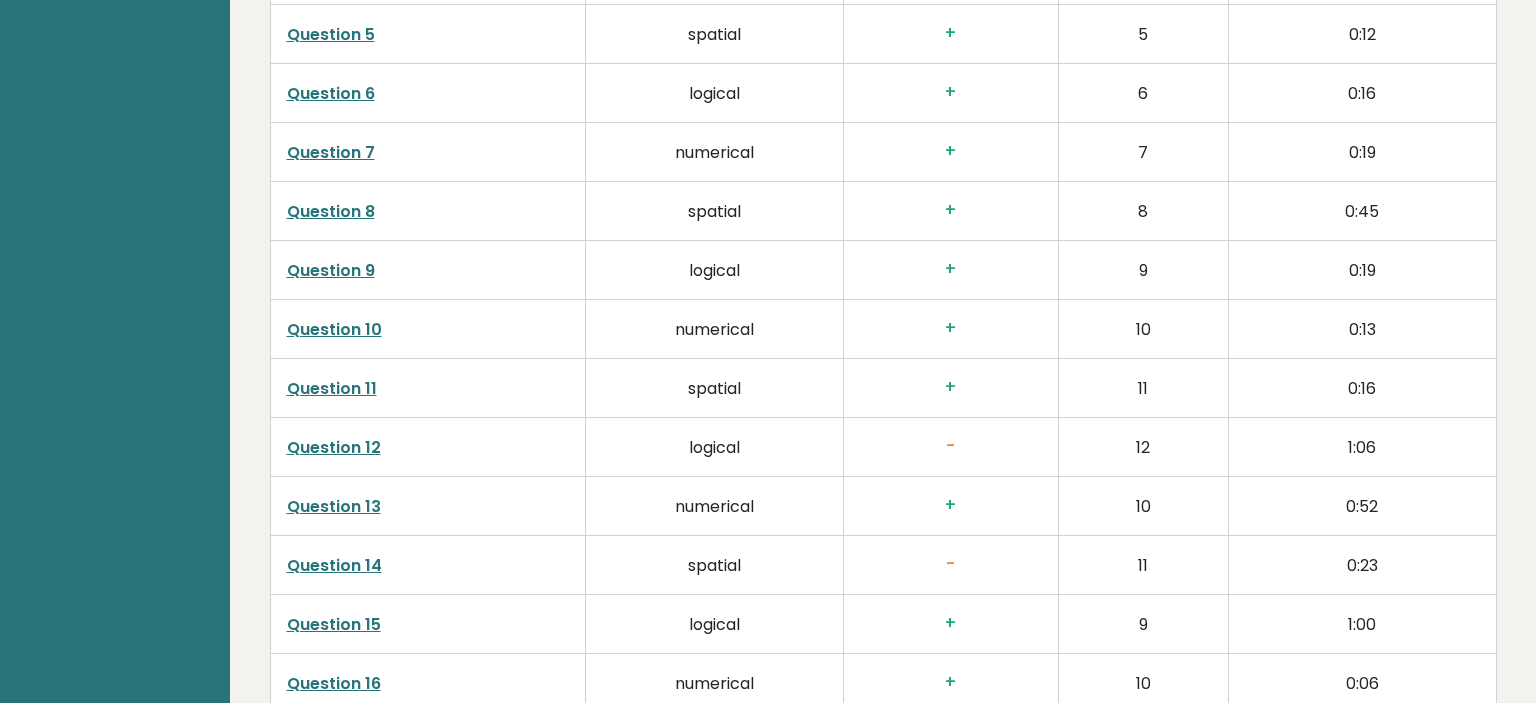 click on "Question
12" at bounding box center (334, 447) 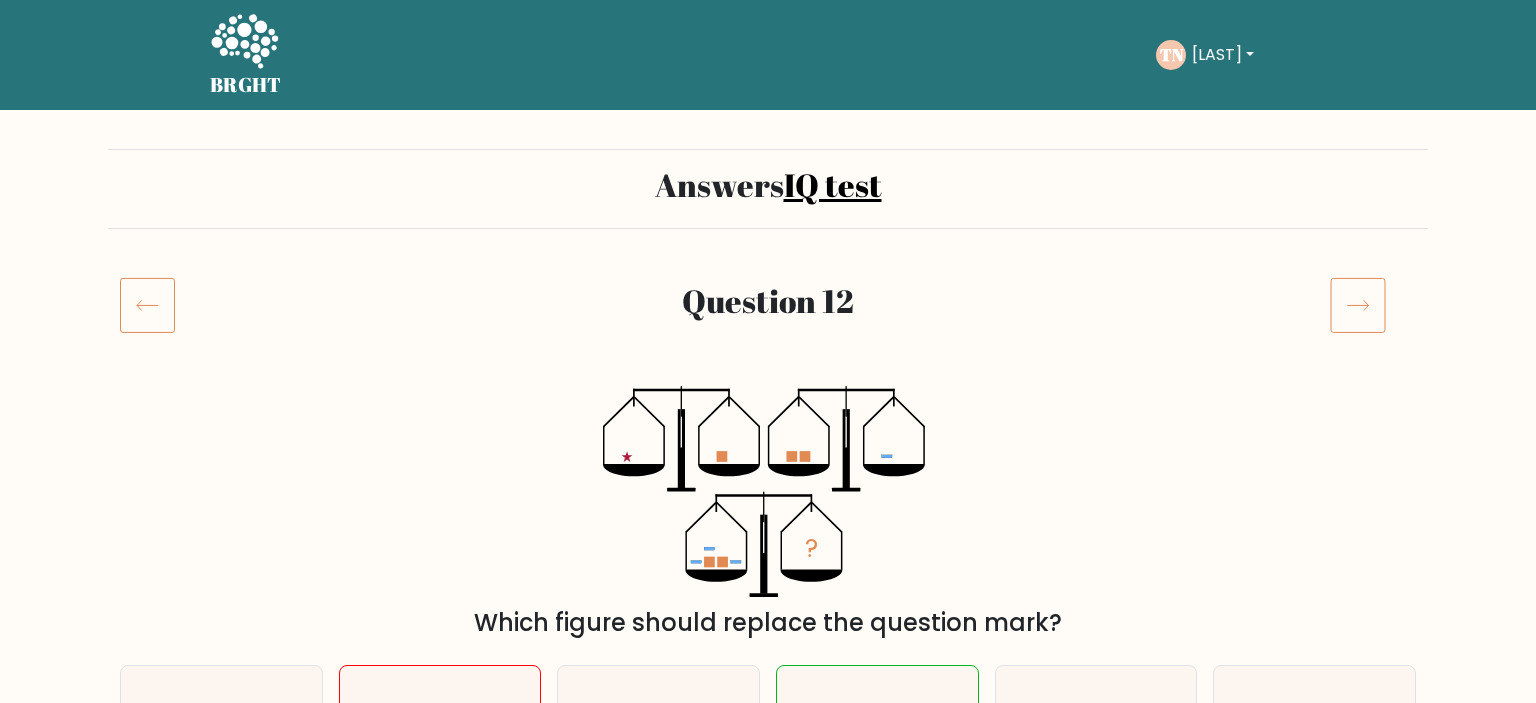 scroll, scrollTop: 0, scrollLeft: 0, axis: both 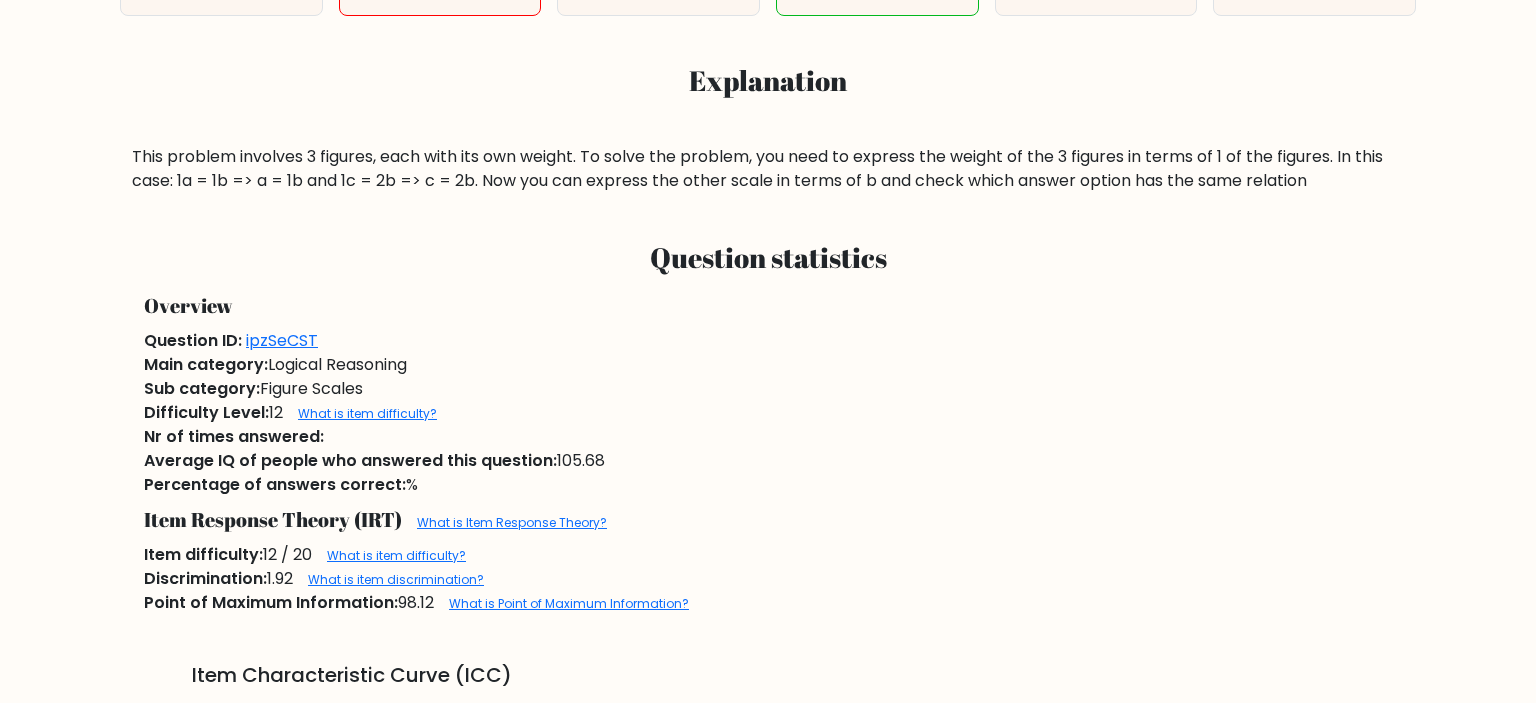click on "Main category:  Logical Reasoning" at bounding box center [768, 365] 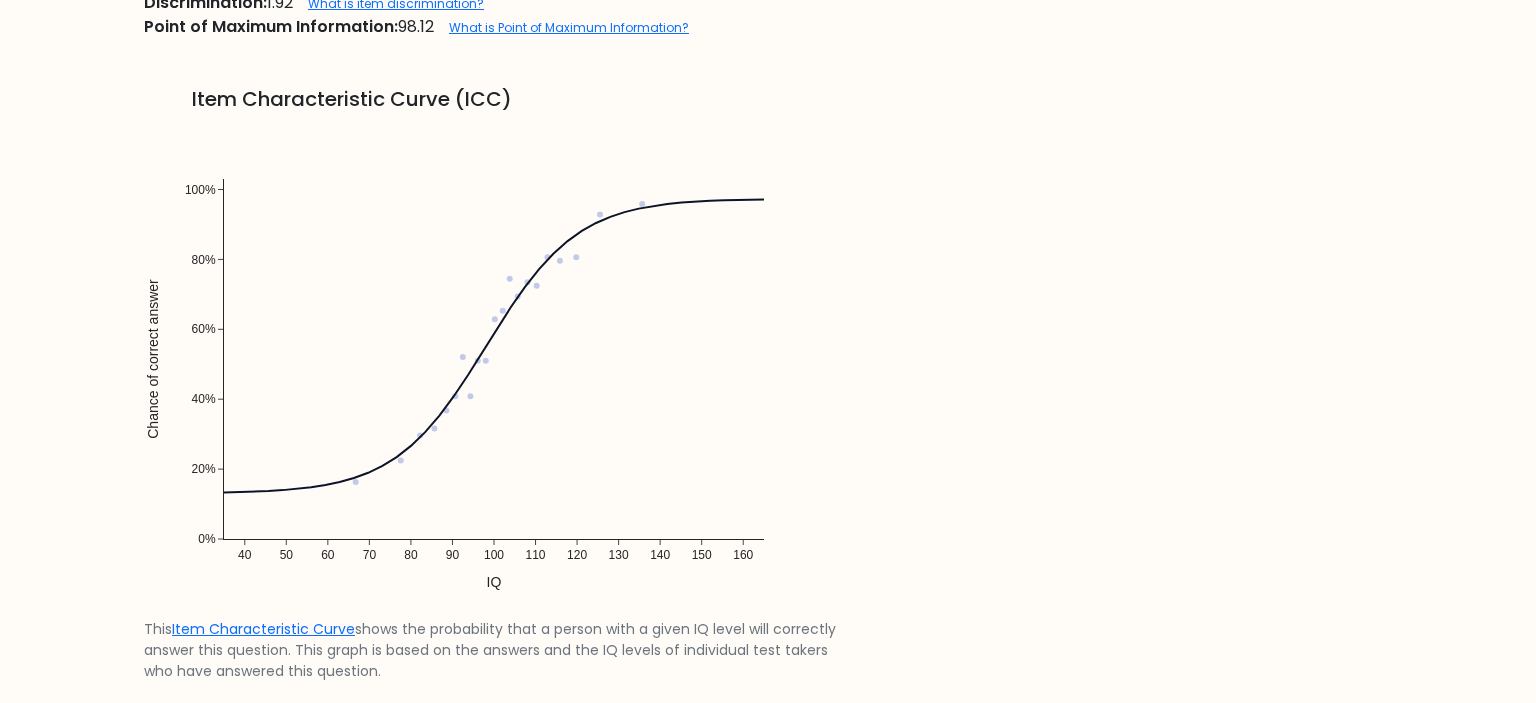 scroll, scrollTop: 1421, scrollLeft: 0, axis: vertical 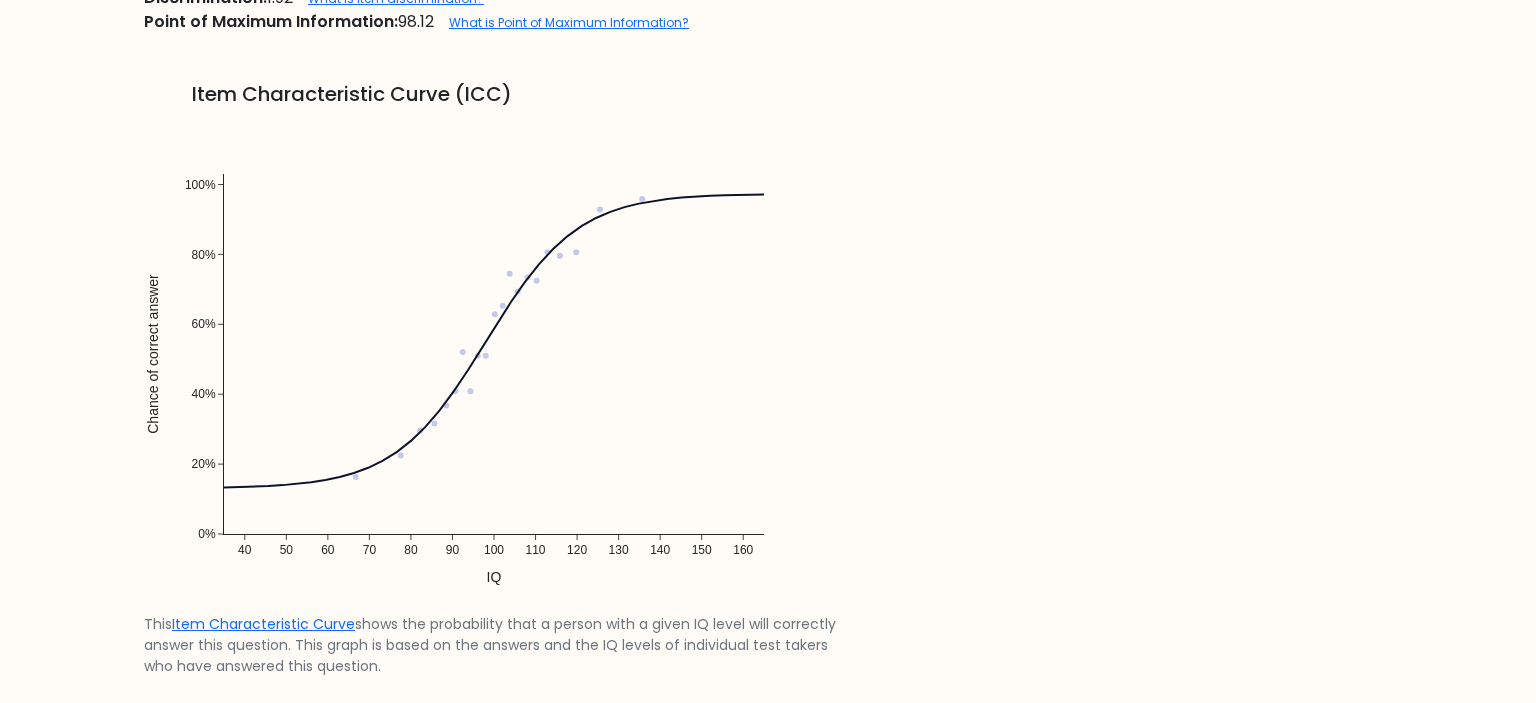 click at bounding box center (494, 364) 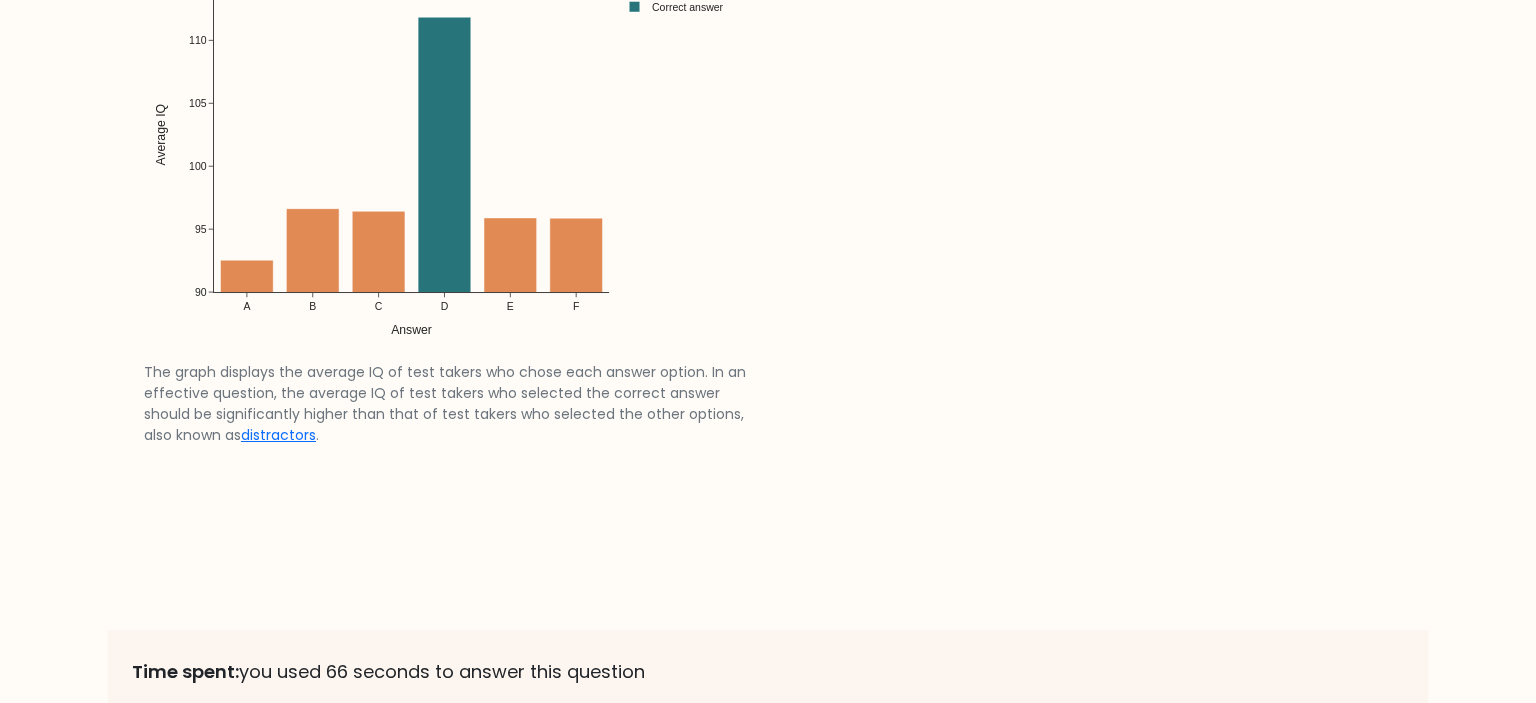 scroll, scrollTop: 3058, scrollLeft: 0, axis: vertical 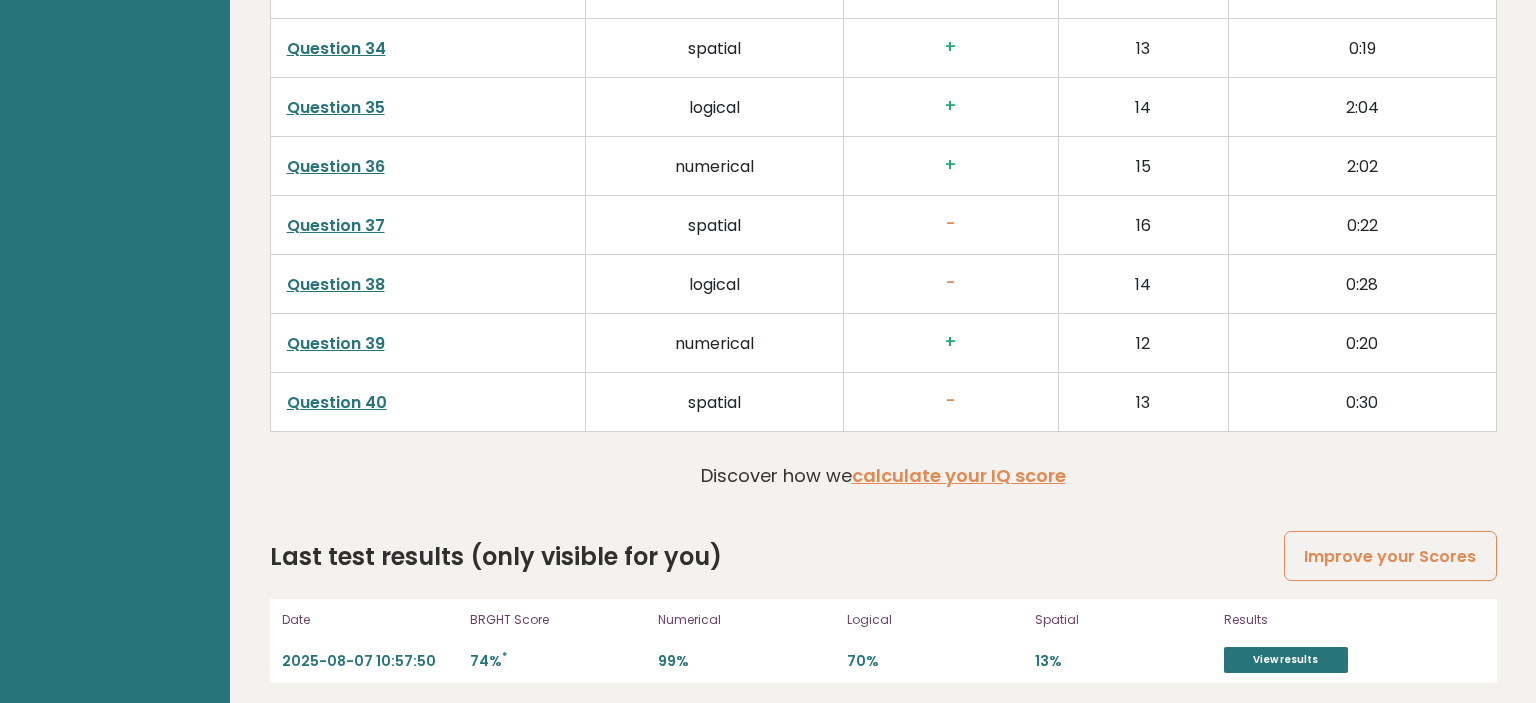 click on "Logical" at bounding box center (935, 620) 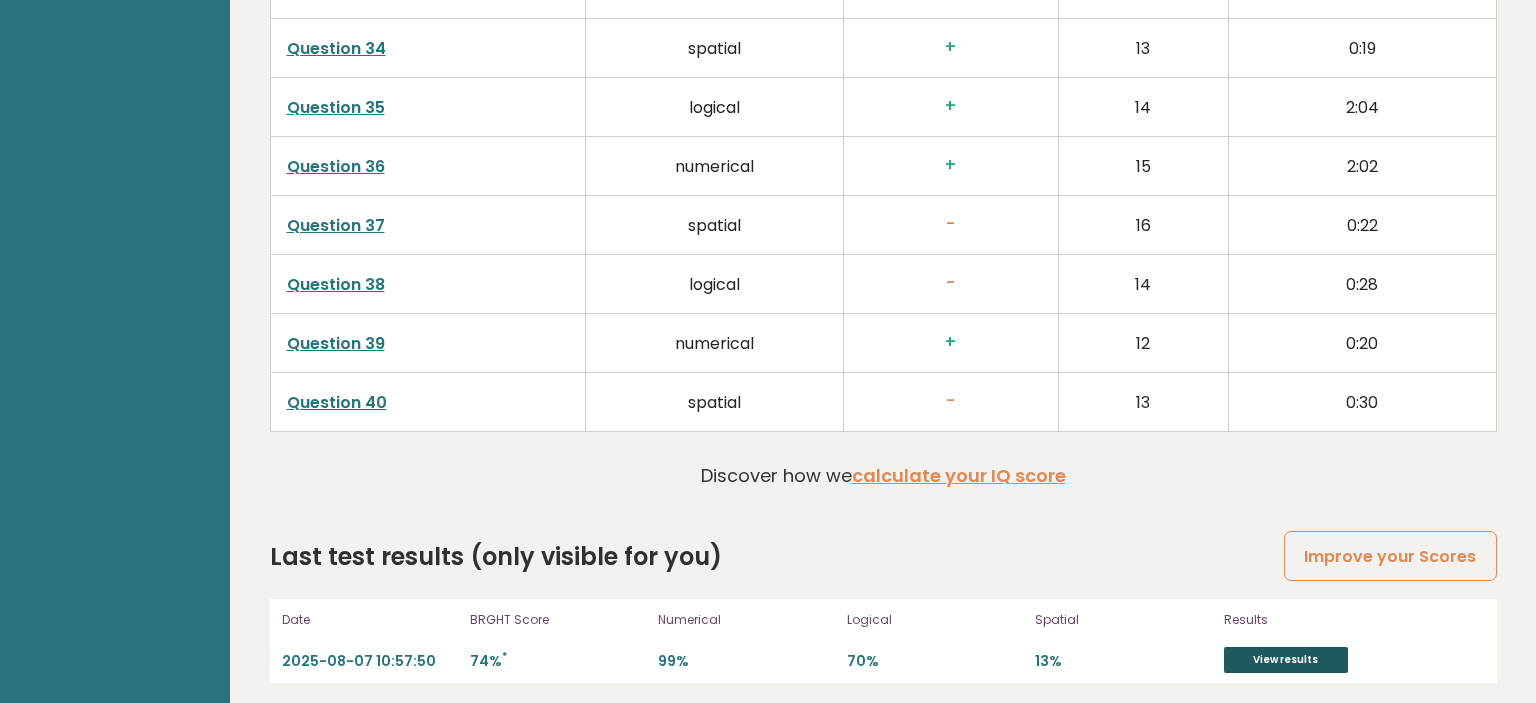 click on "View results" at bounding box center (1286, 660) 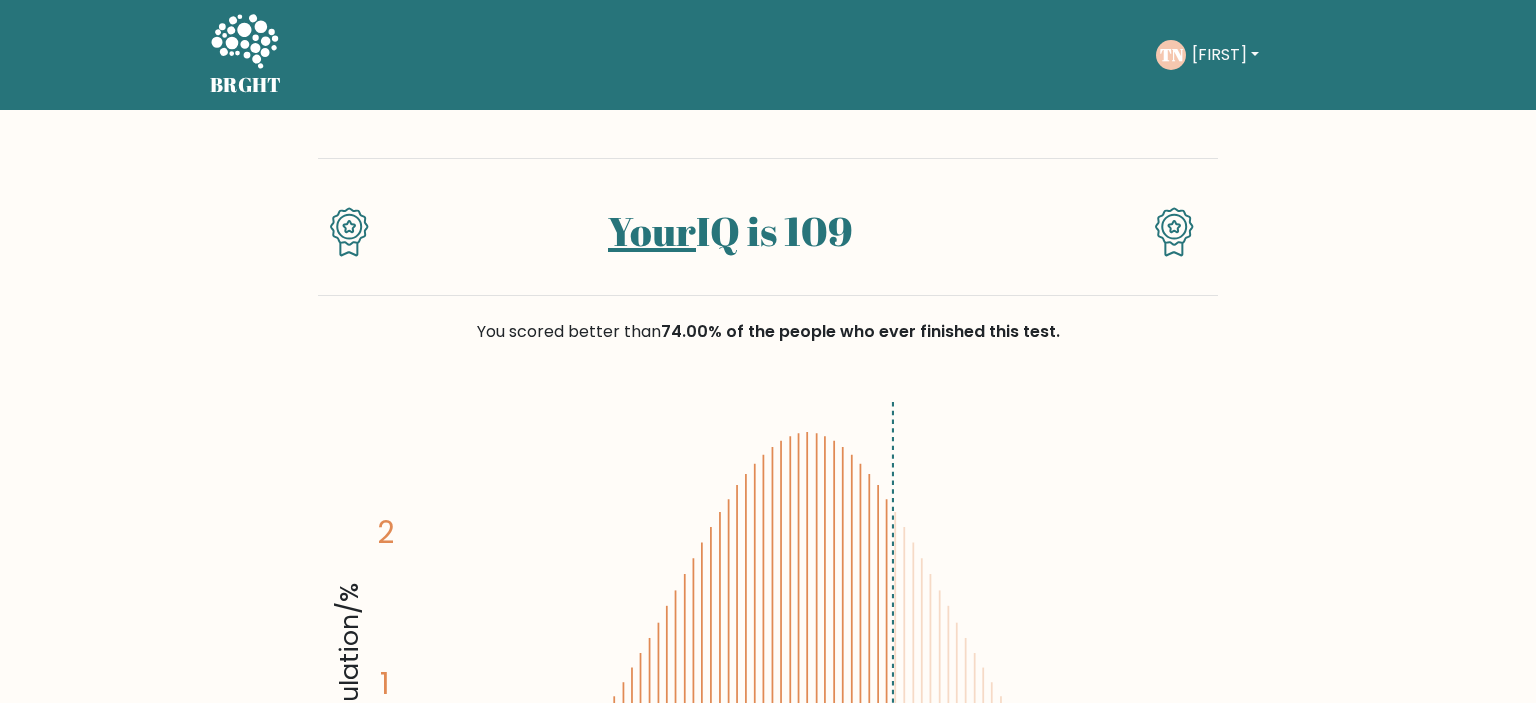 scroll, scrollTop: 0, scrollLeft: 0, axis: both 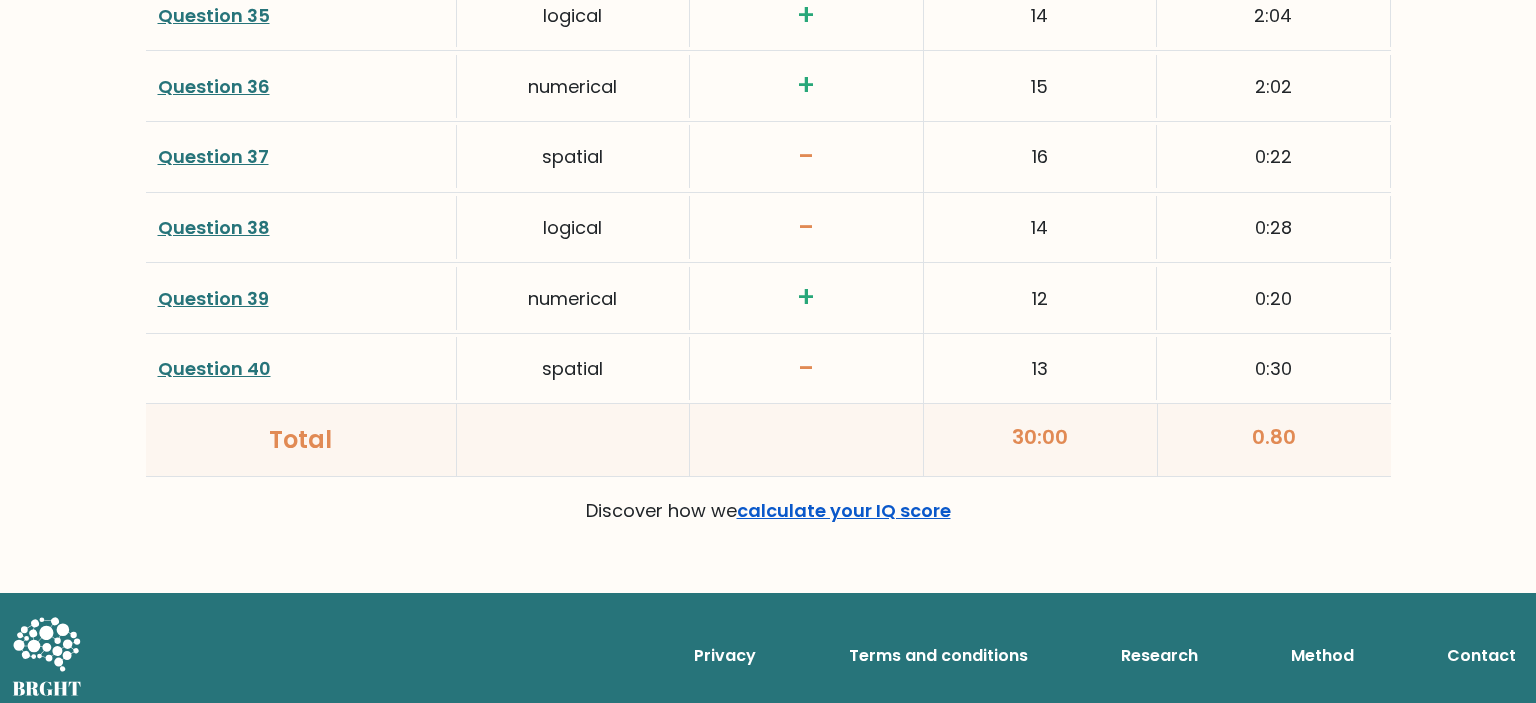 click on "calculate your IQ score" at bounding box center (844, 510) 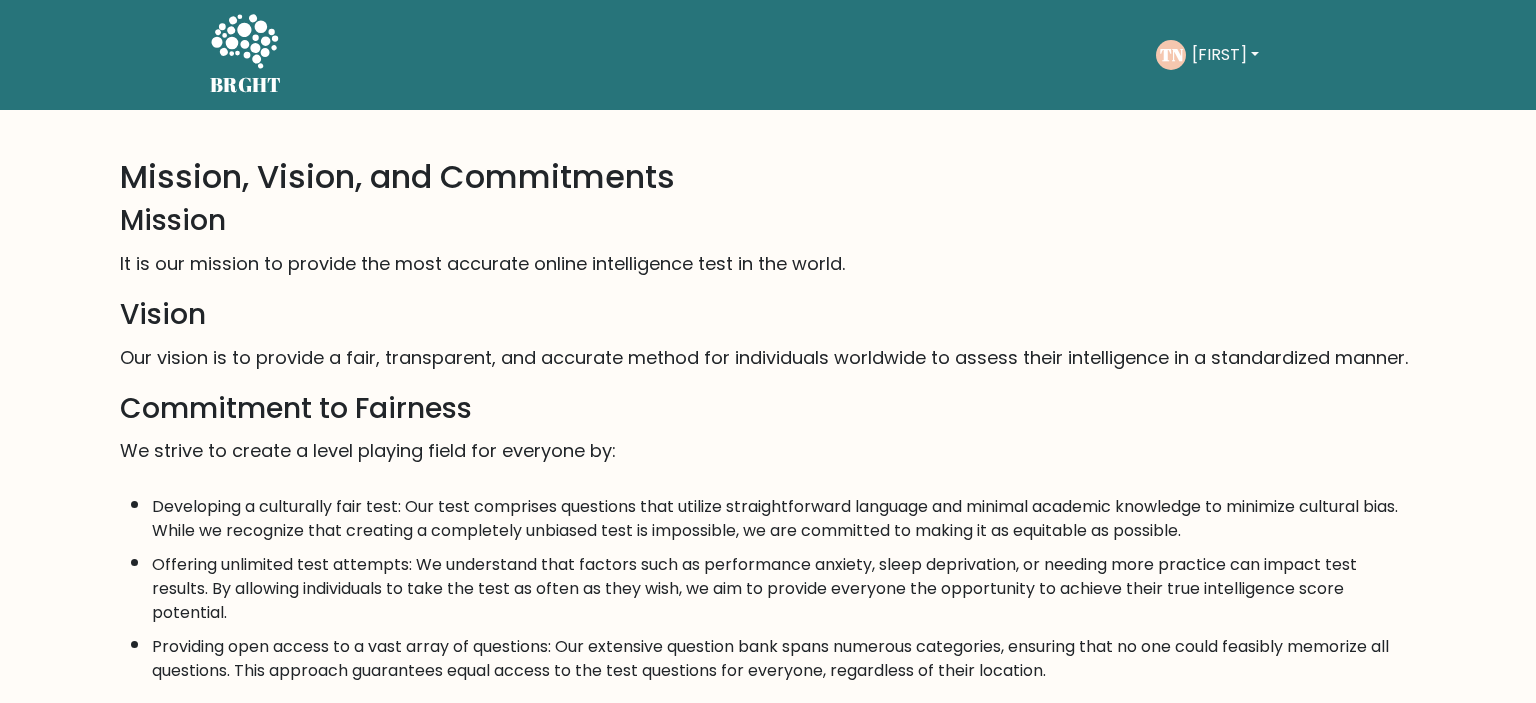 scroll, scrollTop: 0, scrollLeft: 0, axis: both 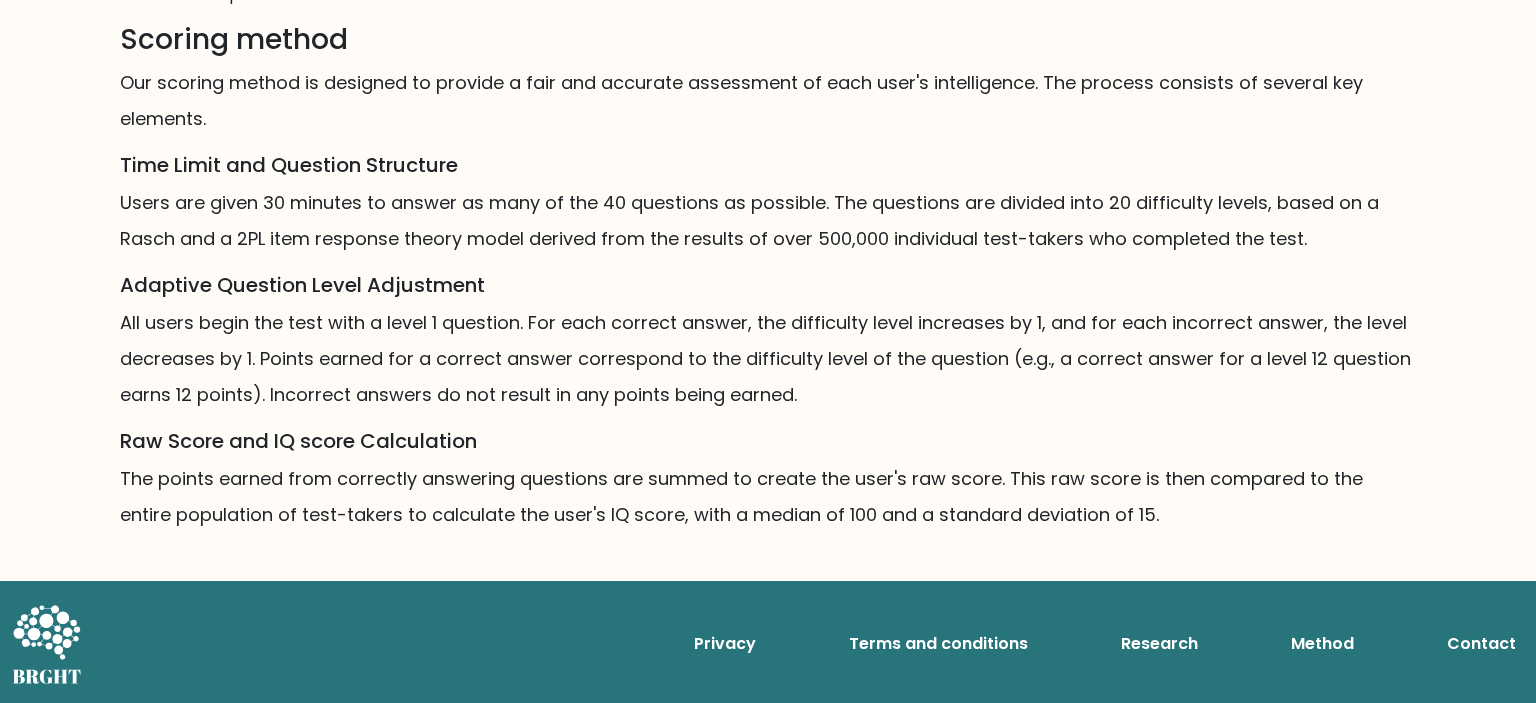 click on "Mission, Vision, and Commitments
Mission
It is our mission to provide the most accurate online intelligence test in the world.
Vision
Our vision is to provide a fair, transparent, and accurate method for individuals worldwide to assess their intelligence in a standardized manner.
Commitment to Fairness
We strive to create a level playing field for everyone by:
Developing a culturally fair test: Our test comprises questions that utilize straightforward language and minimal academic knowledge to minimize cultural bias. While we recognize that creating a completely unbiased test is impossible, we are committed to making it as equitable as possible.
Offering unlimited test attempts: We understand that factors such as performance anxiety, sleep deprivation, or needing more practice can impact test results. By allowing individuals to take the test as often as they wish, we aim to provide everyone the opportunity to achieve their true intelligence score potential." at bounding box center (768, -265) 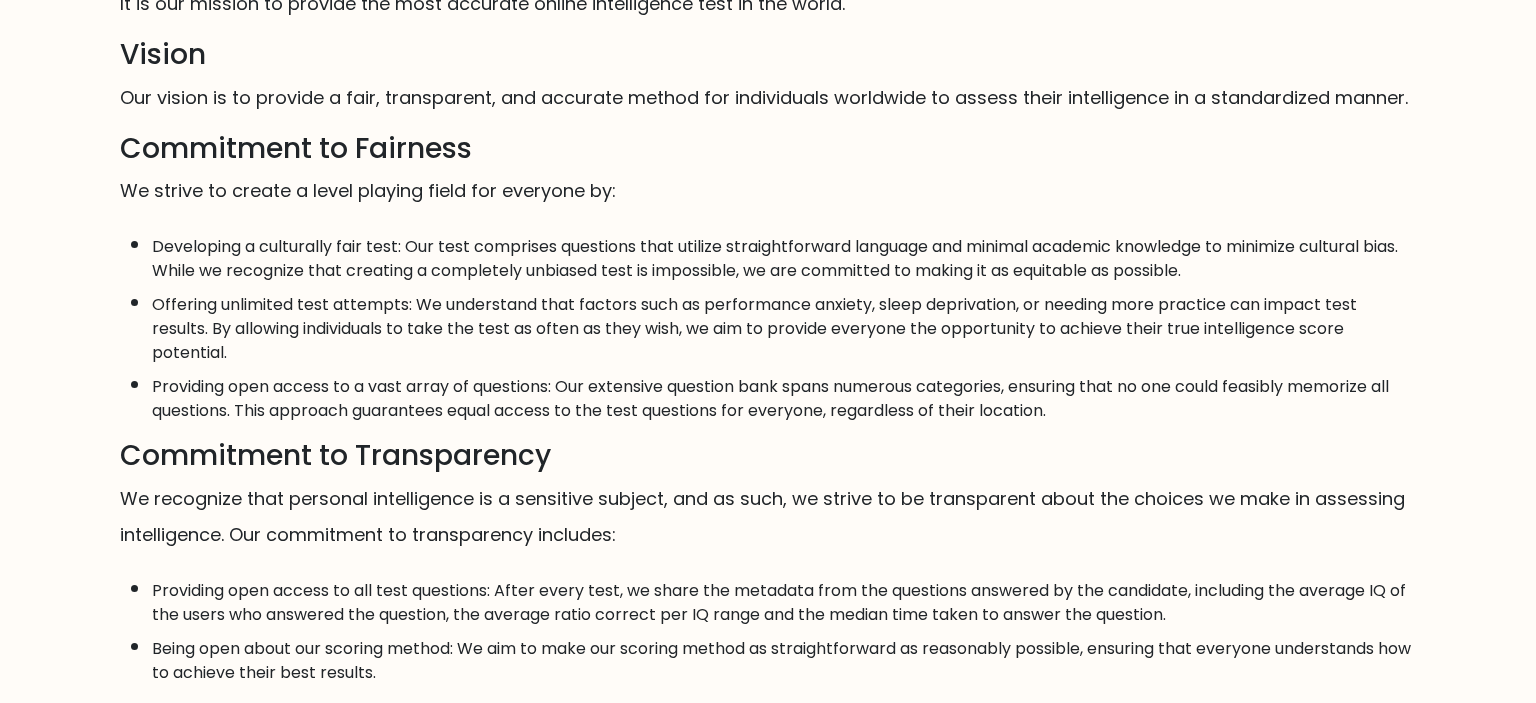 scroll, scrollTop: 0, scrollLeft: 0, axis: both 